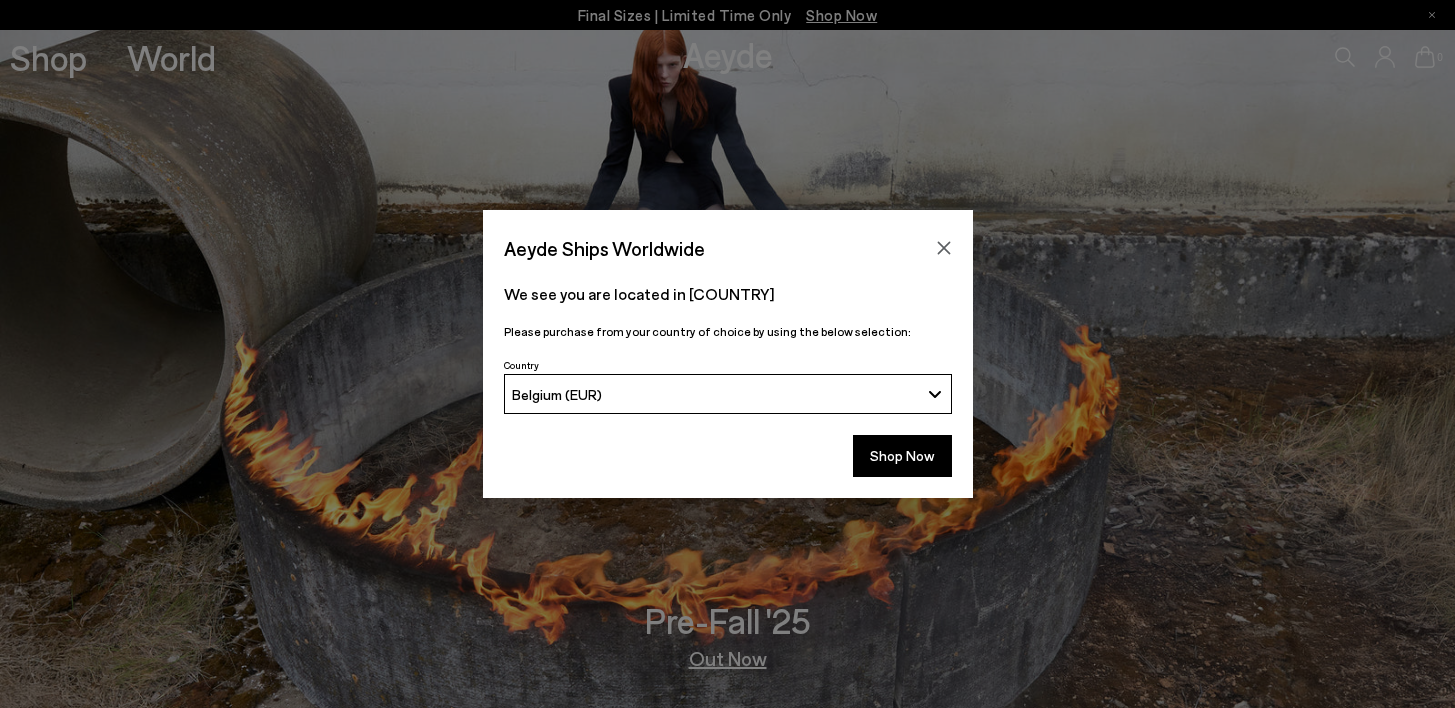 scroll, scrollTop: 0, scrollLeft: 0, axis: both 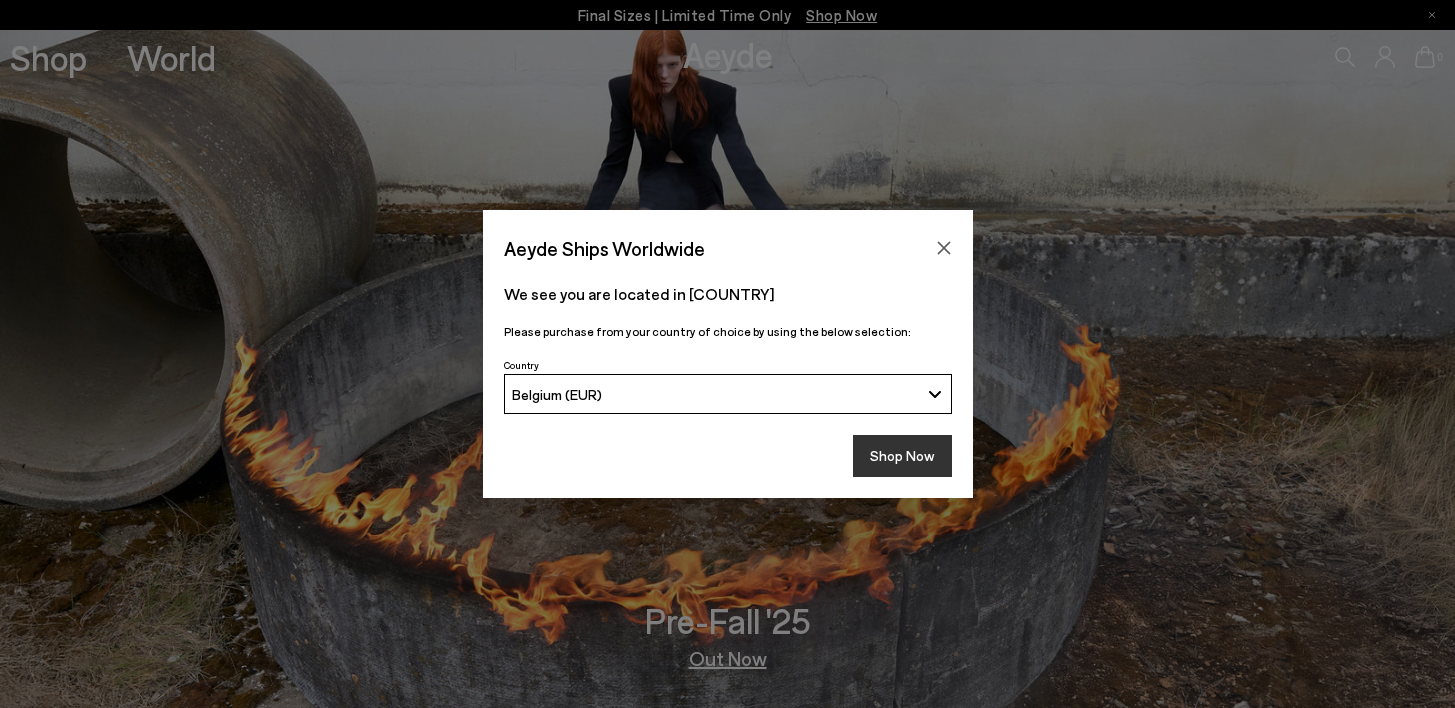 click on "Shop Now" at bounding box center (902, 456) 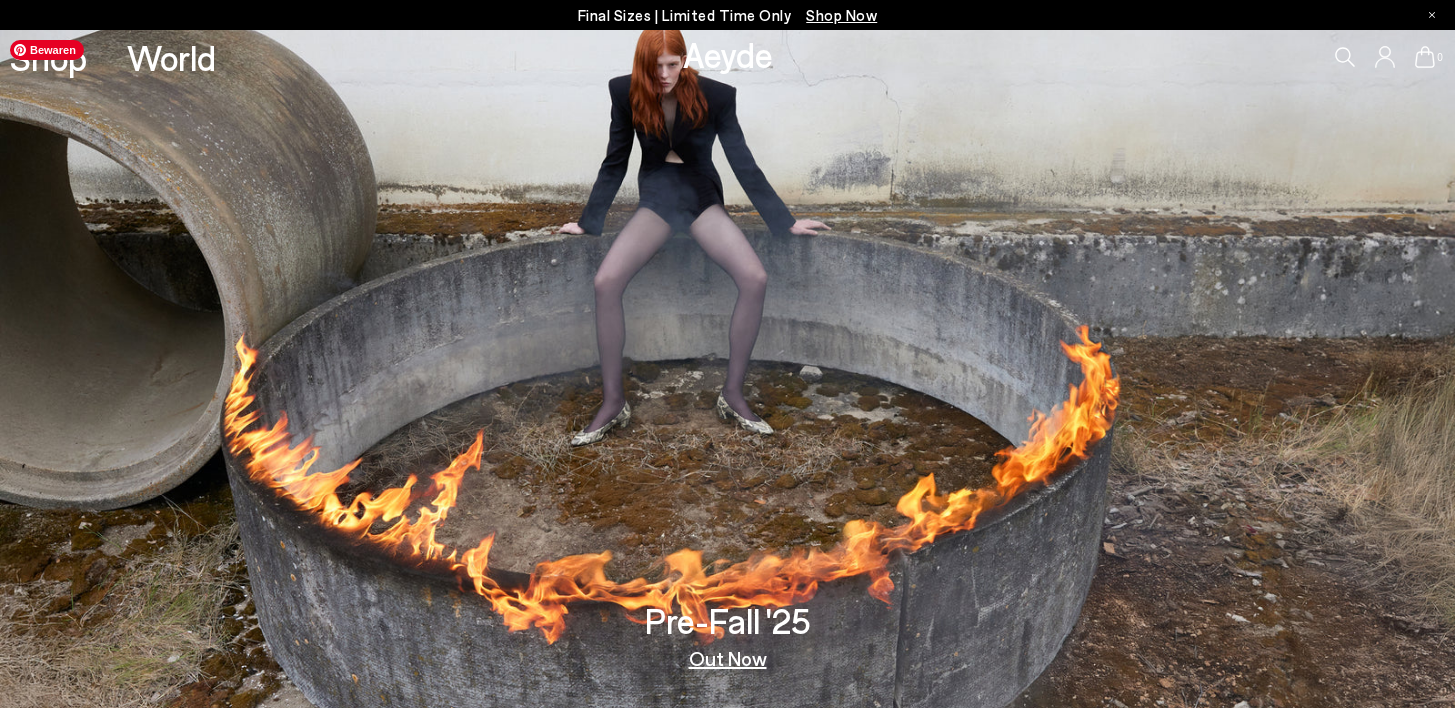 scroll, scrollTop: 0, scrollLeft: 0, axis: both 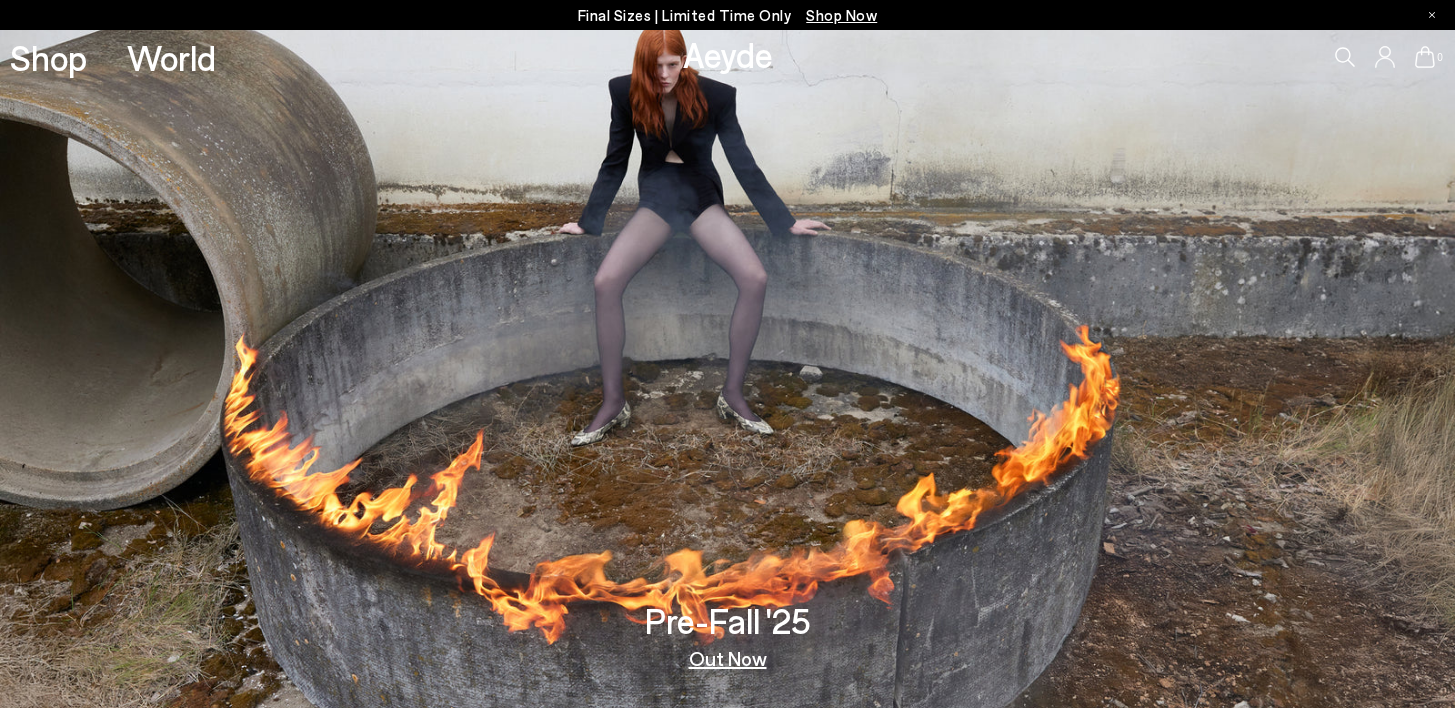 click on "Shop Now" at bounding box center (841, 15) 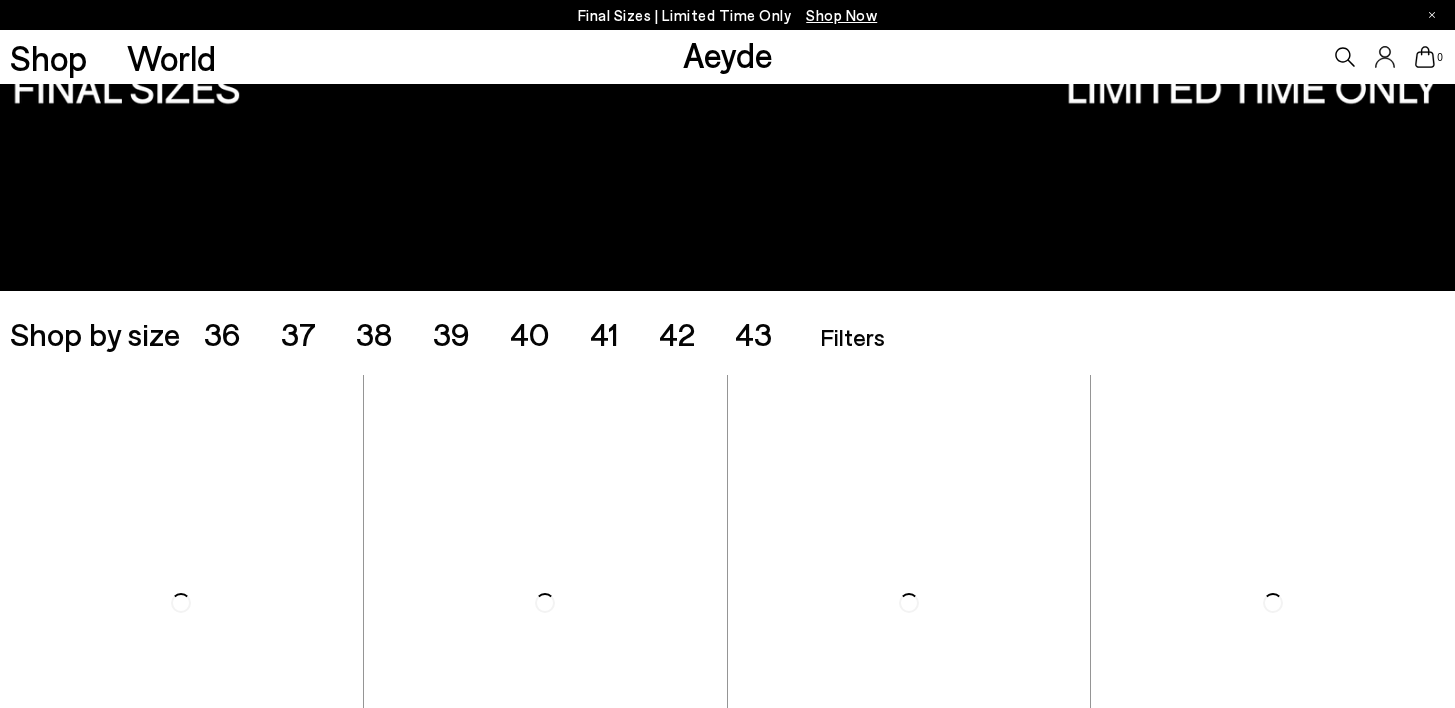 scroll, scrollTop: 204, scrollLeft: 0, axis: vertical 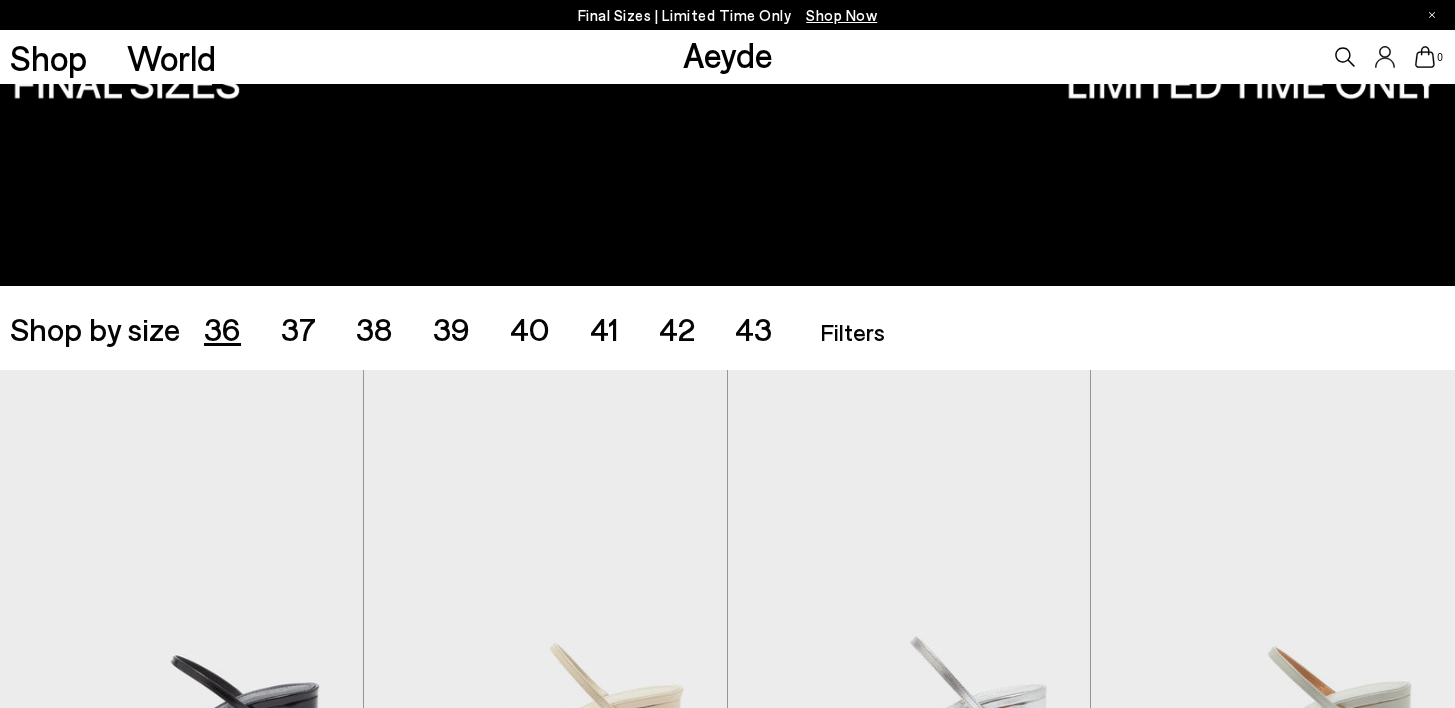 click on "36" at bounding box center (222, 328) 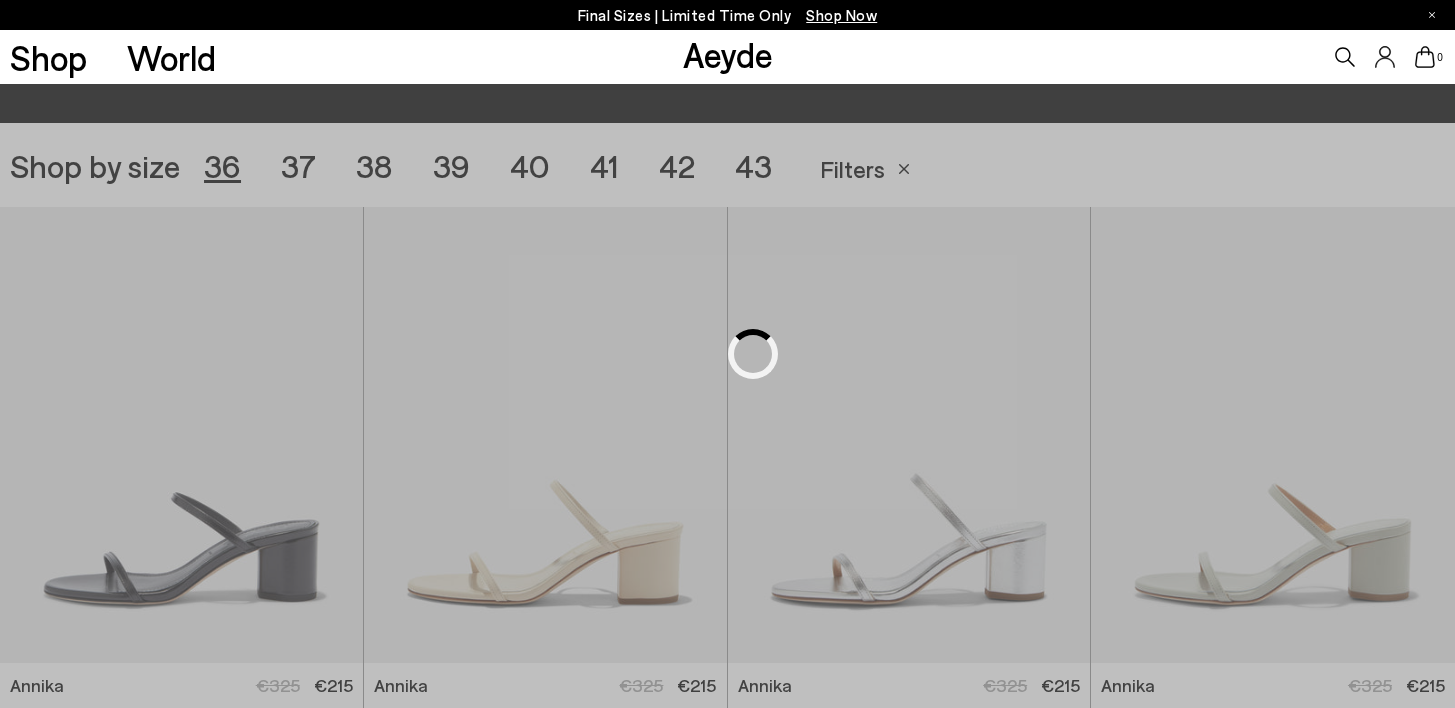 scroll, scrollTop: 405, scrollLeft: 0, axis: vertical 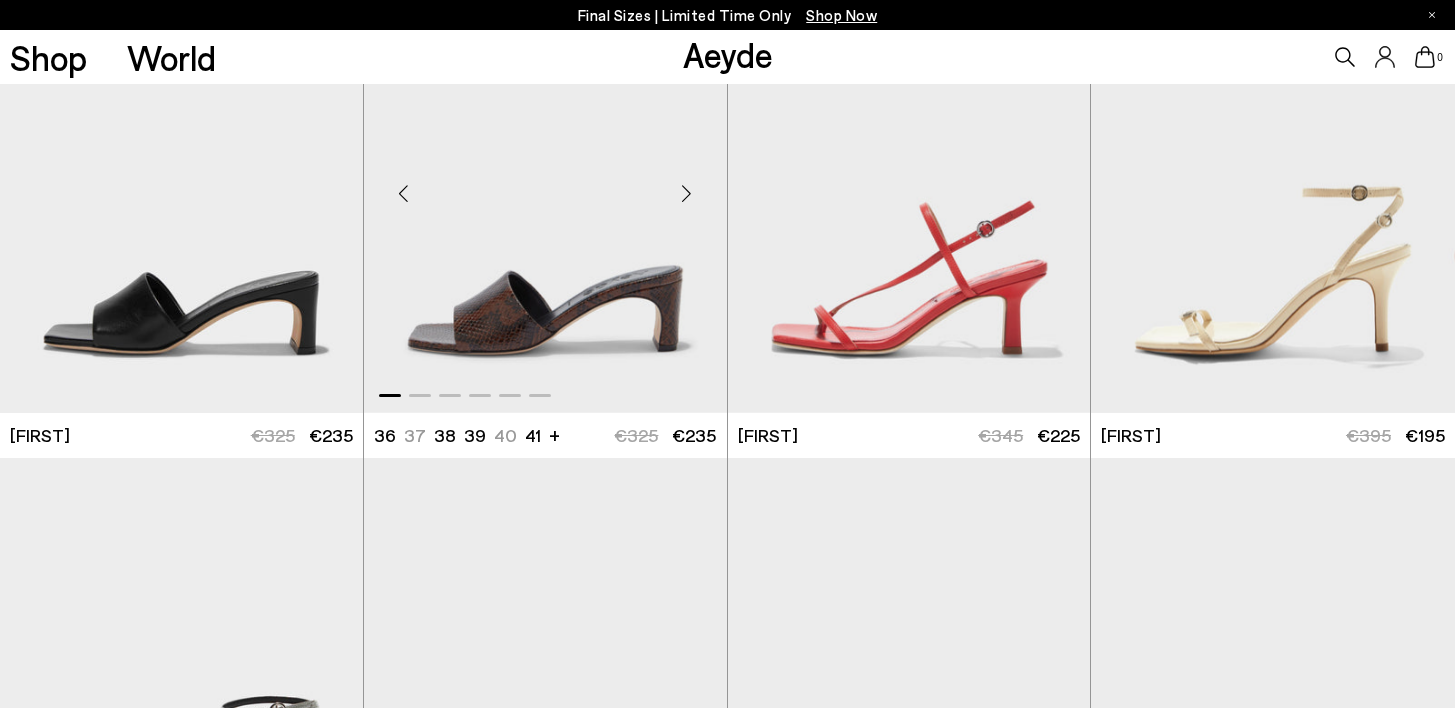 click at bounding box center (545, 185) 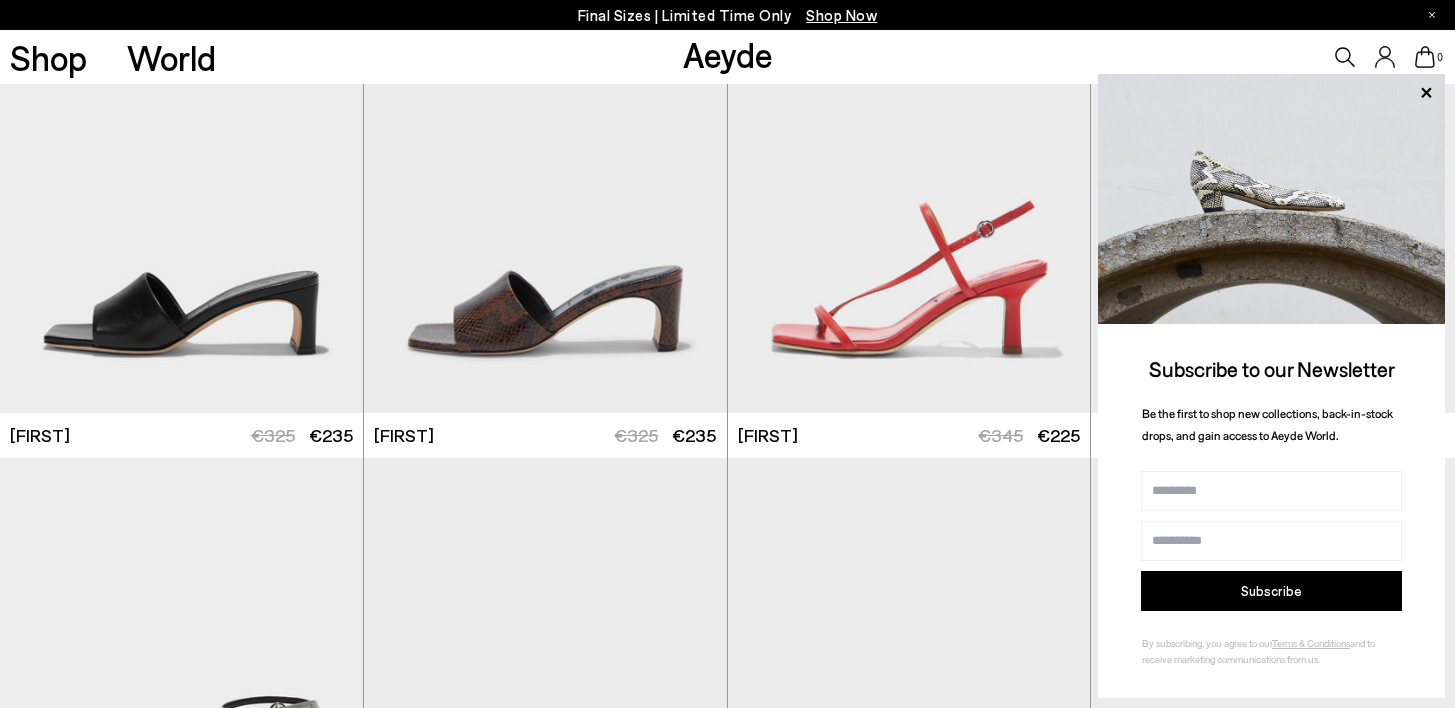 scroll, scrollTop: 801, scrollLeft: 0, axis: vertical 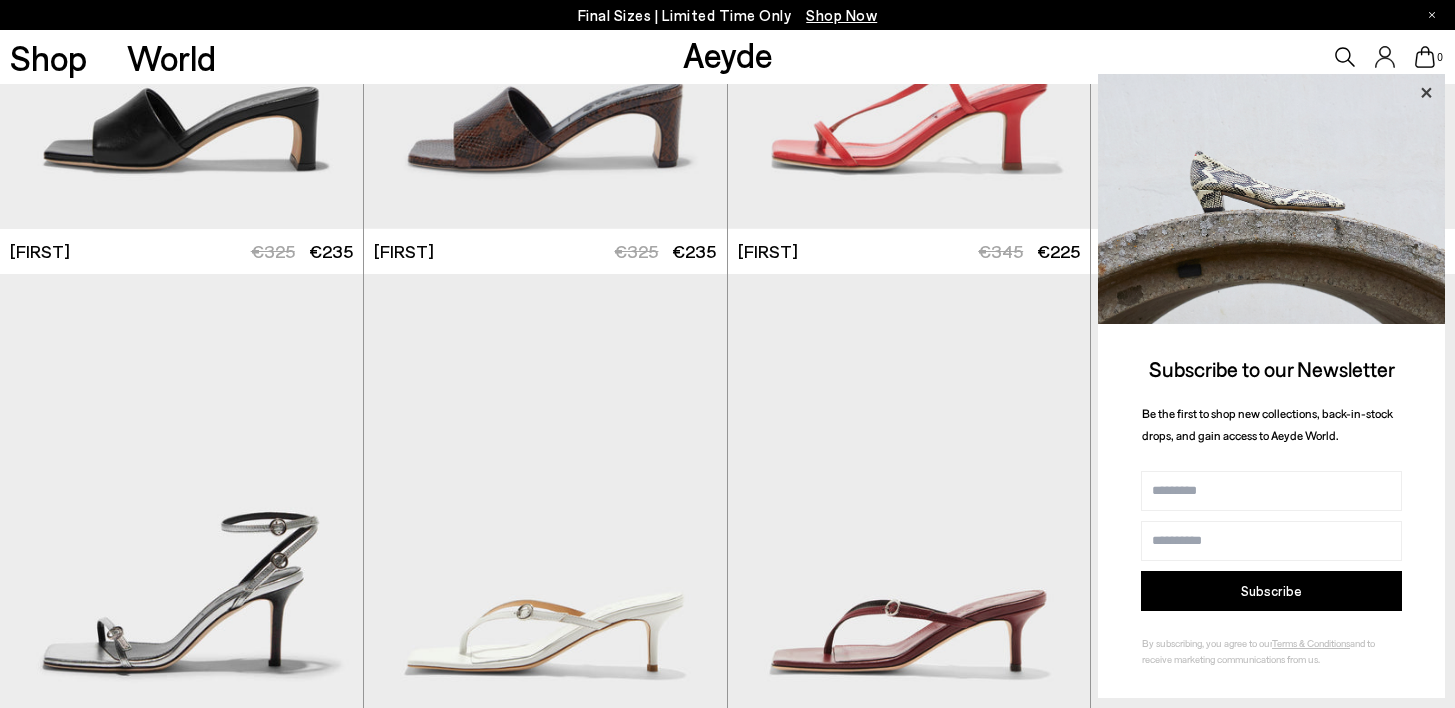 click 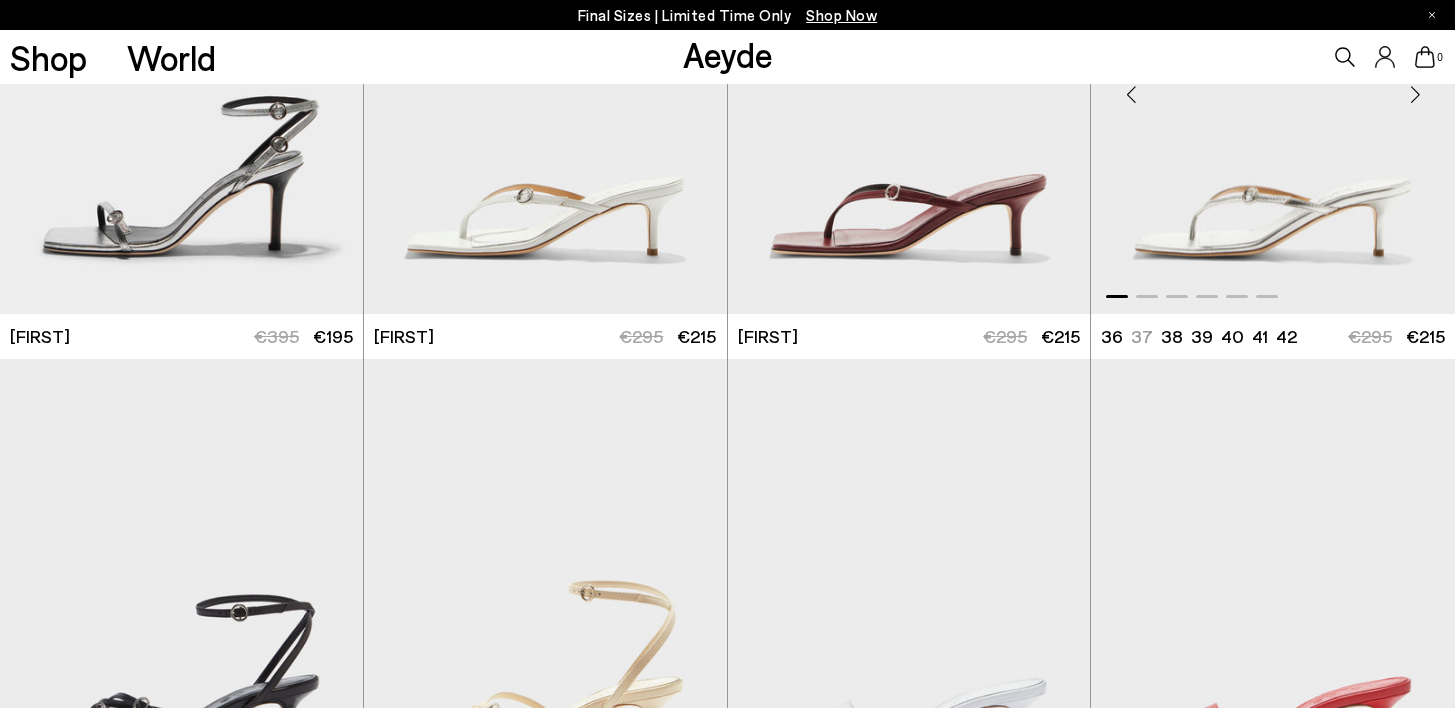 scroll, scrollTop: 1158, scrollLeft: 0, axis: vertical 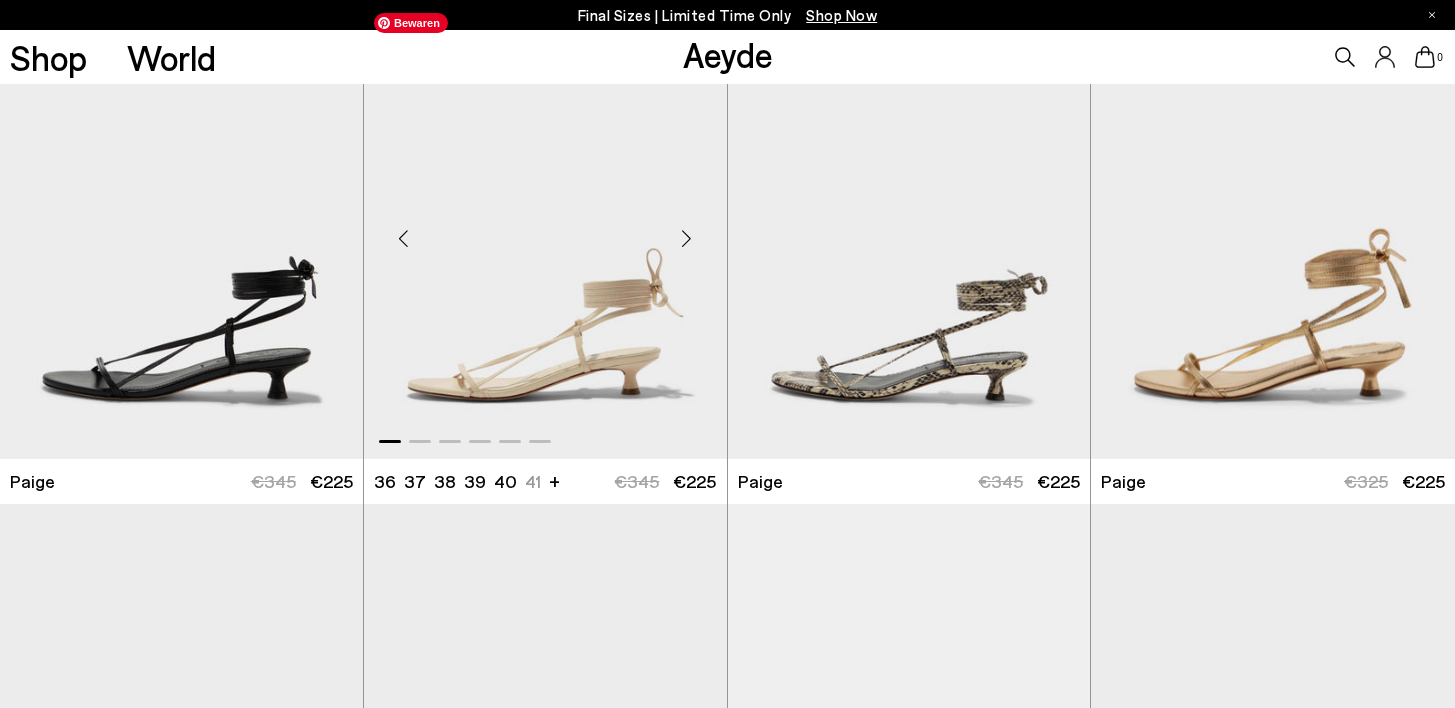 click at bounding box center (545, 231) 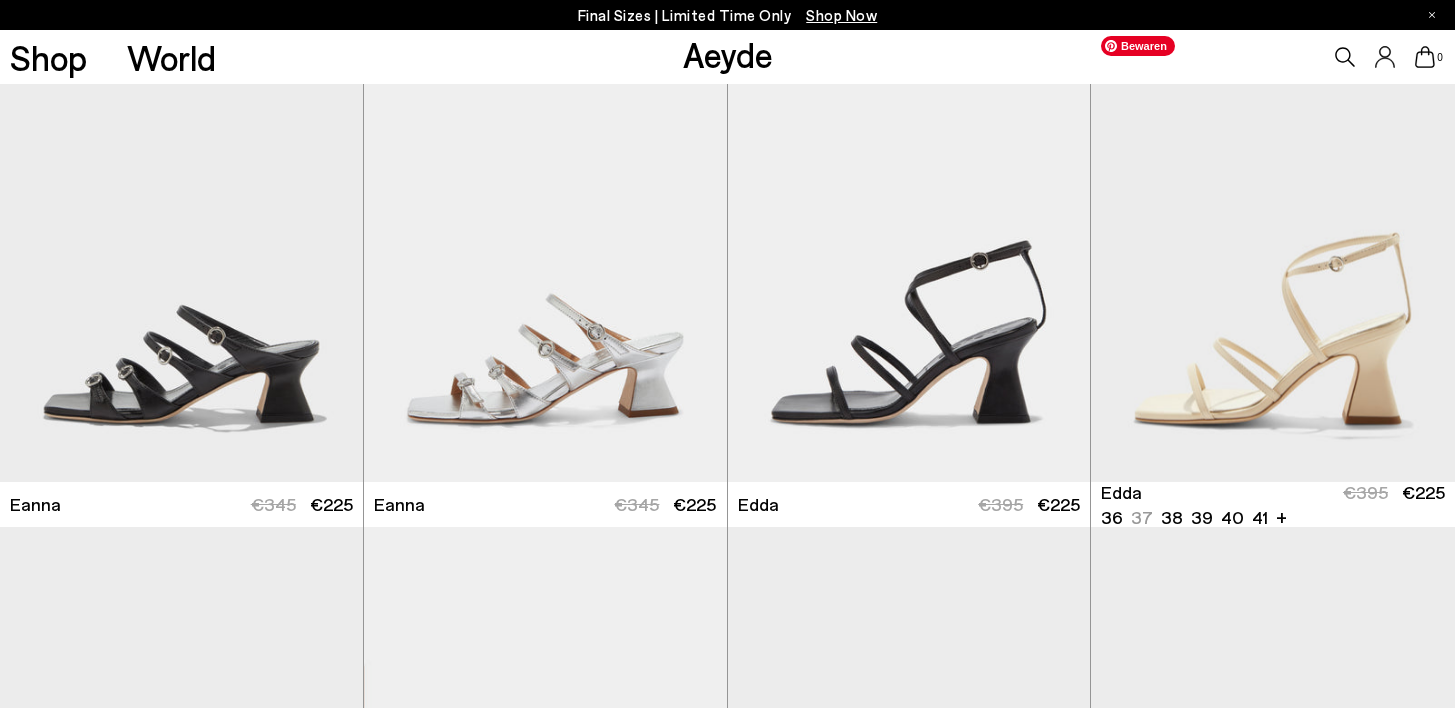 scroll, scrollTop: 4560, scrollLeft: 0, axis: vertical 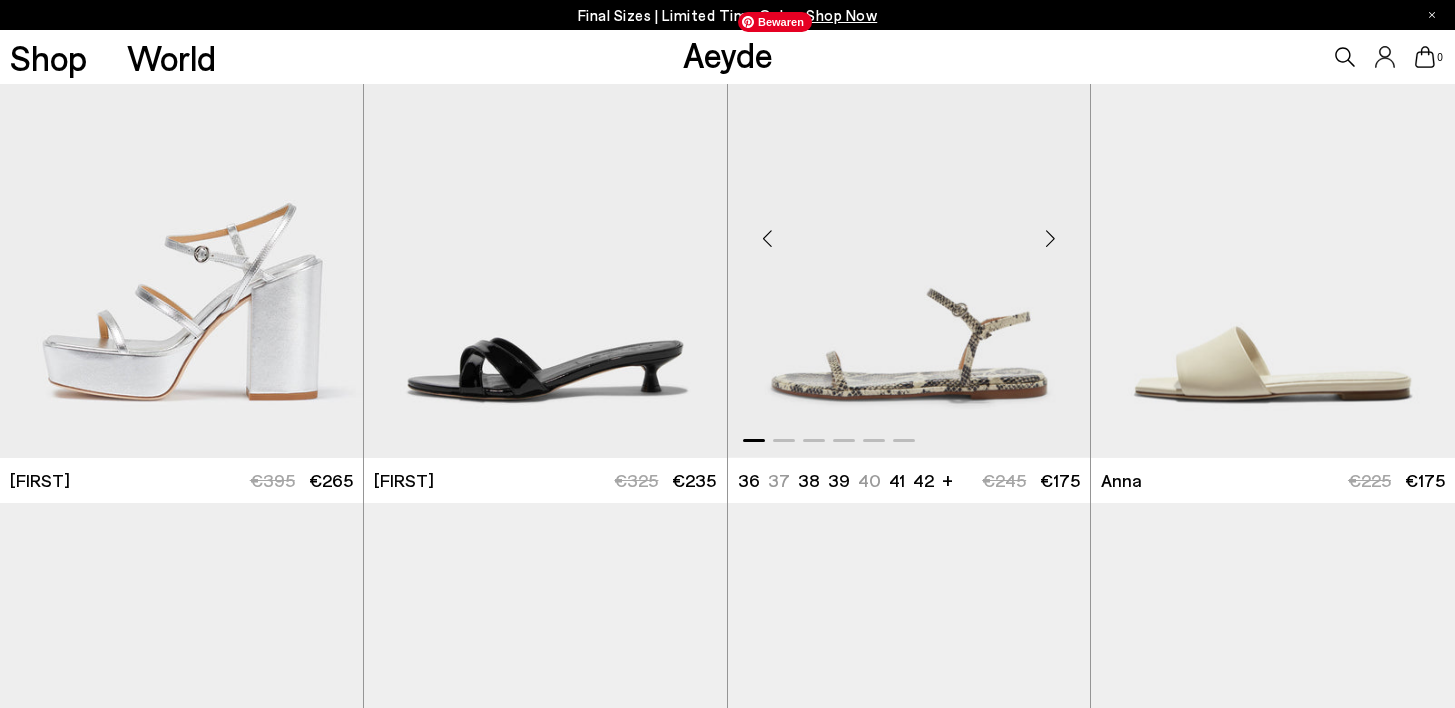 click at bounding box center (909, 230) 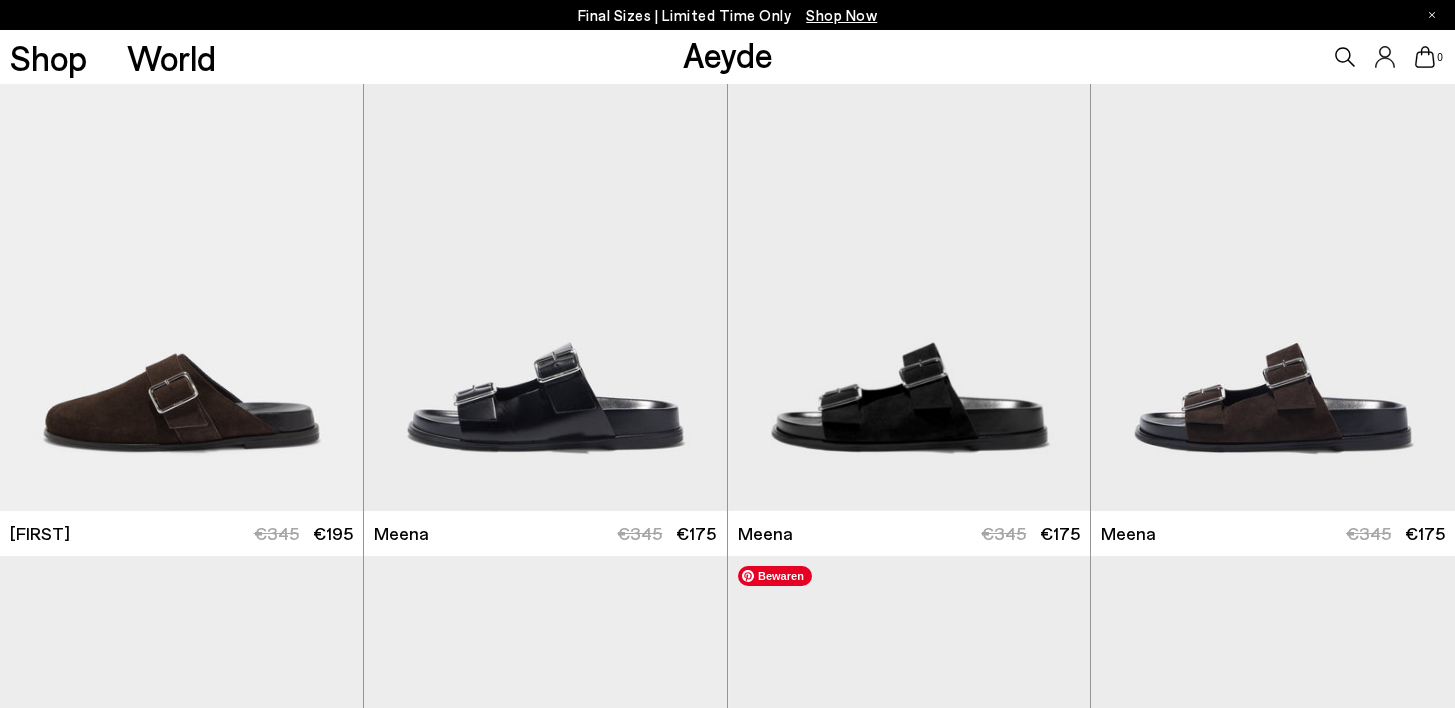 scroll, scrollTop: 5552, scrollLeft: 0, axis: vertical 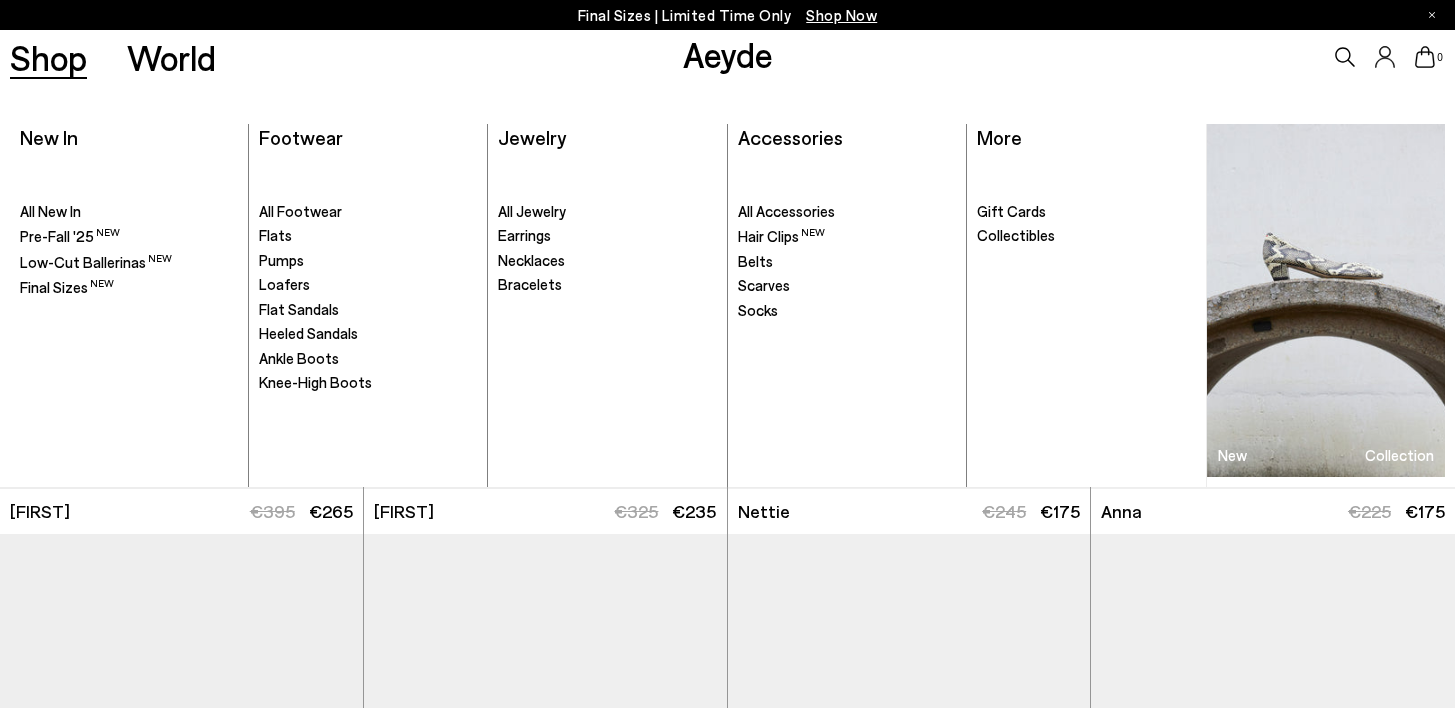 click on "Shop
World" at bounding box center [108, 57] 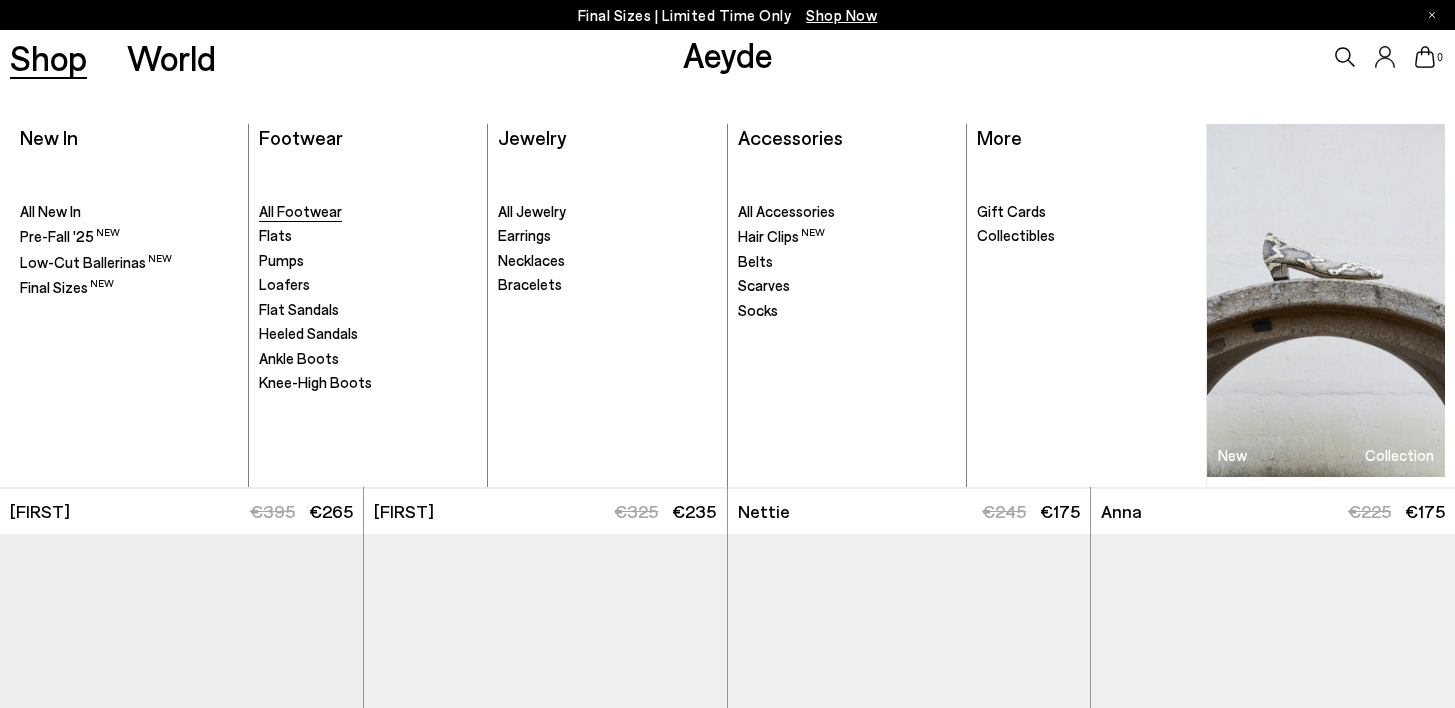 click on "All Footwear" at bounding box center [300, 211] 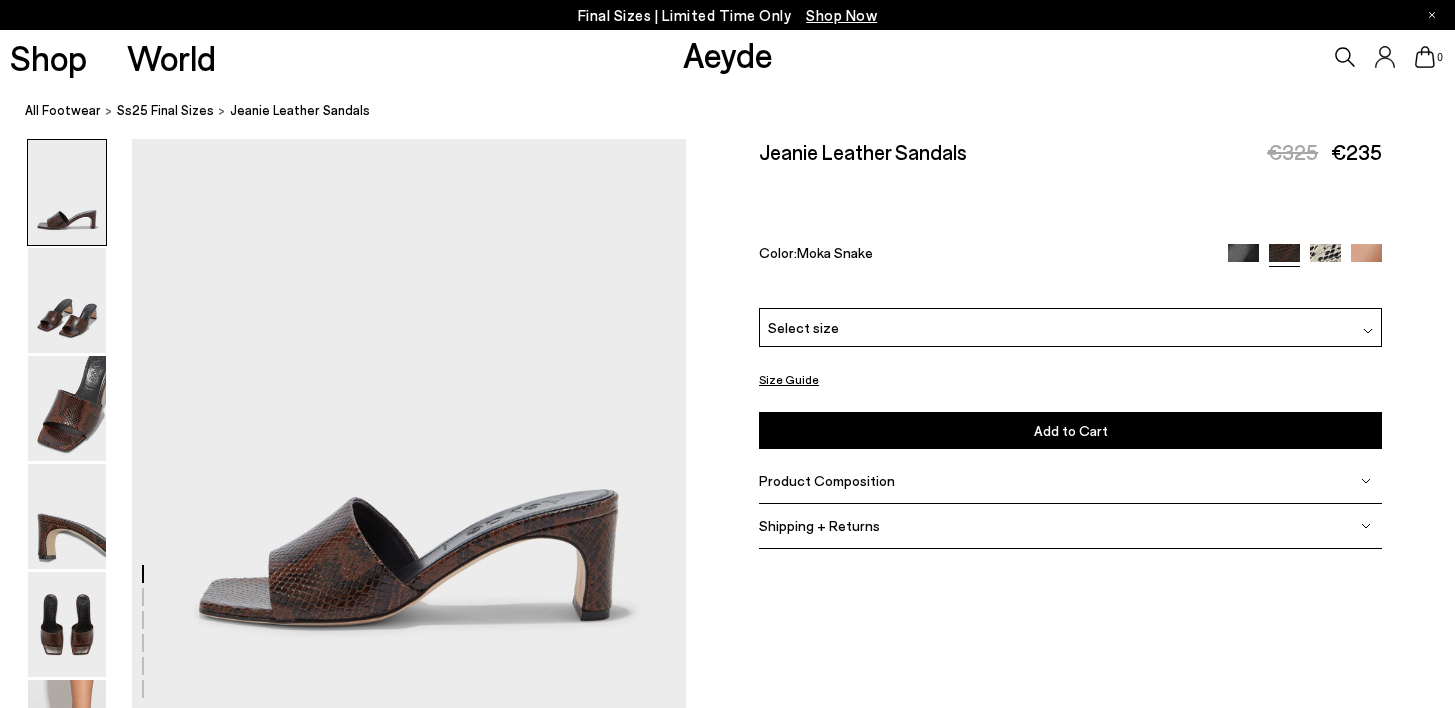 scroll, scrollTop: 183, scrollLeft: 0, axis: vertical 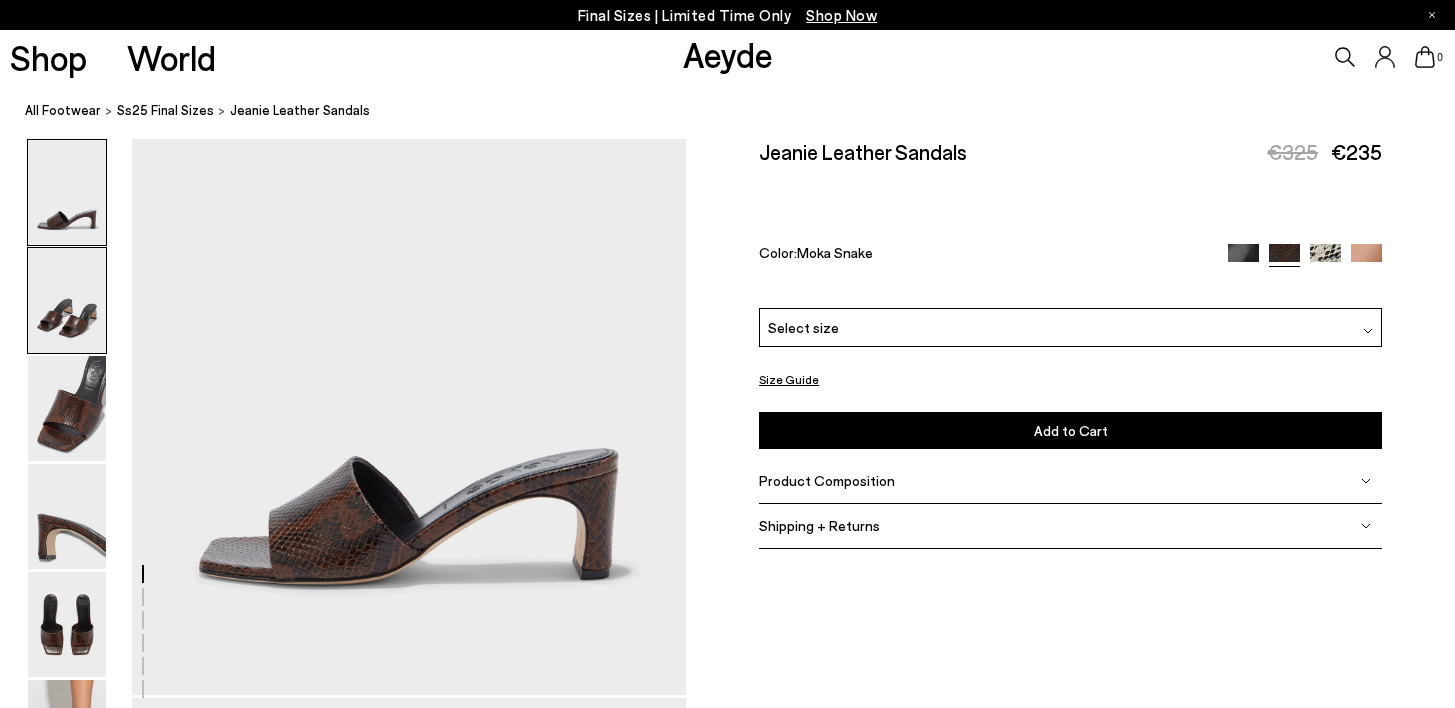 click at bounding box center [67, 300] 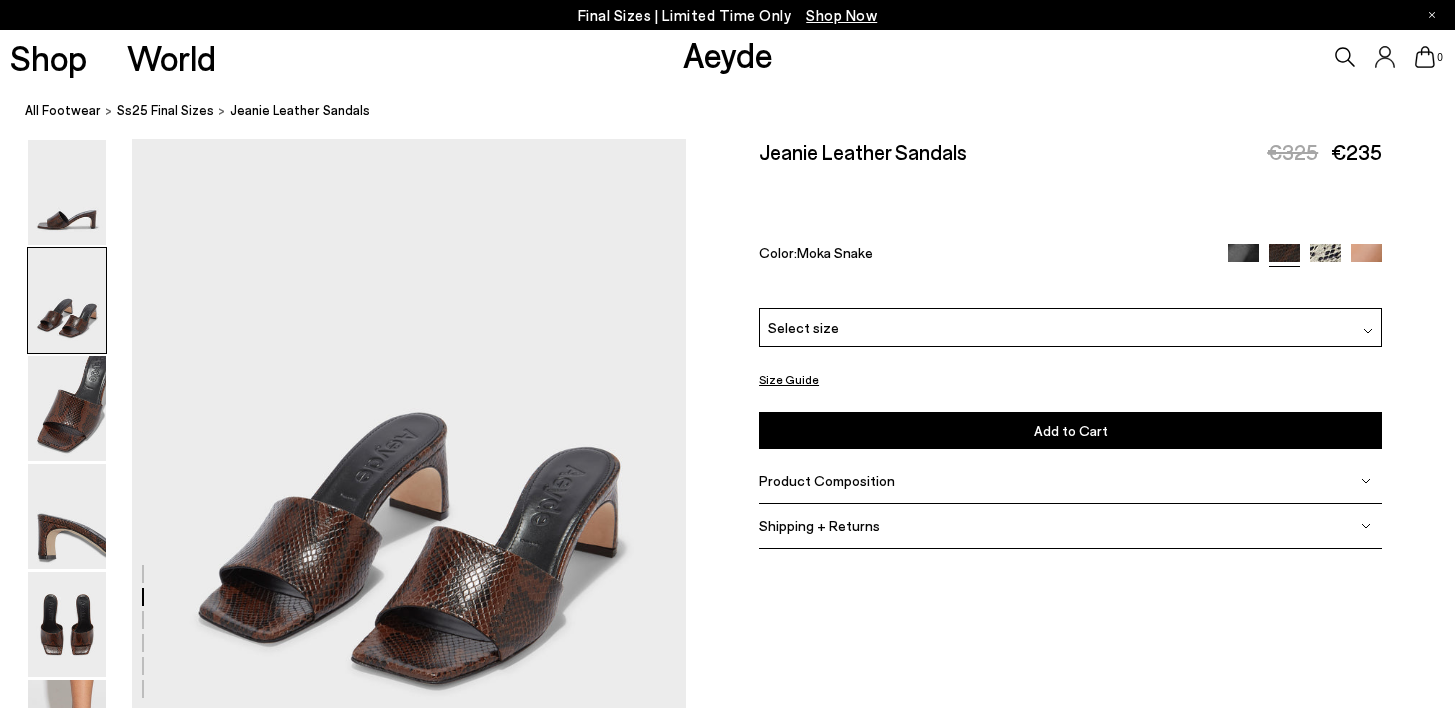 scroll, scrollTop: 842, scrollLeft: 0, axis: vertical 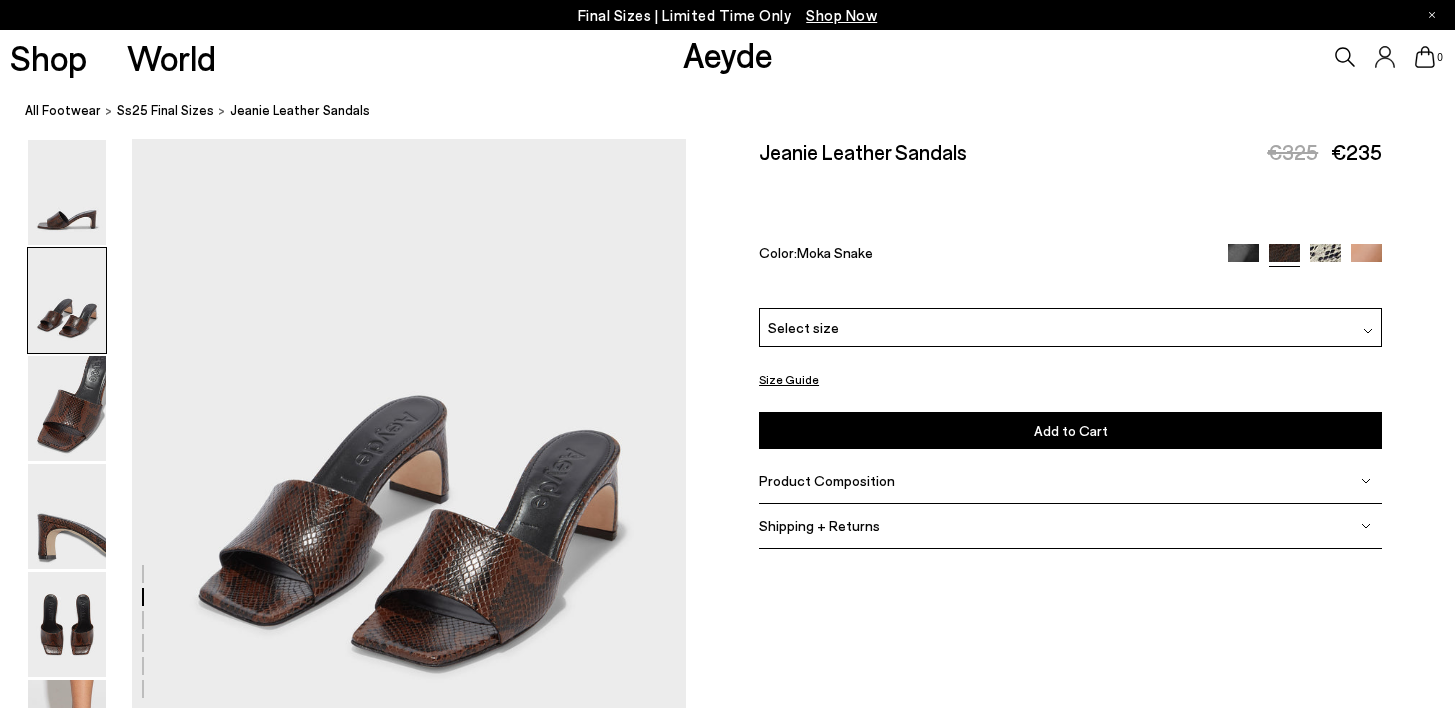 click on "Select size" at bounding box center (1070, 326) 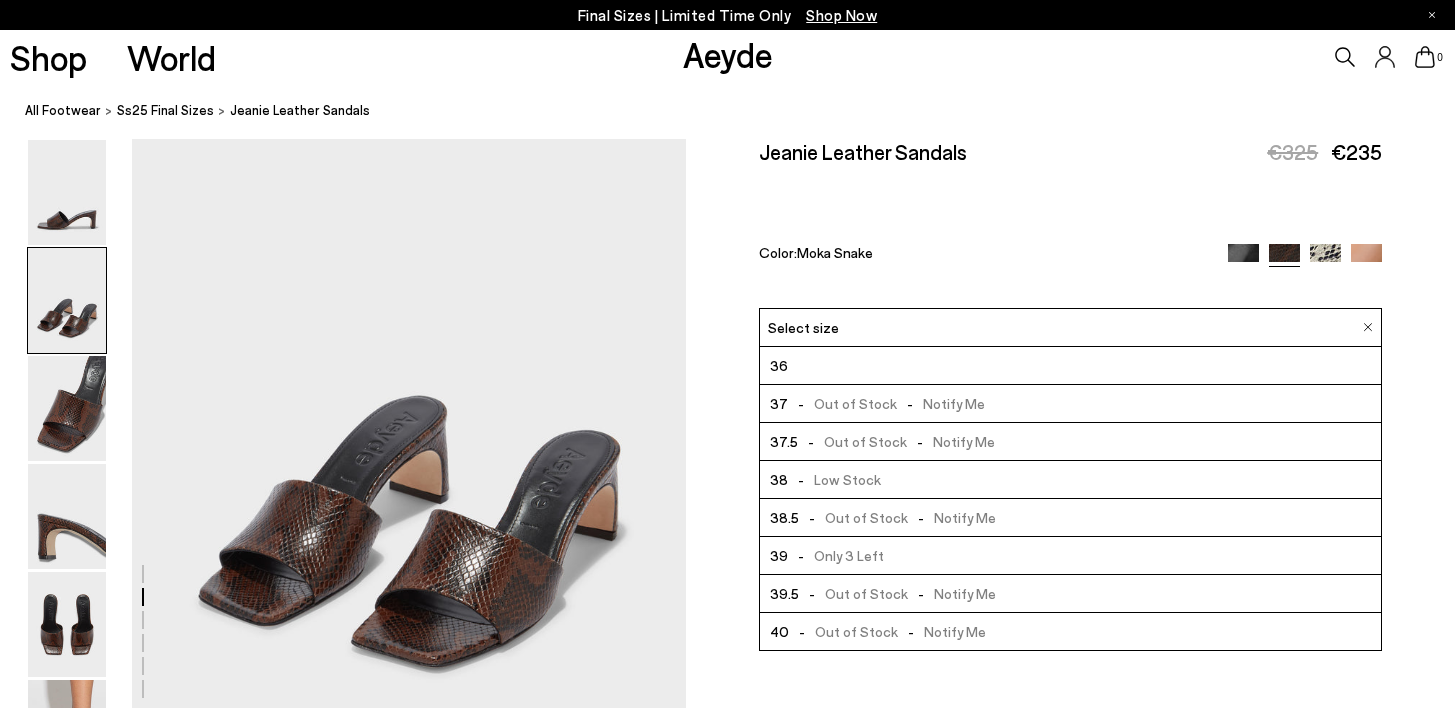 click on "Select size" at bounding box center (1070, 326) 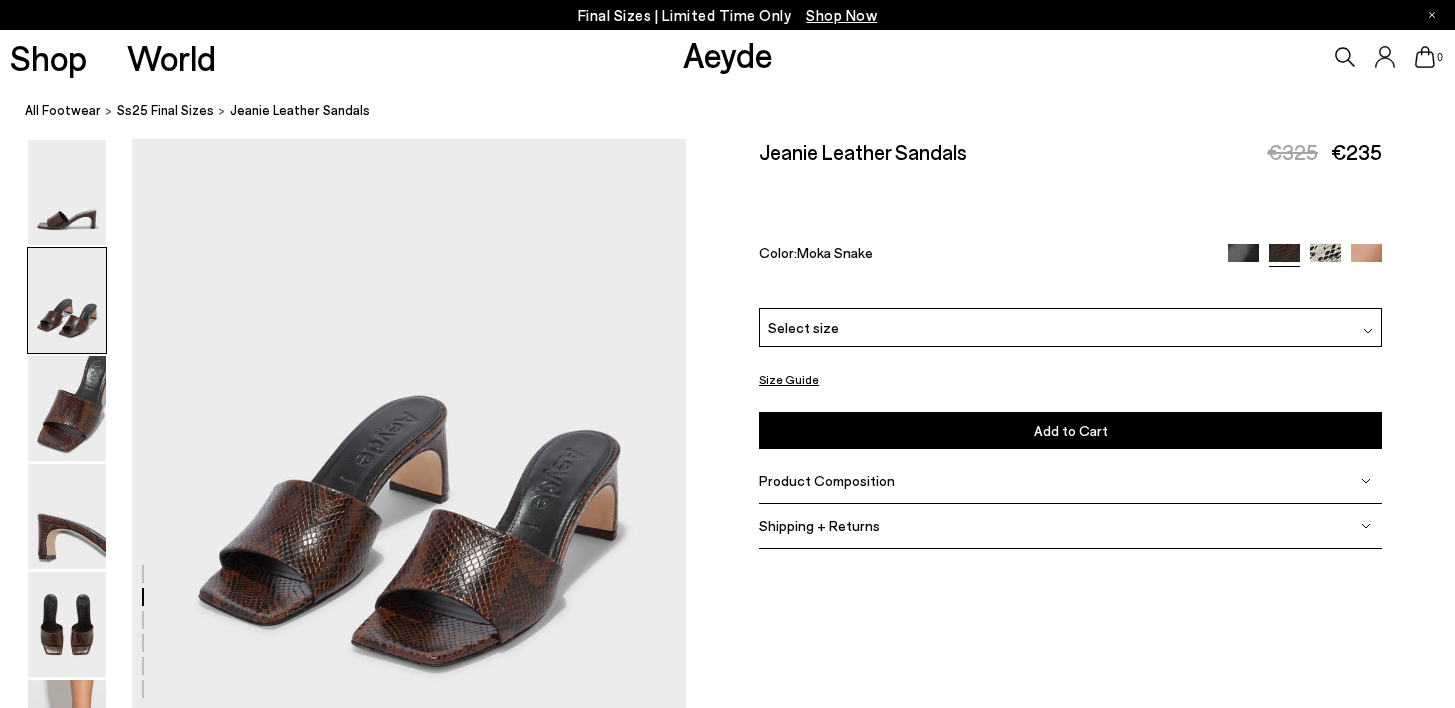click at bounding box center [1243, 259] 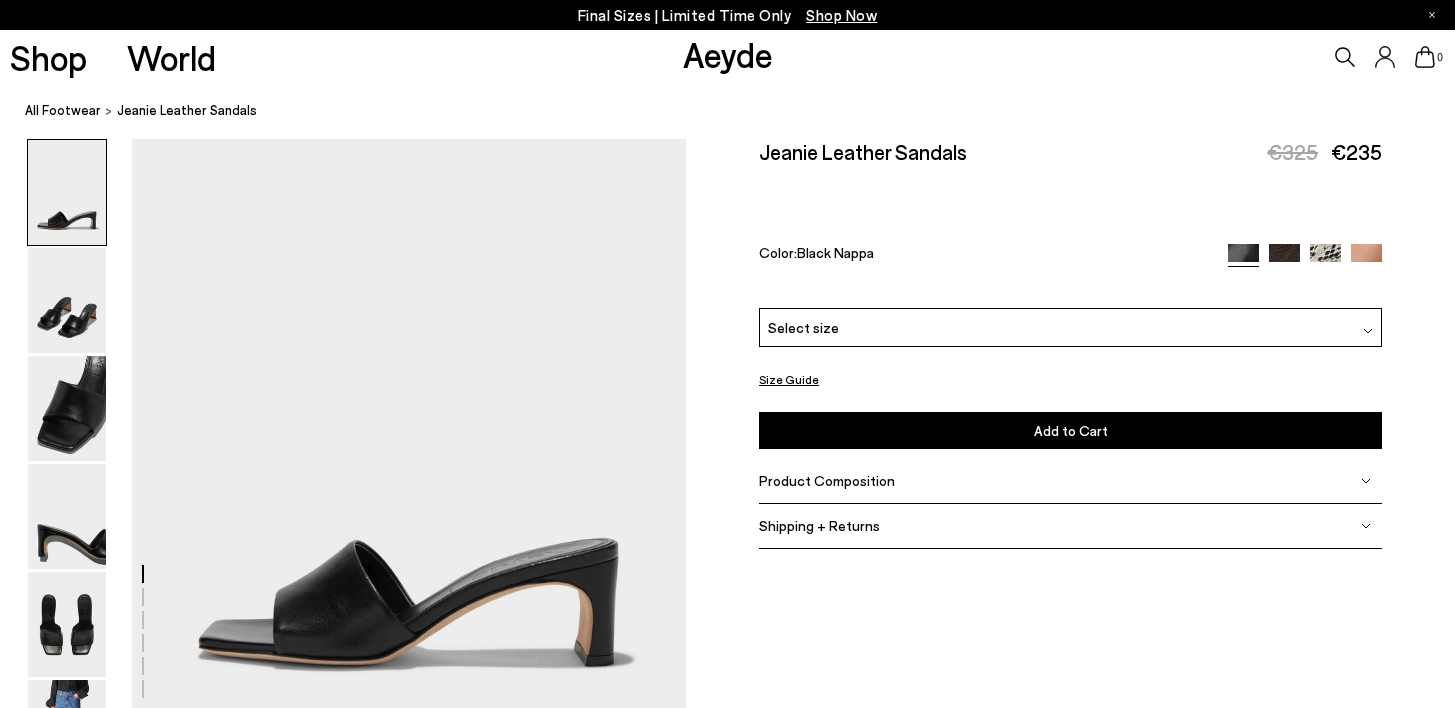 scroll, scrollTop: 215, scrollLeft: 0, axis: vertical 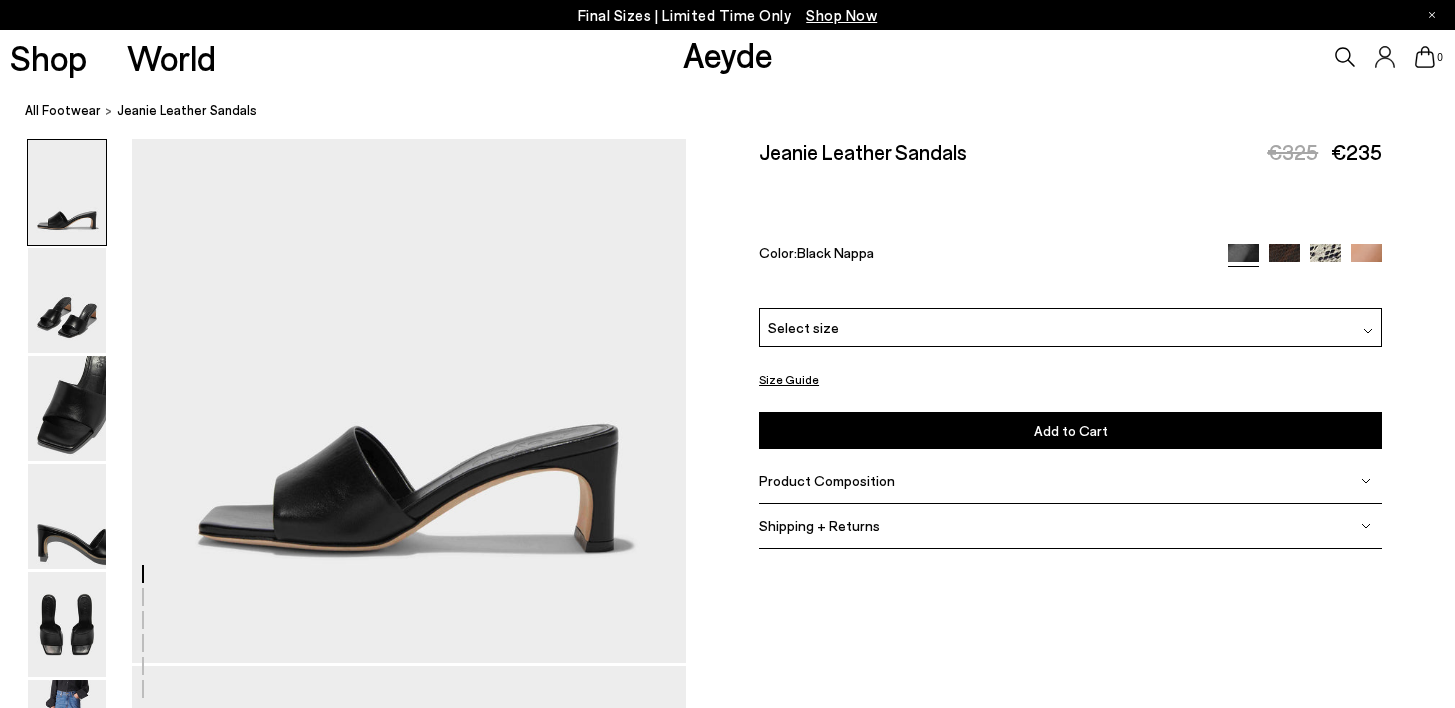 click at bounding box center (1284, 259) 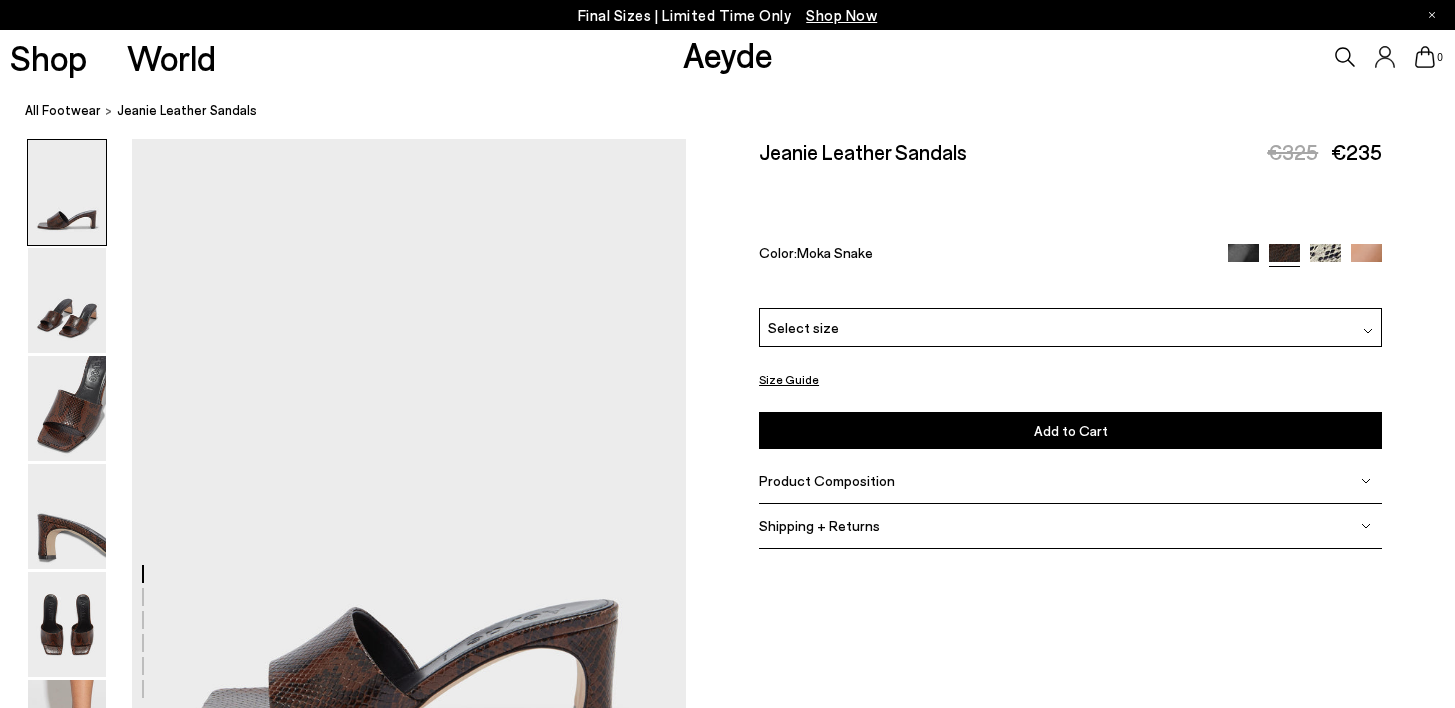 scroll, scrollTop: 33, scrollLeft: 0, axis: vertical 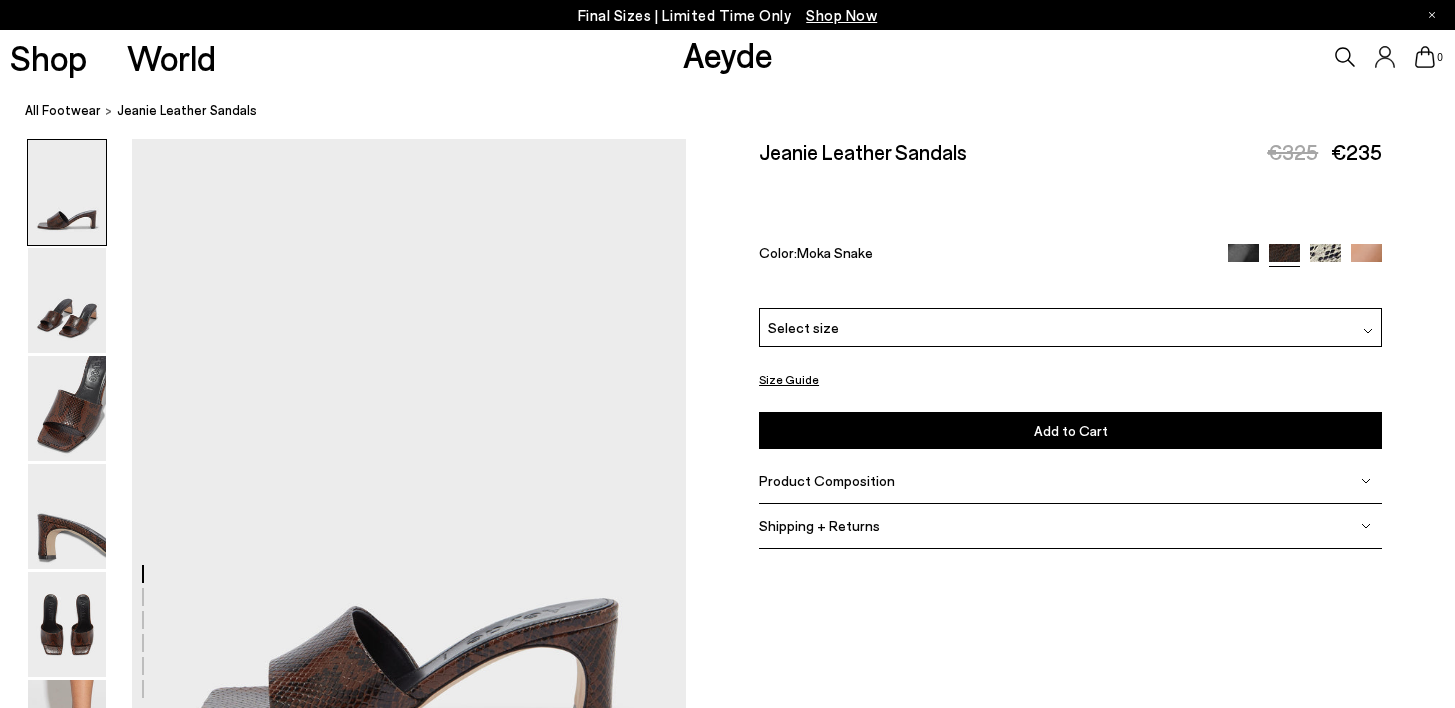 click at bounding box center (1325, 259) 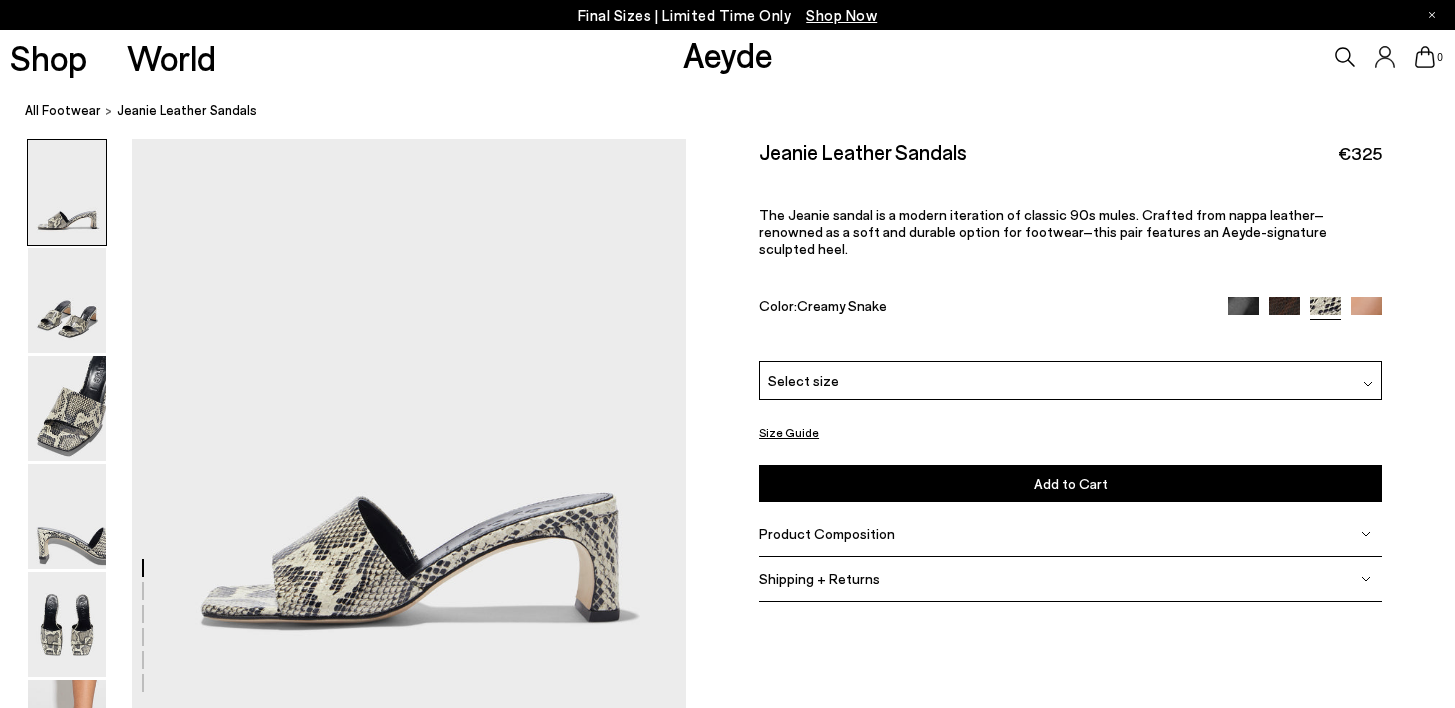 scroll, scrollTop: 0, scrollLeft: 0, axis: both 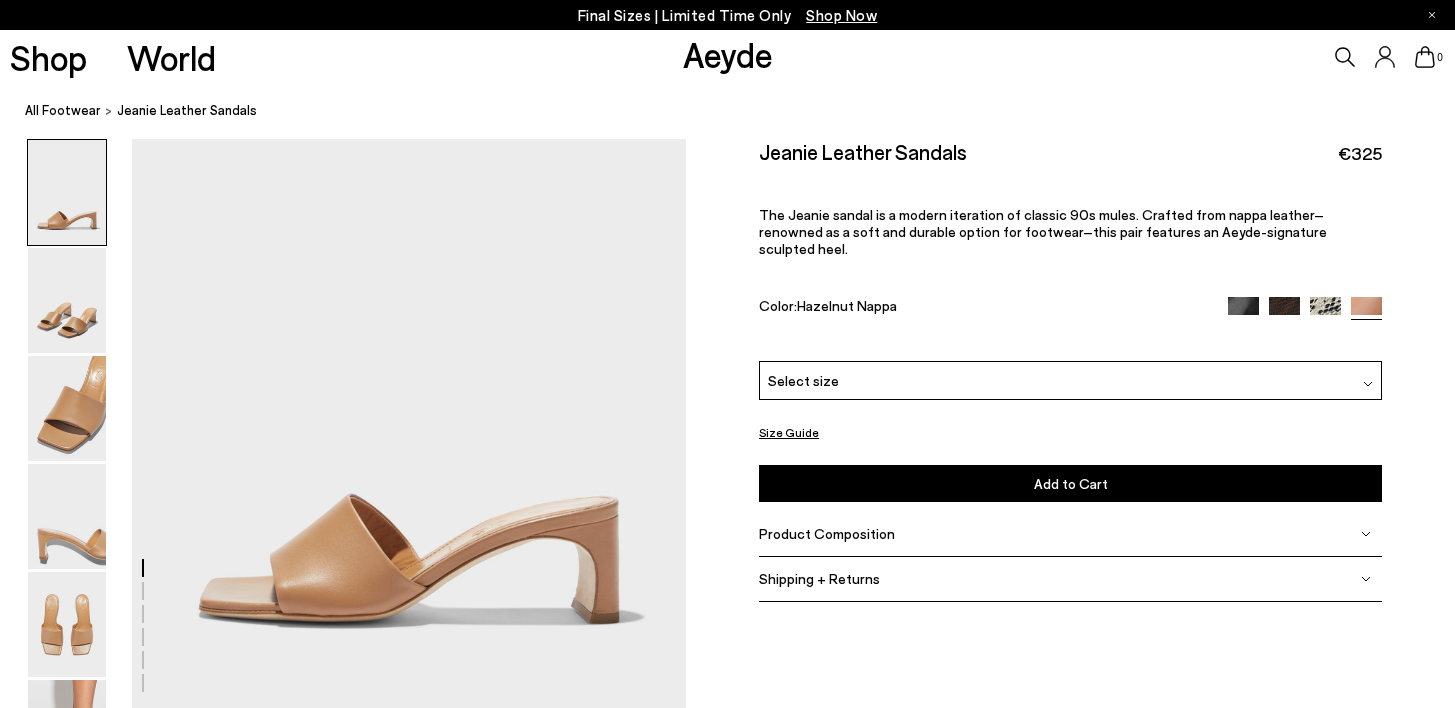 click at bounding box center (1284, 312) 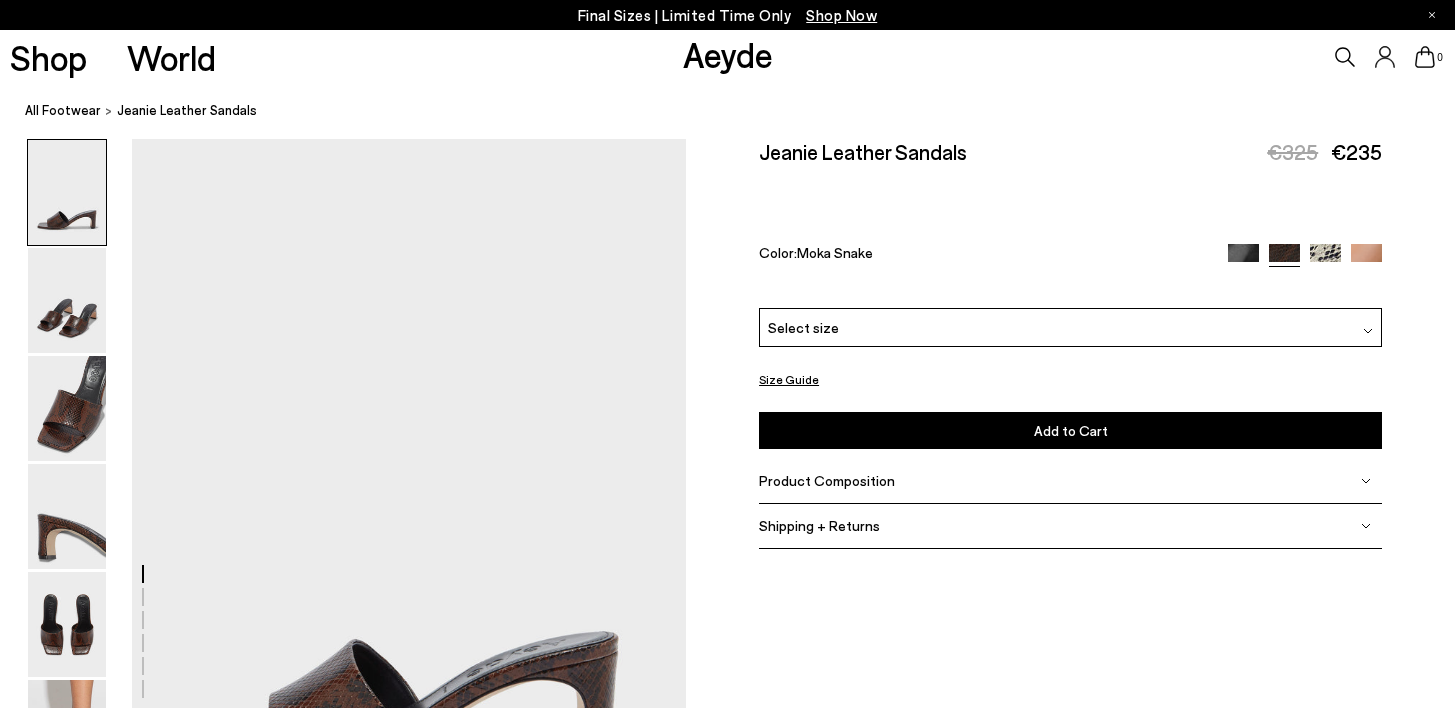 scroll, scrollTop: 0, scrollLeft: 0, axis: both 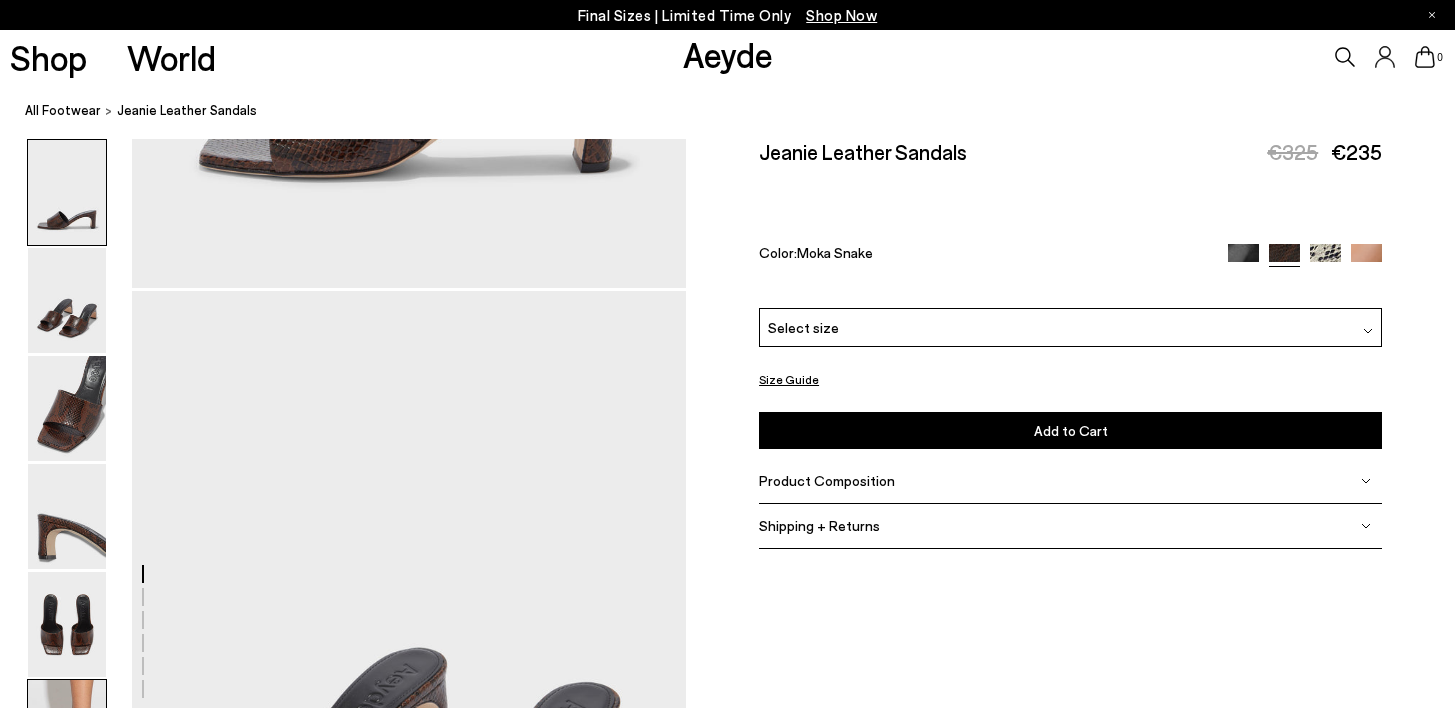 click at bounding box center (67, 732) 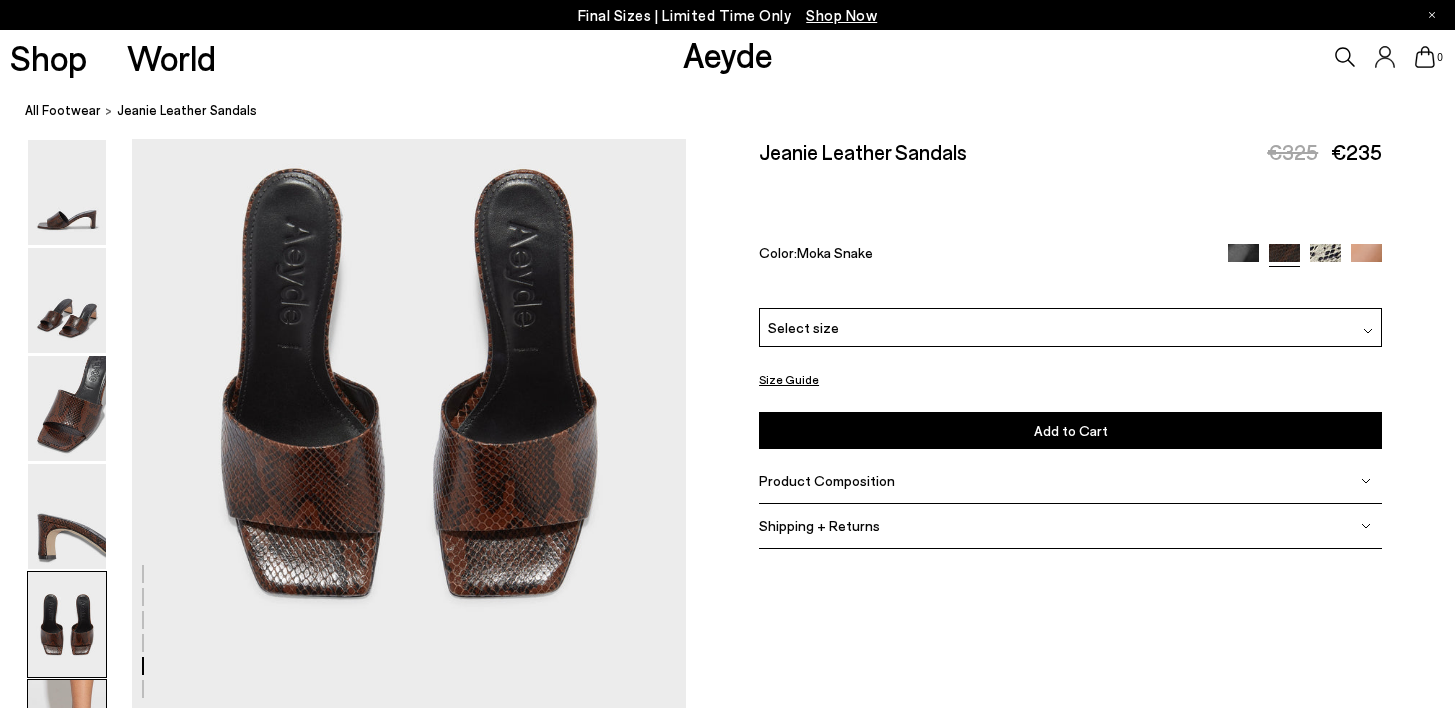 scroll, scrollTop: 3849, scrollLeft: 0, axis: vertical 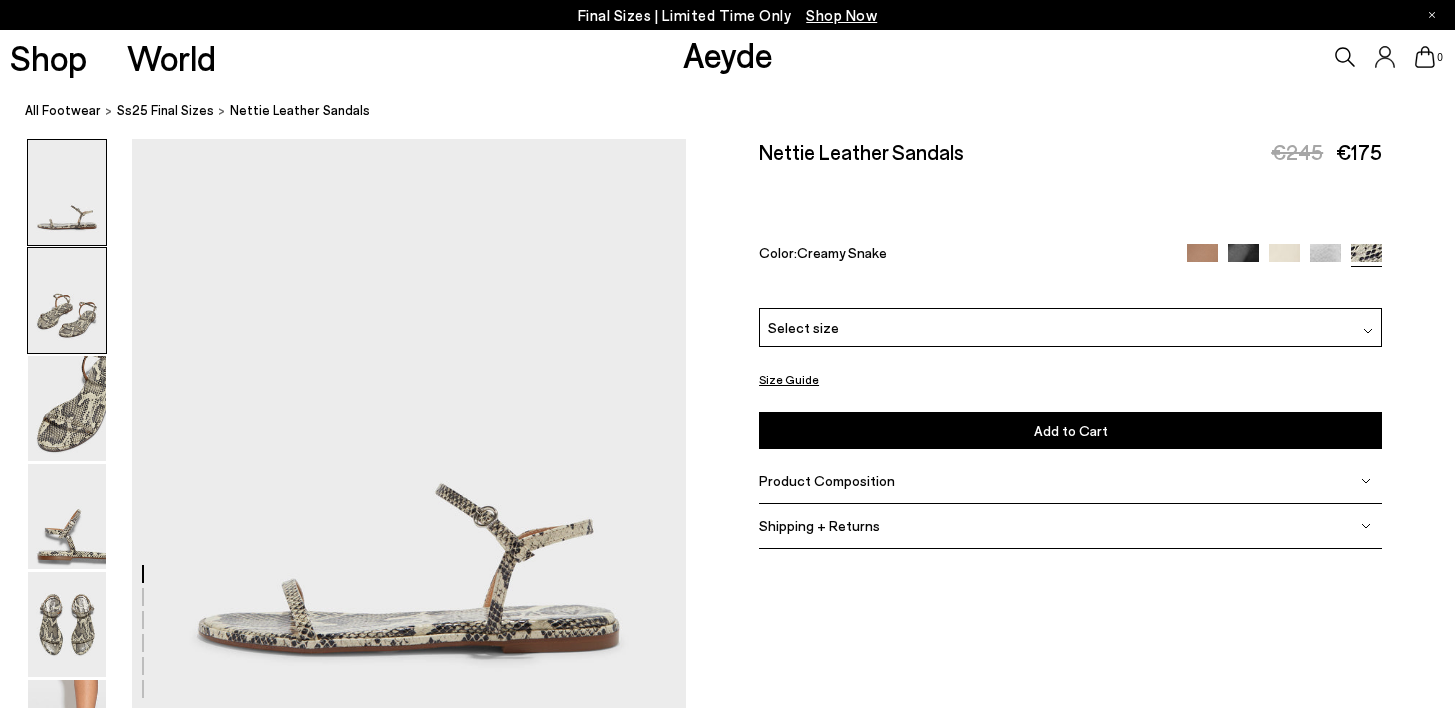 click at bounding box center (67, 300) 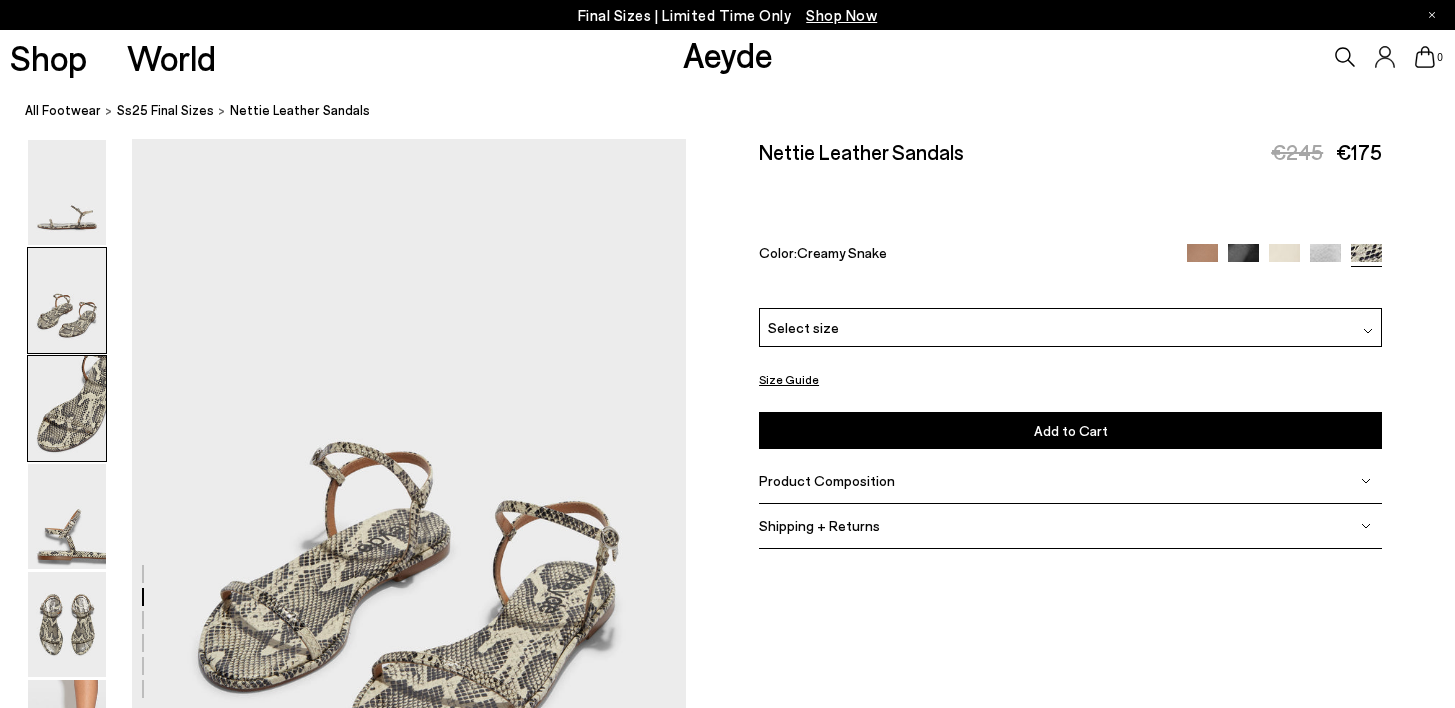 click at bounding box center [67, 408] 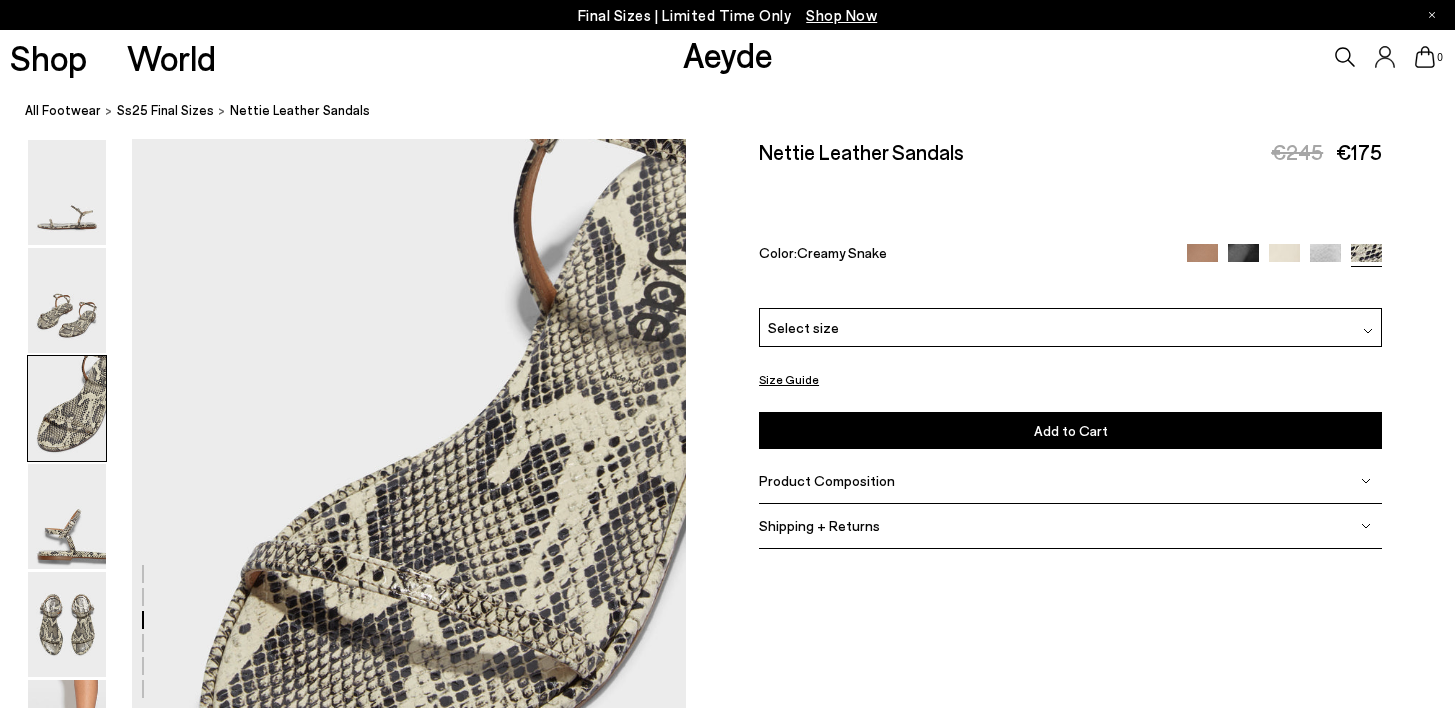scroll, scrollTop: 1534, scrollLeft: 0, axis: vertical 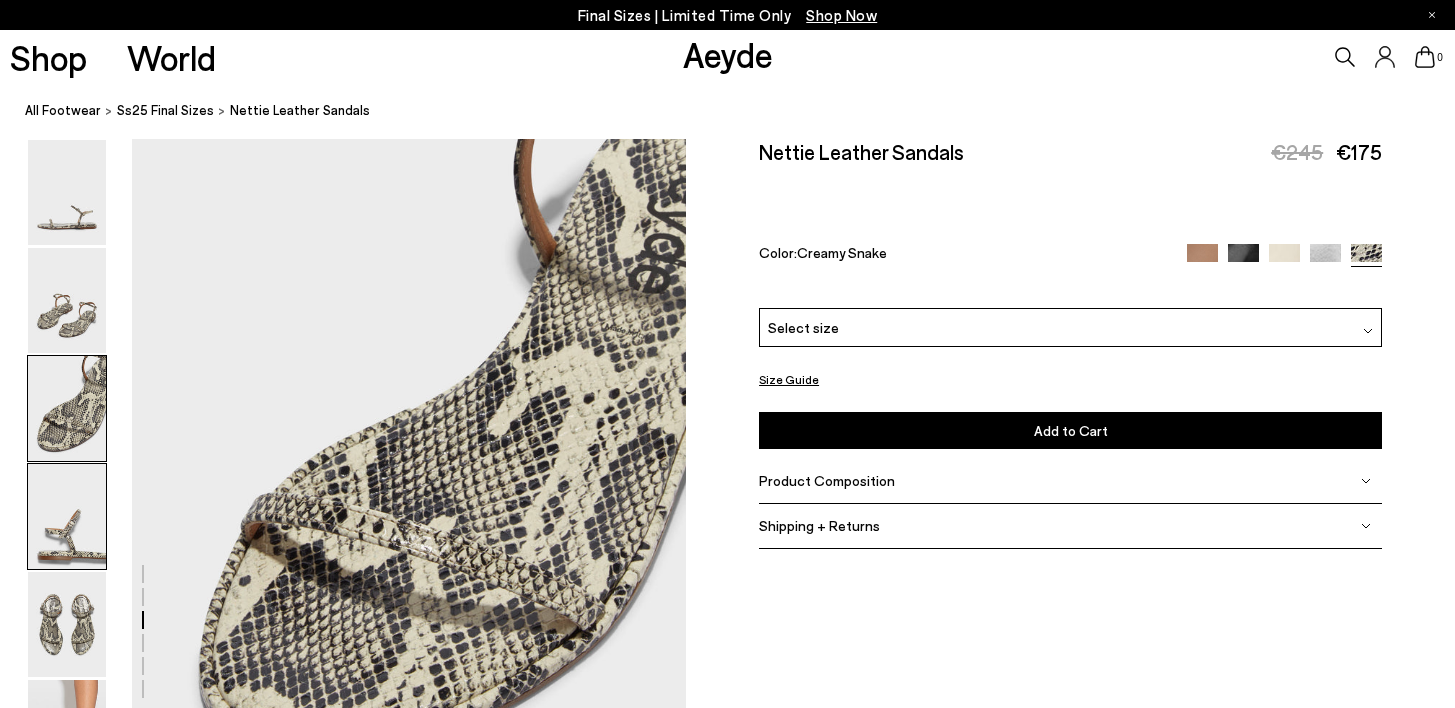 click at bounding box center (67, 516) 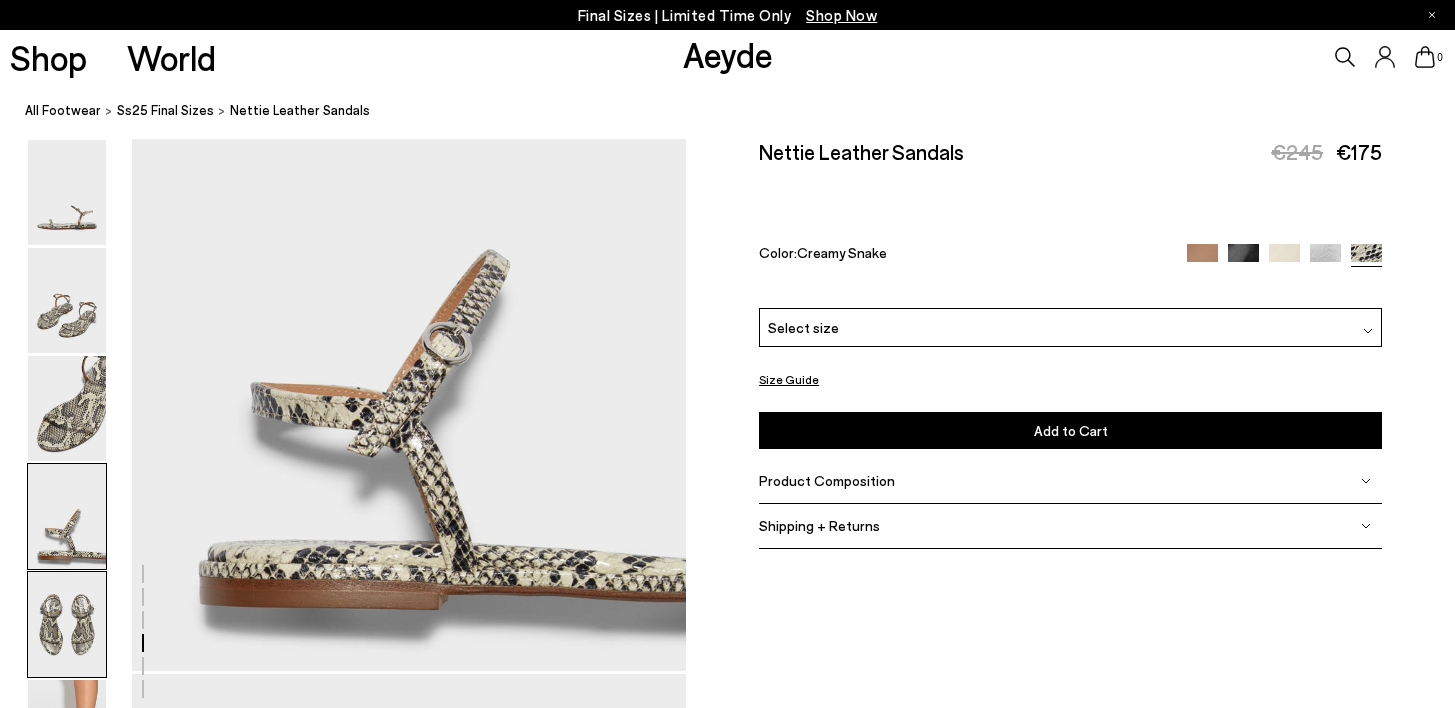 click at bounding box center (67, 624) 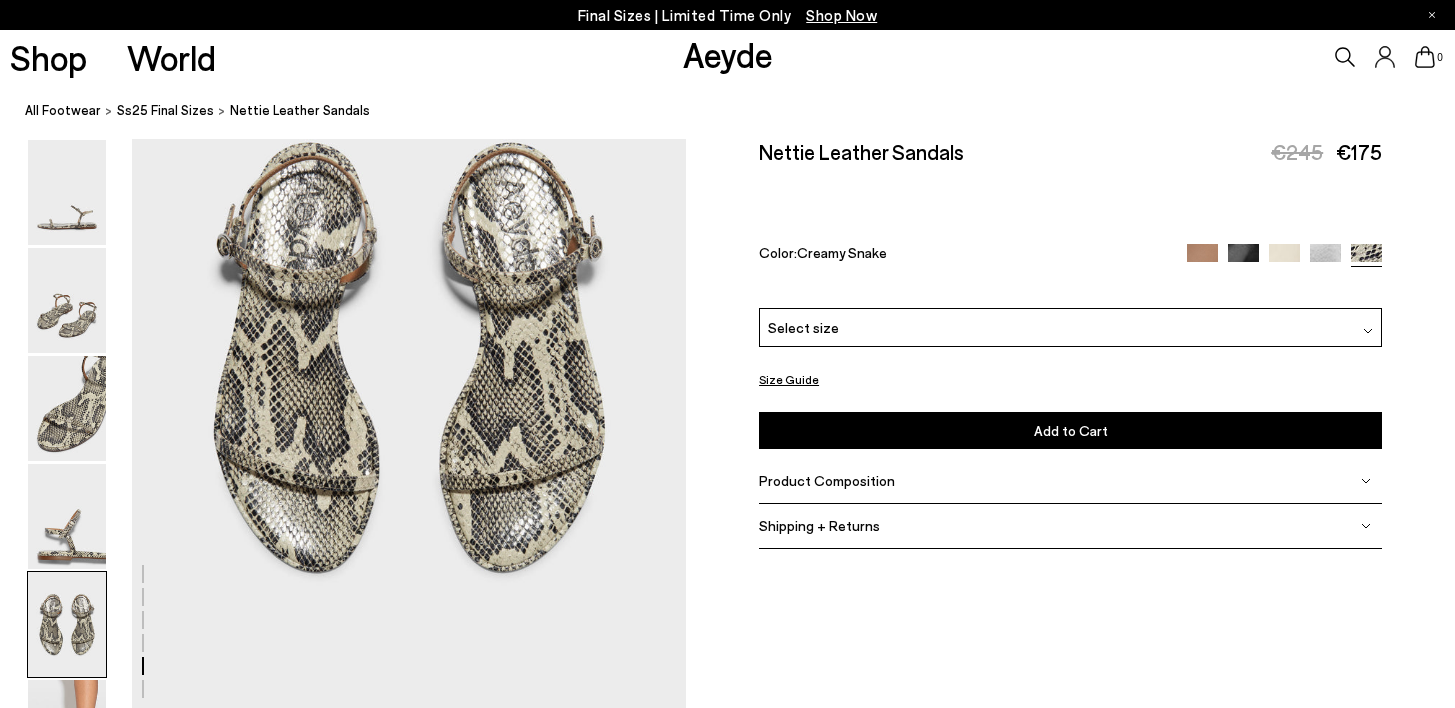 click at bounding box center [67, 624] 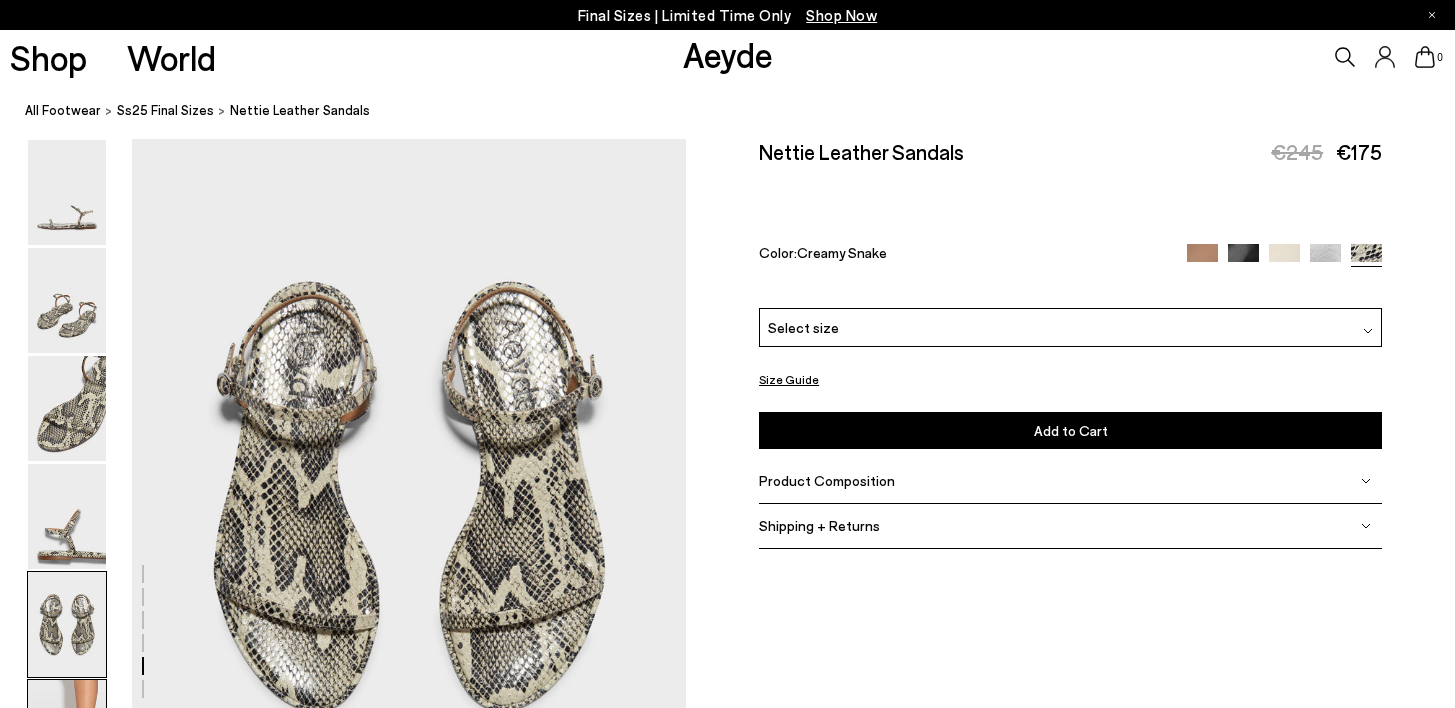 scroll, scrollTop: 2970, scrollLeft: 0, axis: vertical 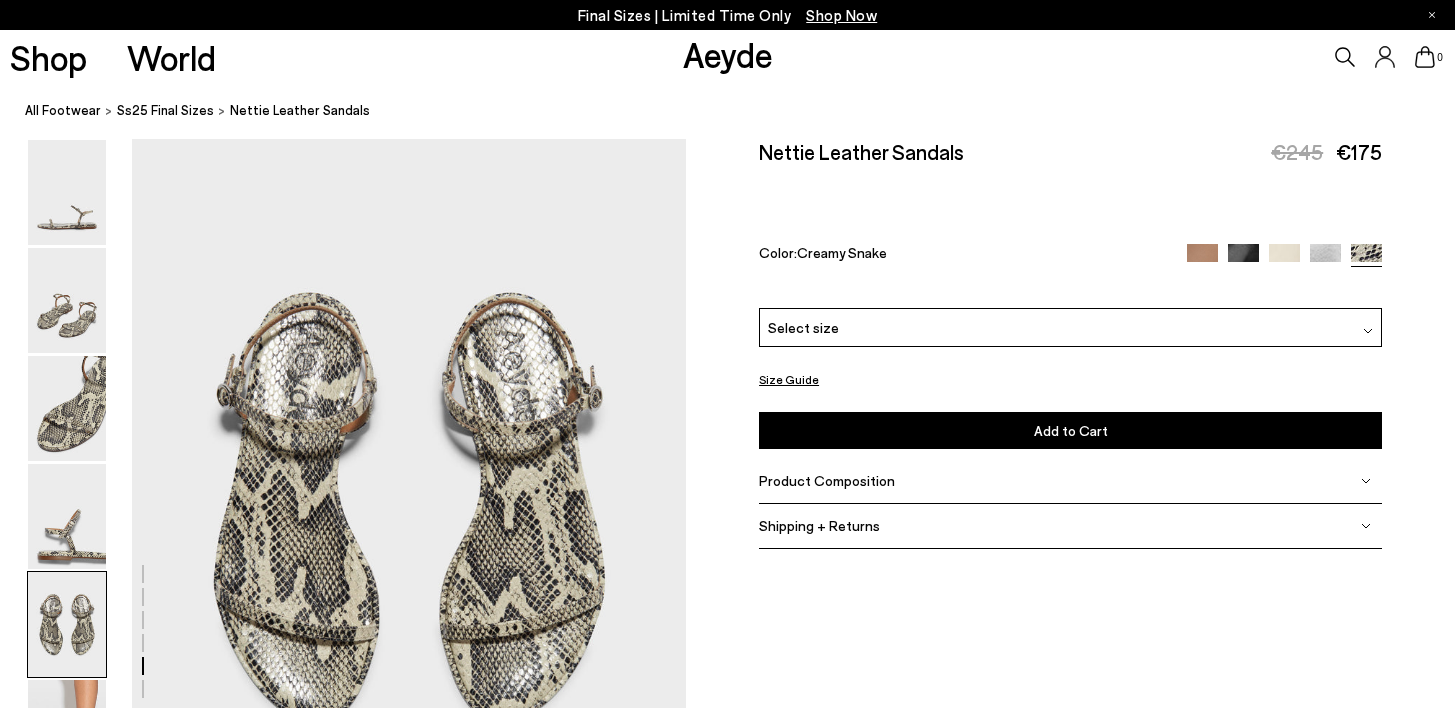click at bounding box center [67, 624] 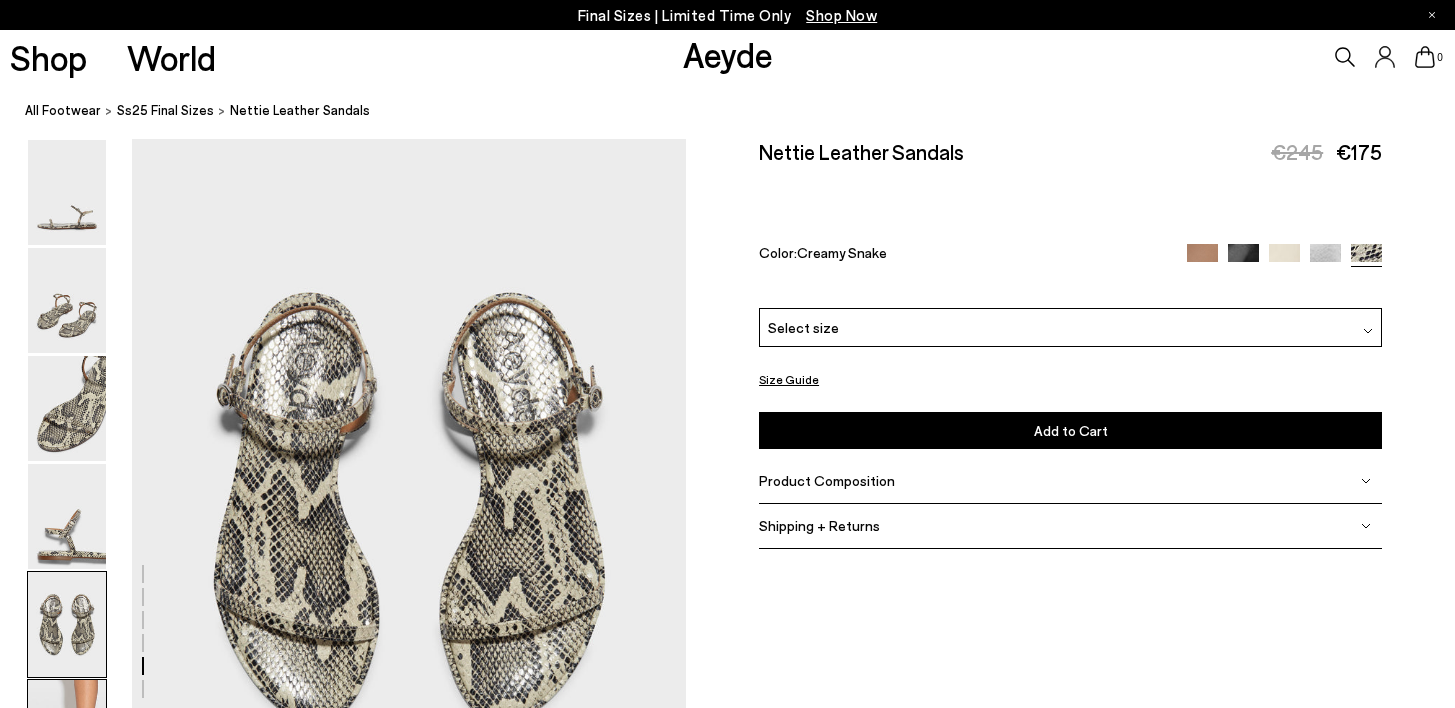 click at bounding box center [67, 732] 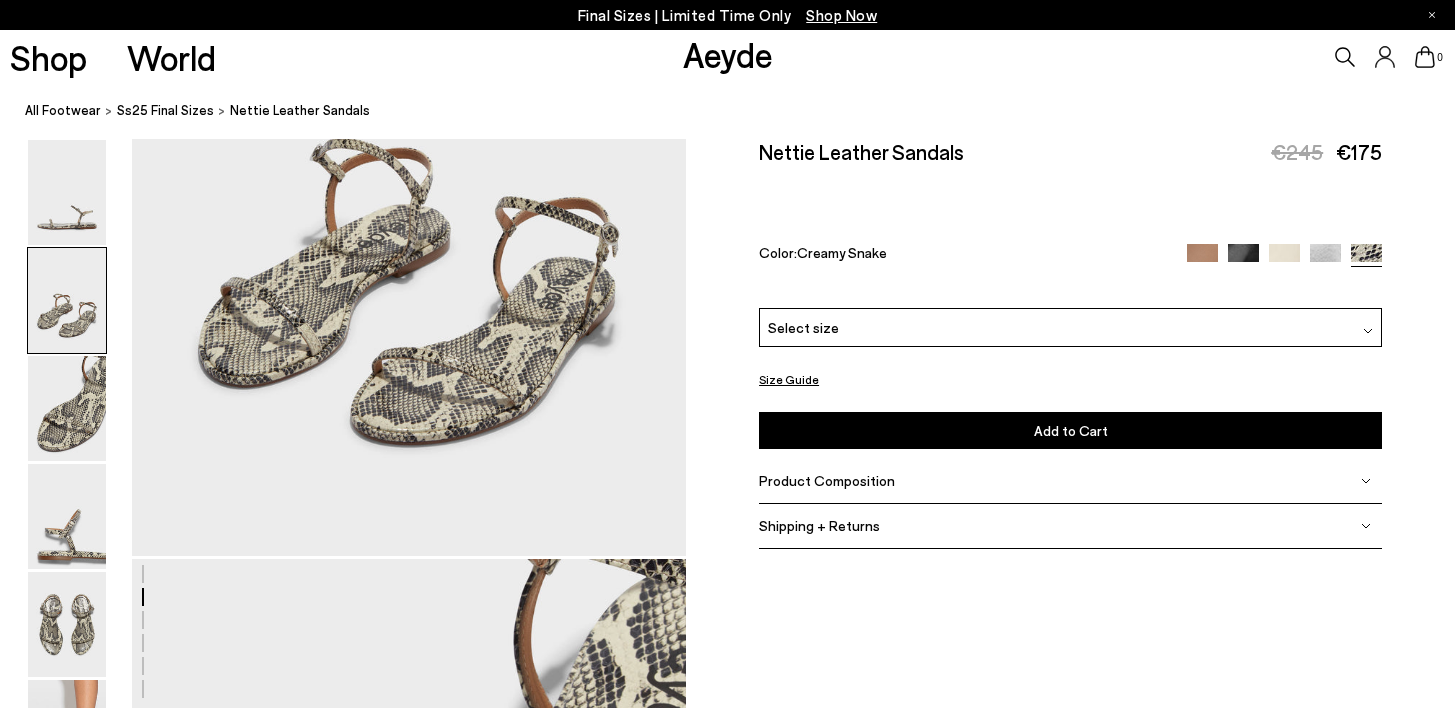 scroll, scrollTop: 1063, scrollLeft: 0, axis: vertical 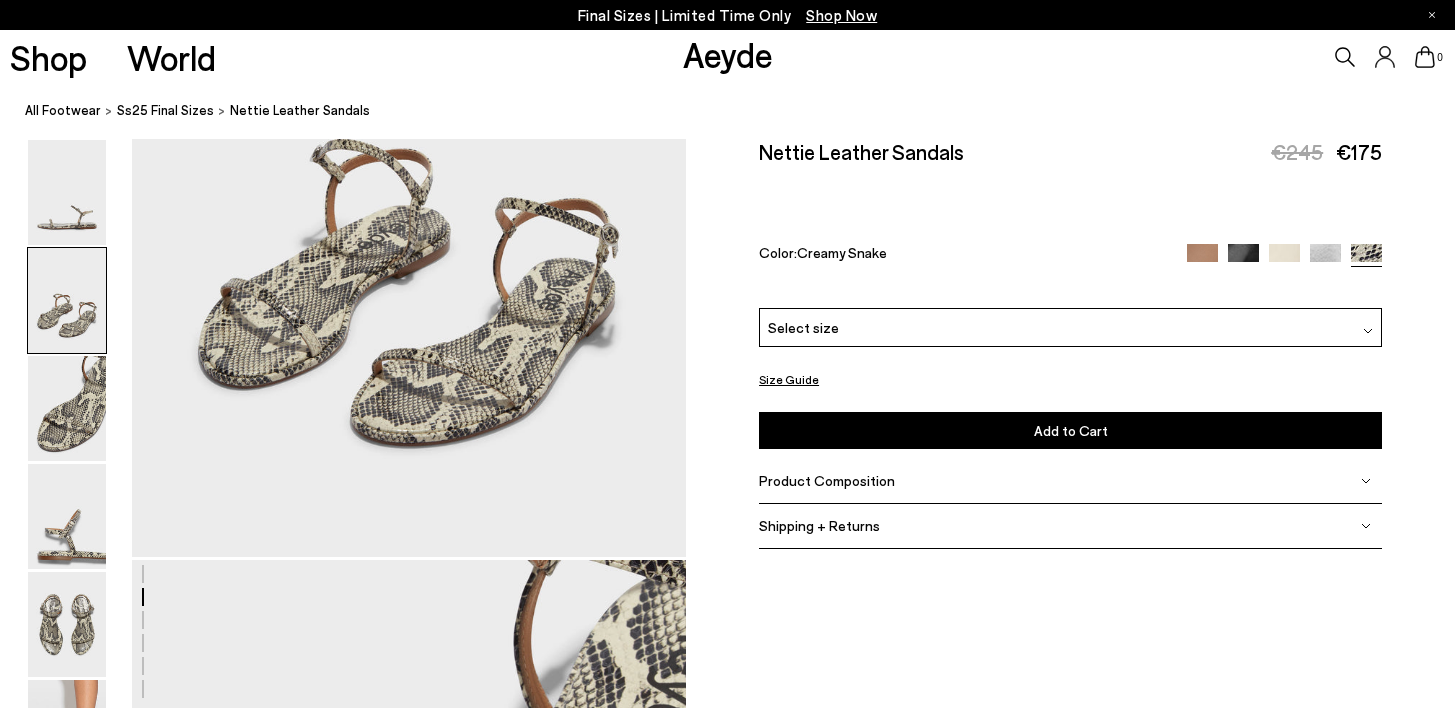 click at bounding box center [1202, 259] 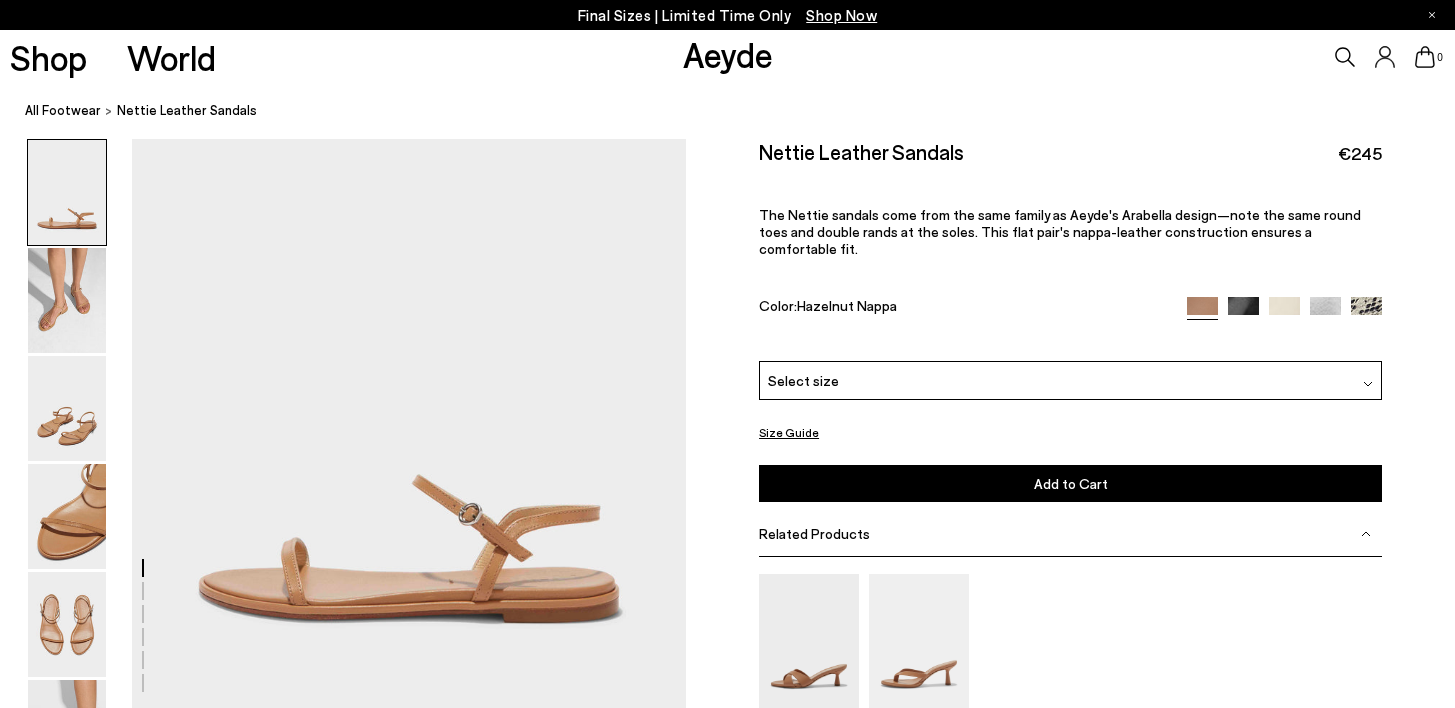 scroll, scrollTop: 0, scrollLeft: 0, axis: both 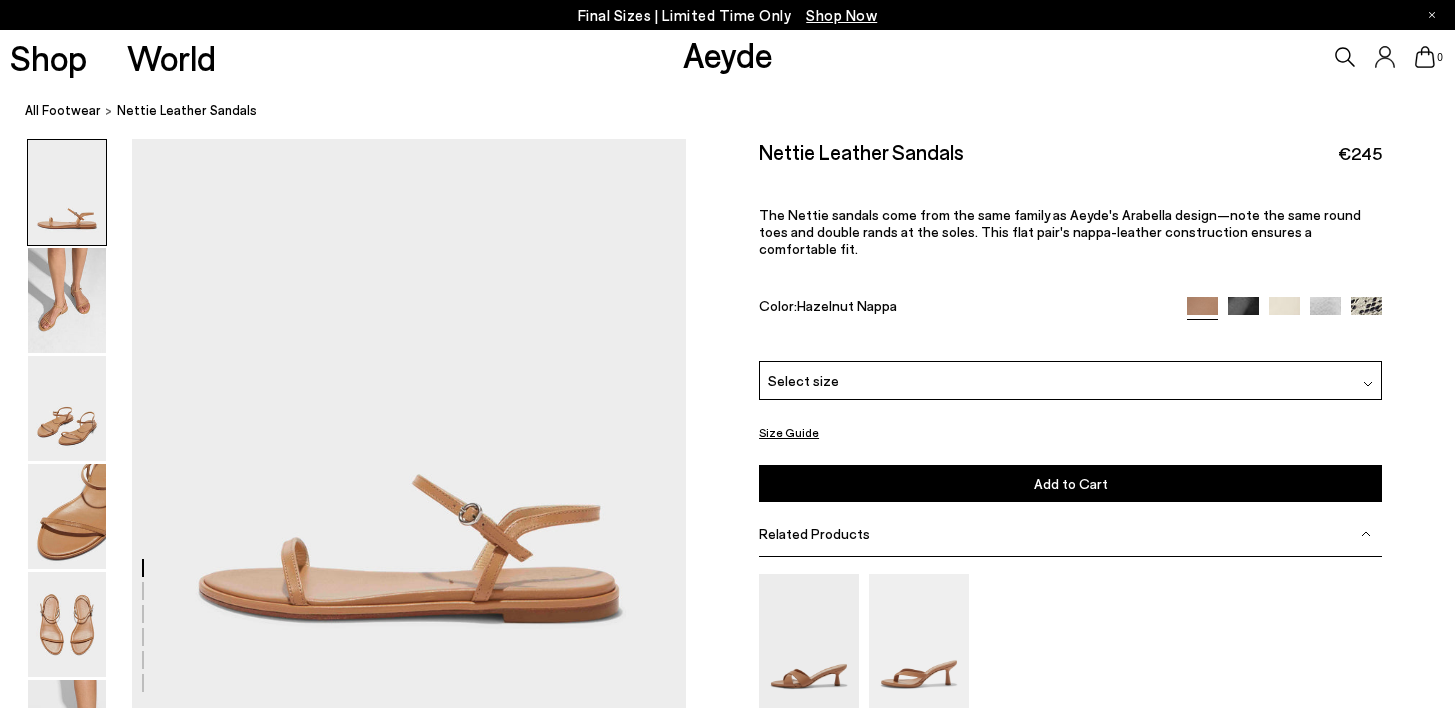 click at bounding box center (1243, 312) 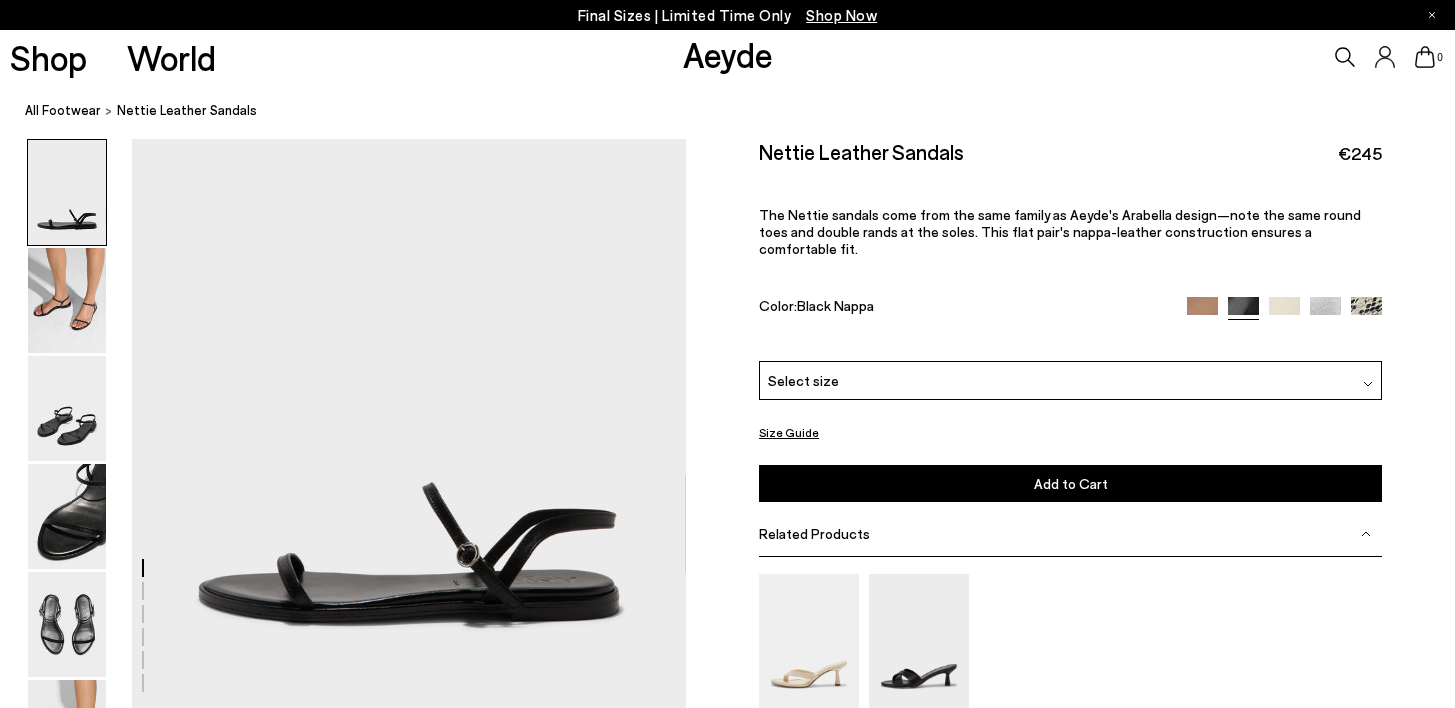 scroll, scrollTop: 0, scrollLeft: 0, axis: both 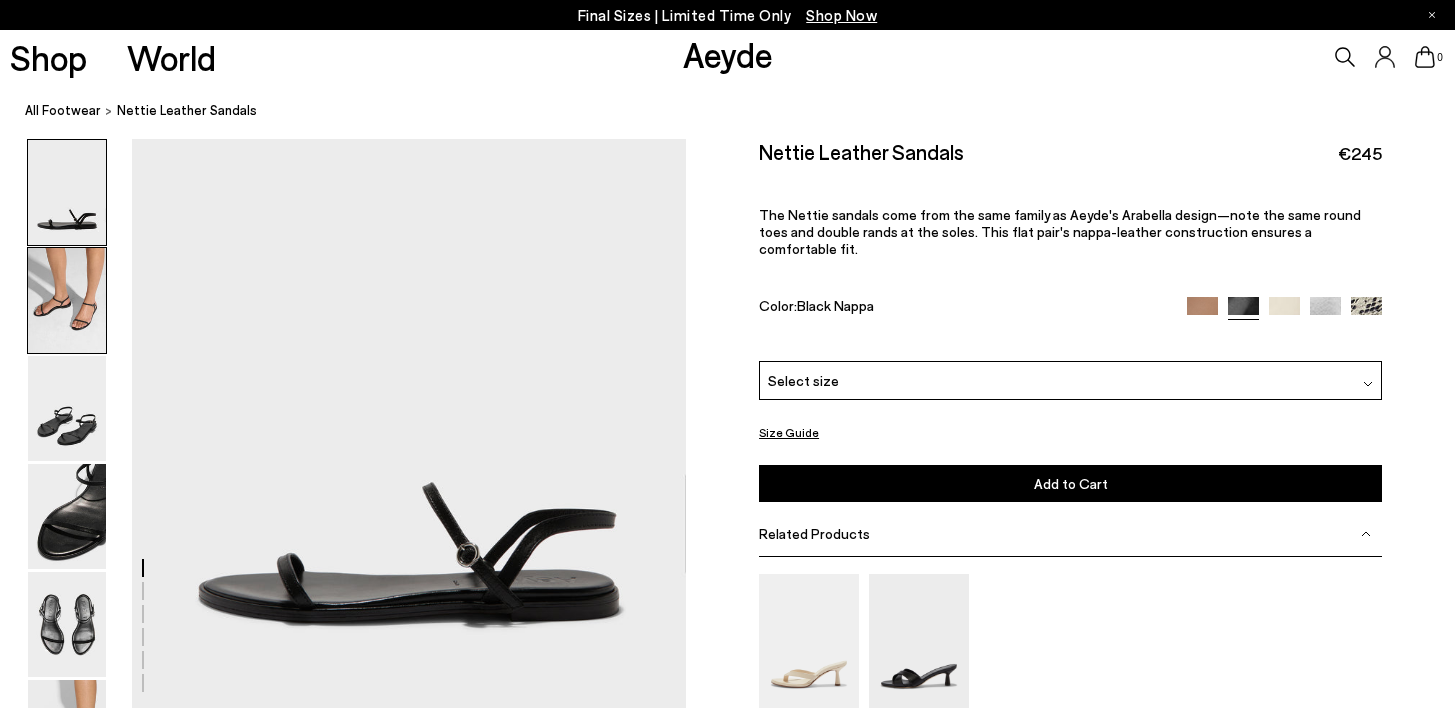 click at bounding box center [67, 300] 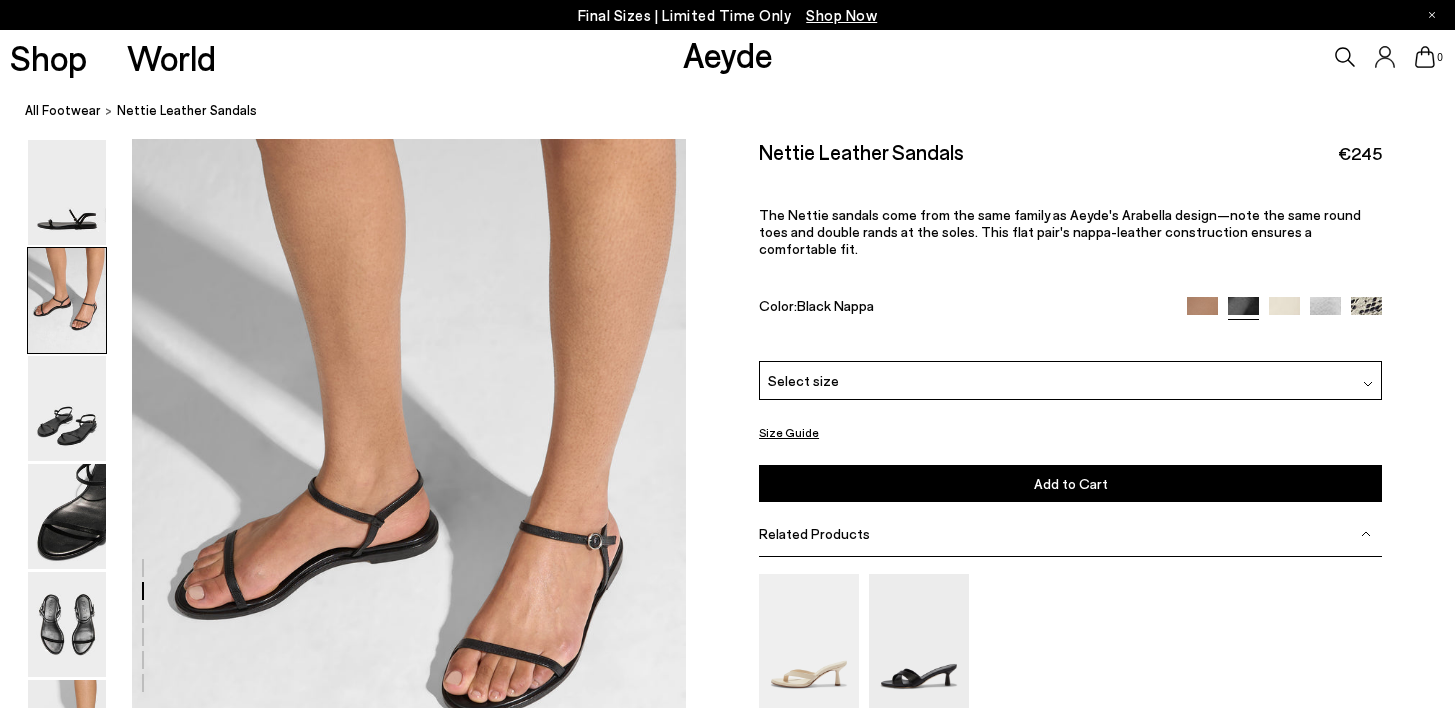 scroll, scrollTop: 574, scrollLeft: 0, axis: vertical 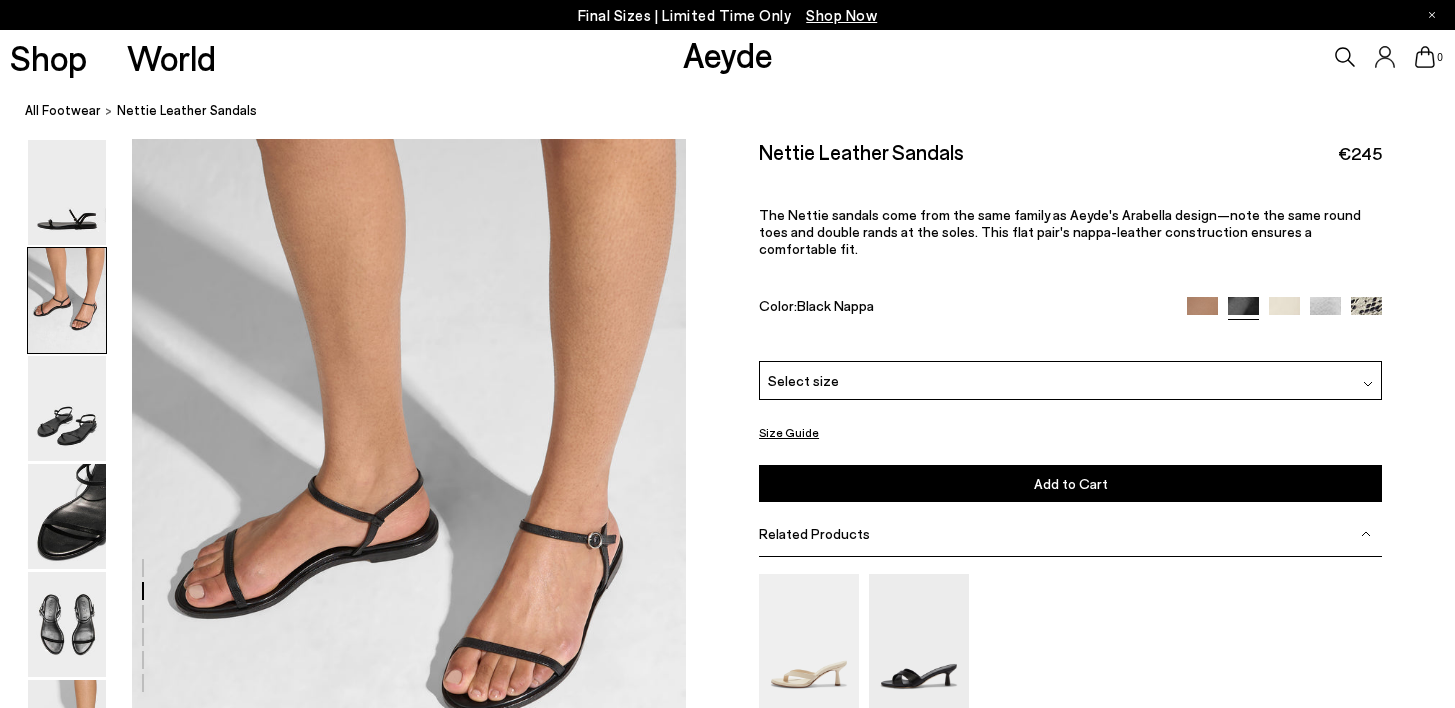click at bounding box center (1284, 312) 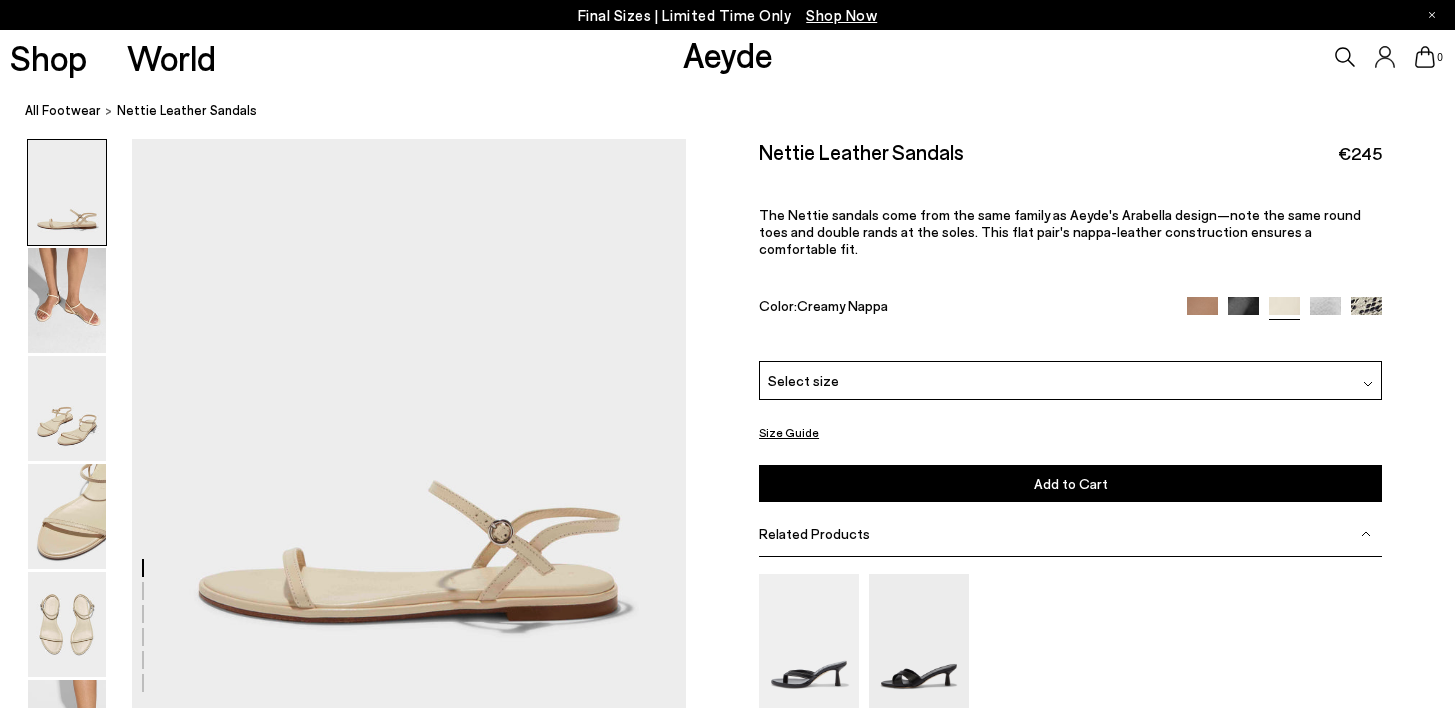 scroll, scrollTop: 0, scrollLeft: 0, axis: both 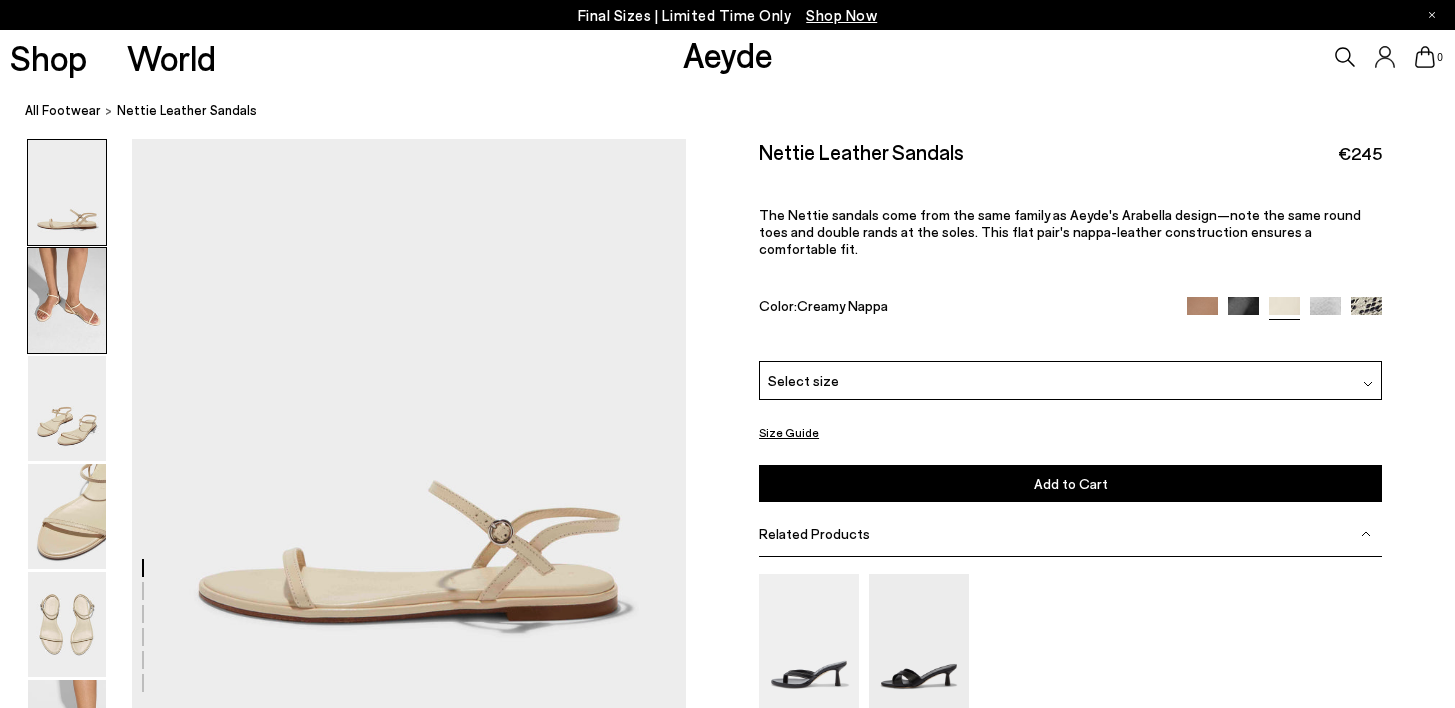 click at bounding box center [67, 300] 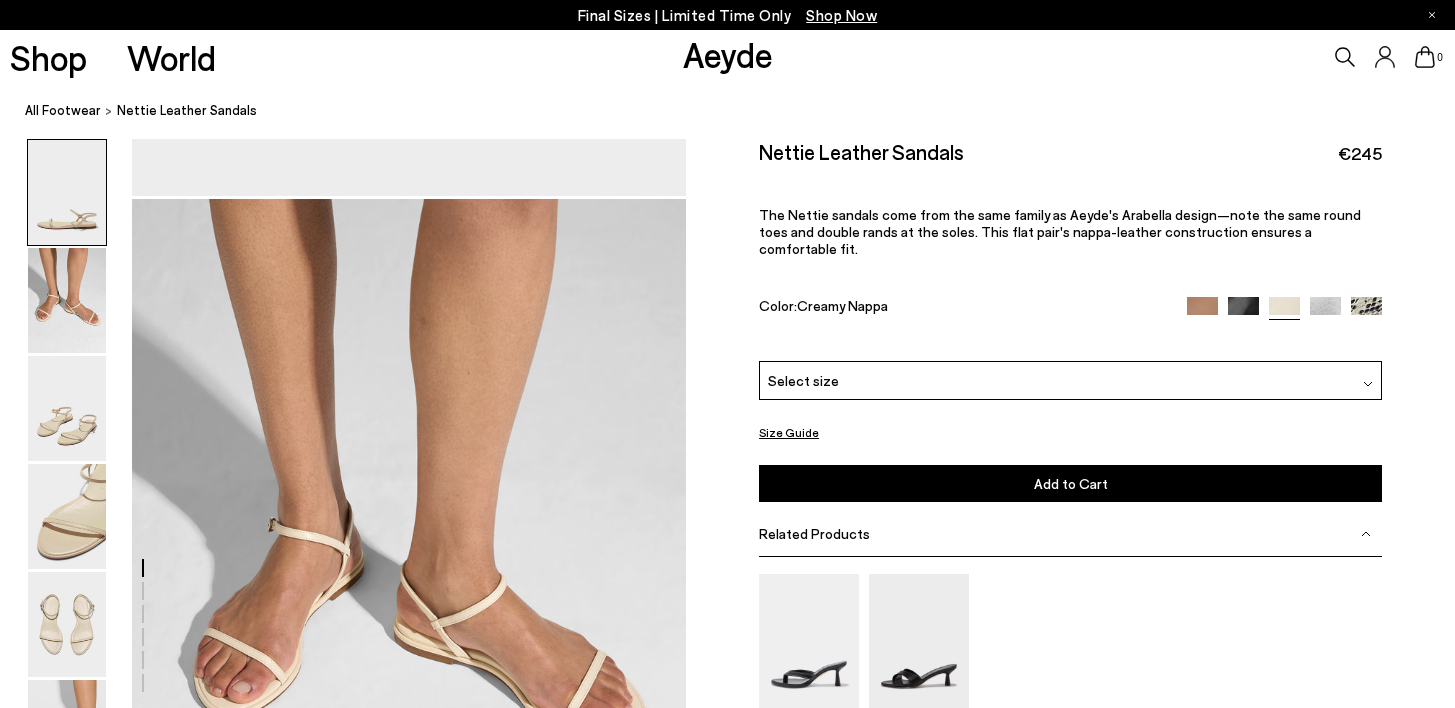 scroll, scrollTop: 495, scrollLeft: 0, axis: vertical 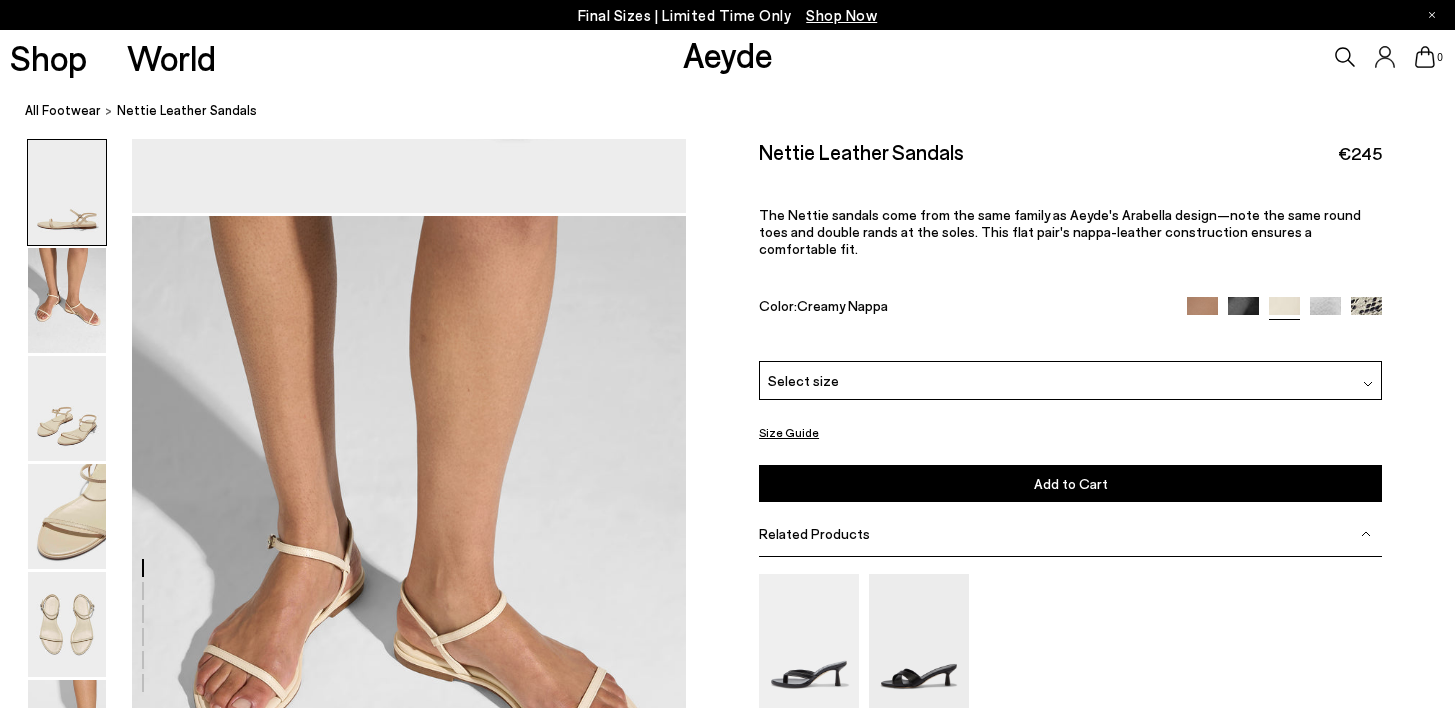 click at bounding box center (1325, 312) 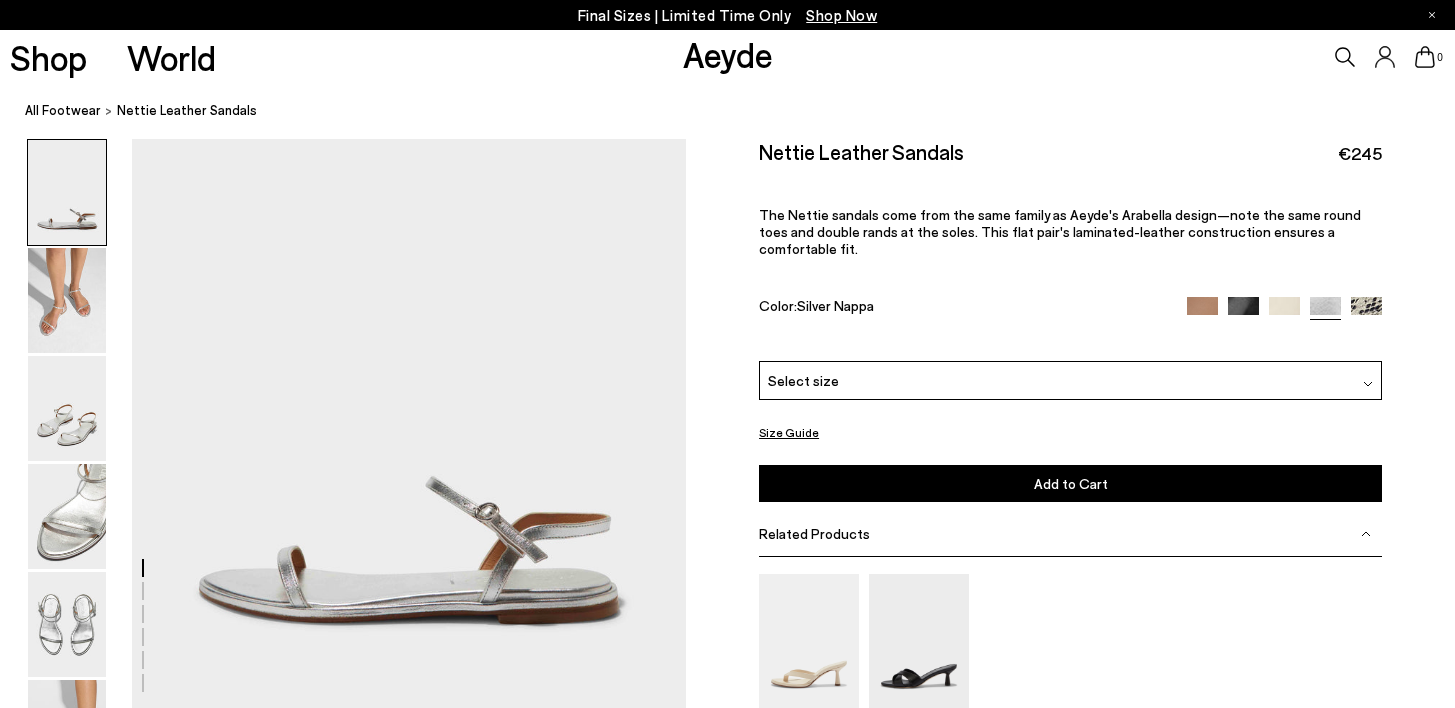 scroll, scrollTop: 0, scrollLeft: 0, axis: both 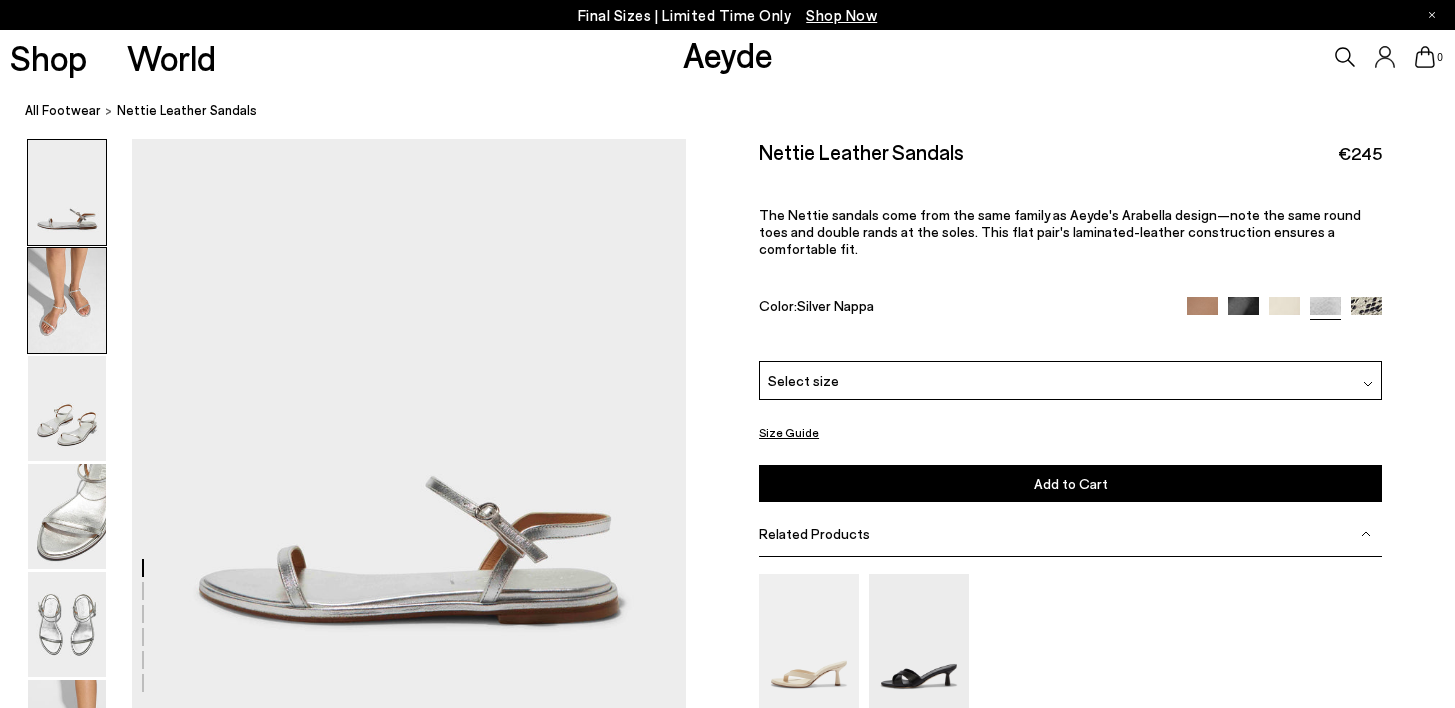 click at bounding box center [67, 300] 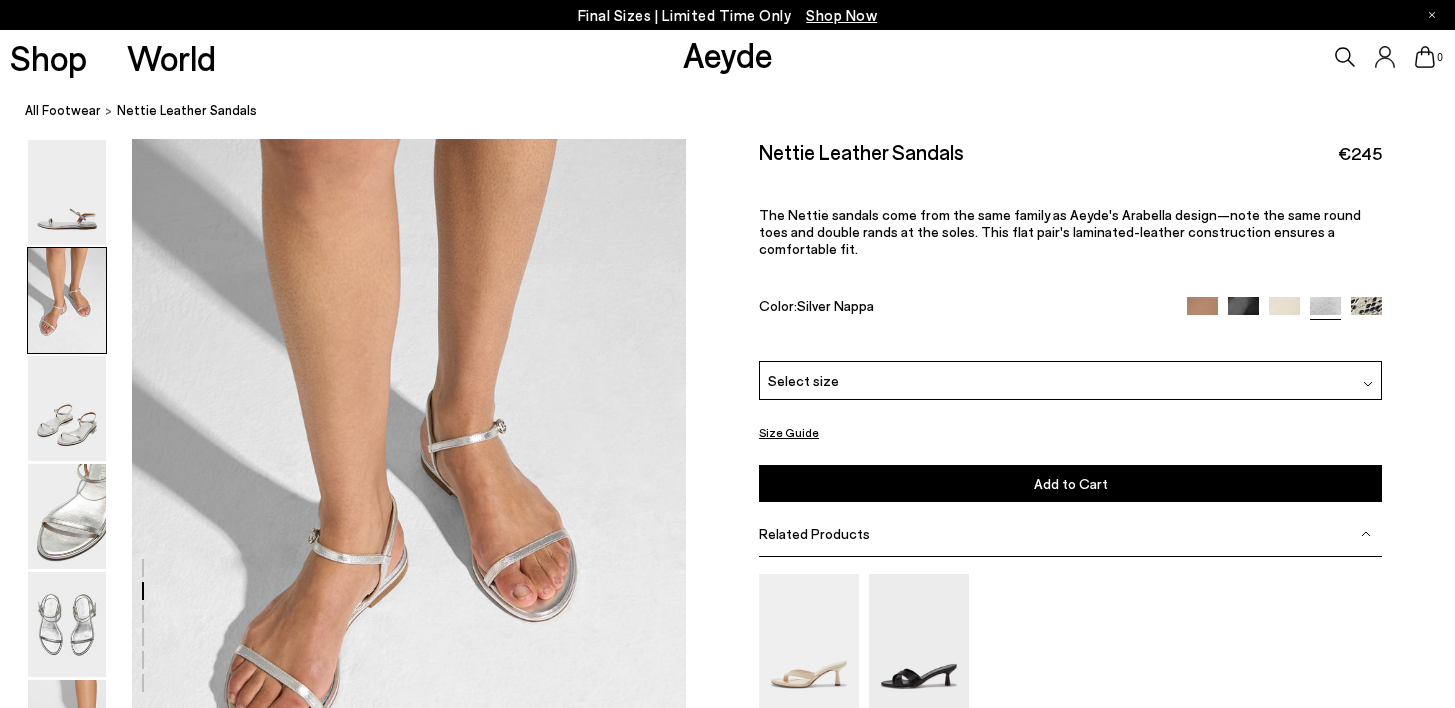 scroll, scrollTop: 594, scrollLeft: 0, axis: vertical 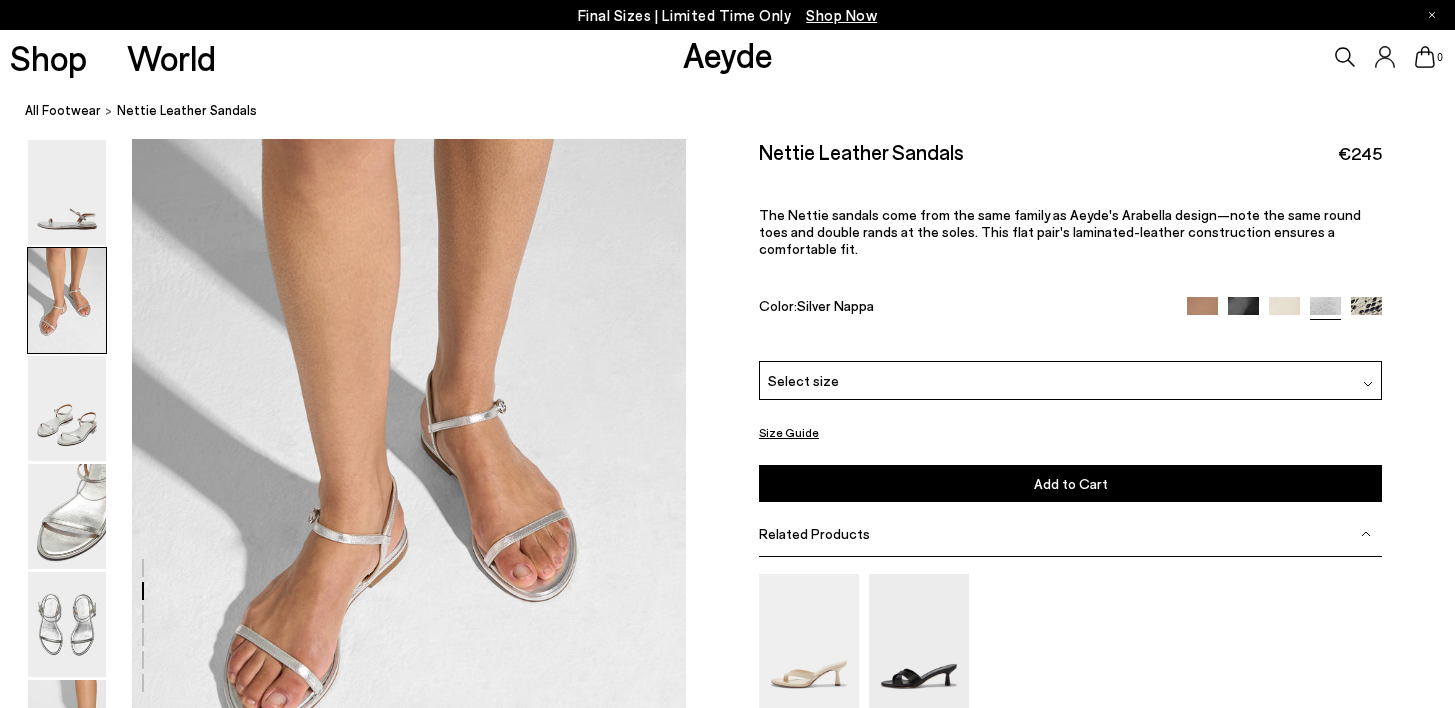click at bounding box center [1366, 312] 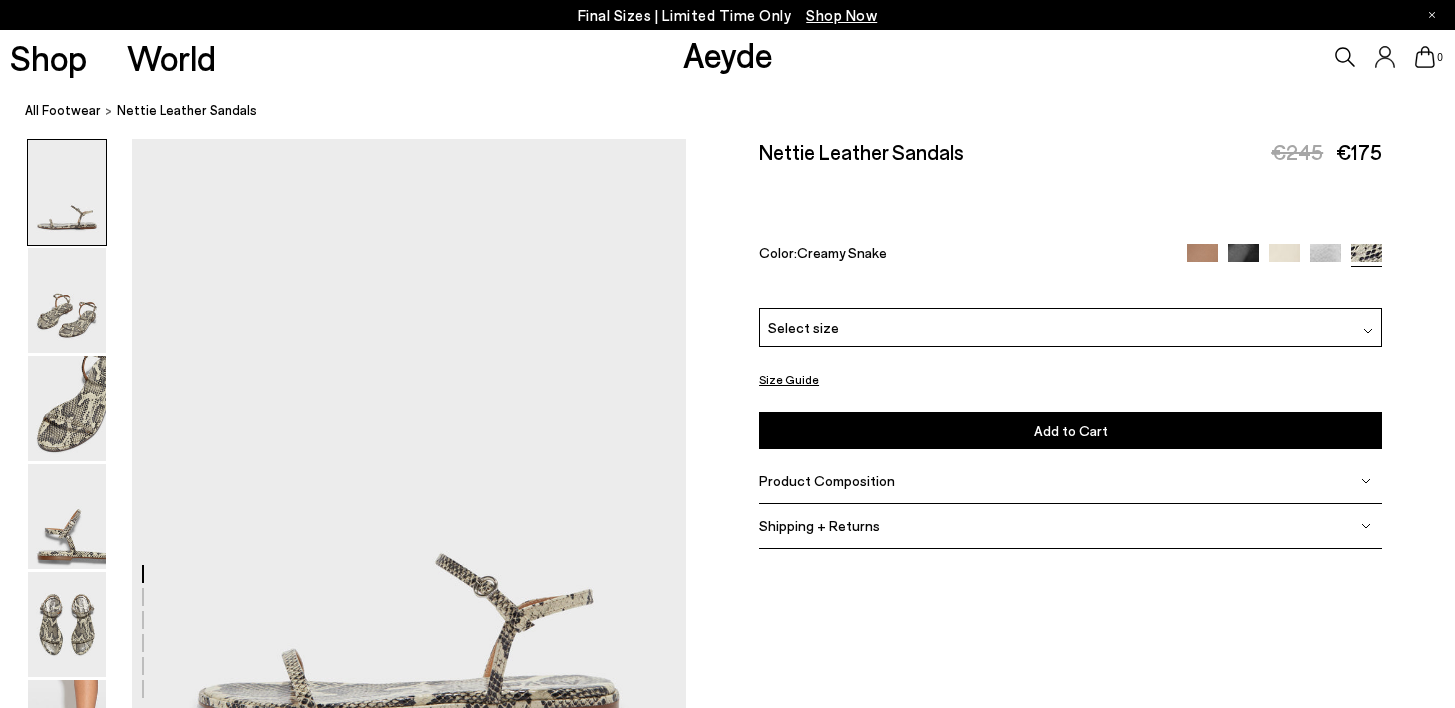 scroll, scrollTop: 73, scrollLeft: 0, axis: vertical 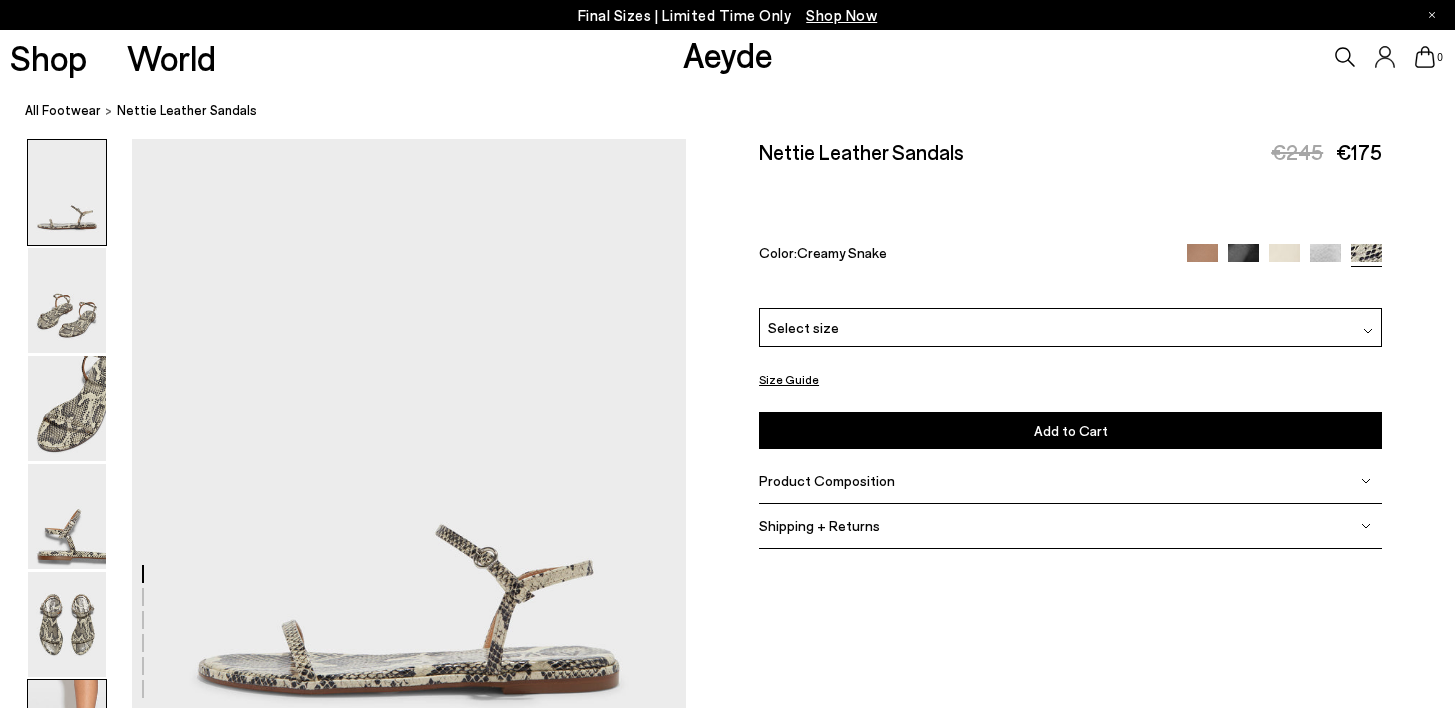 click at bounding box center (67, 732) 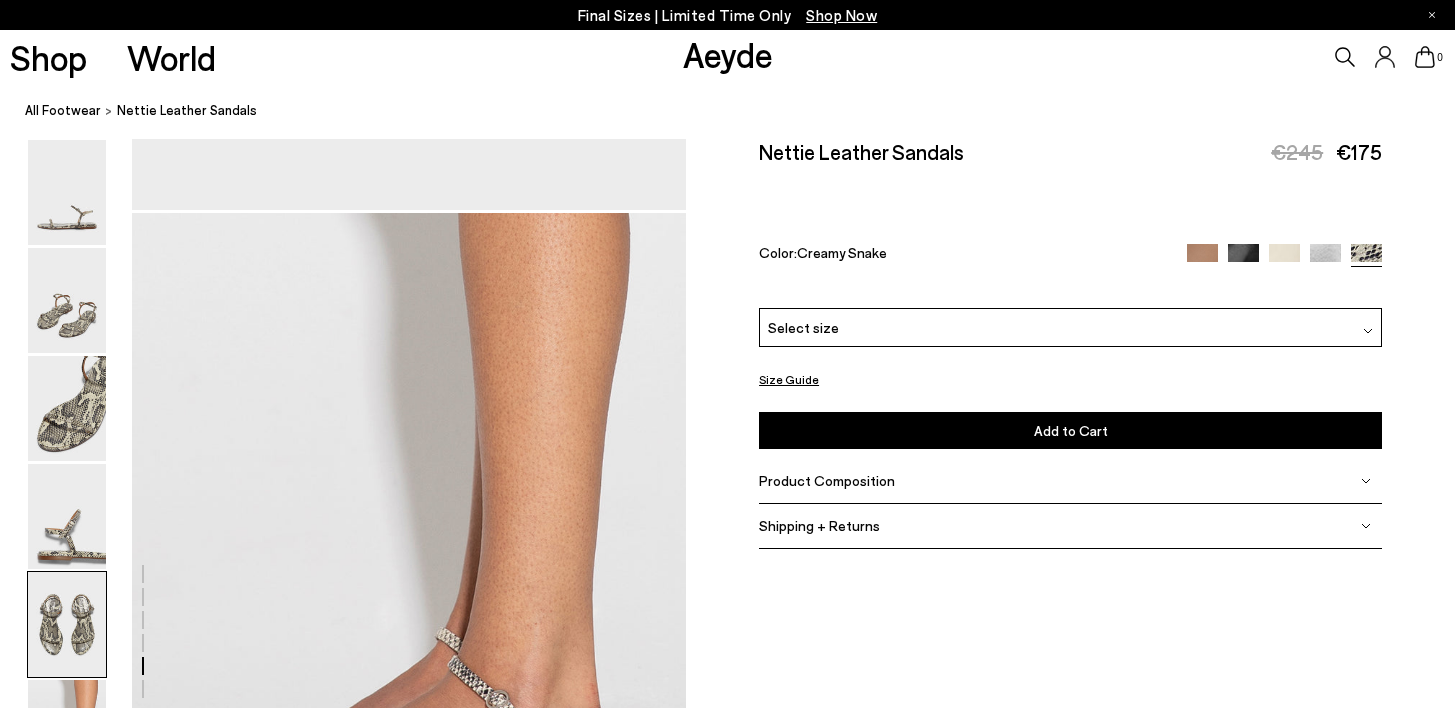scroll, scrollTop: 3849, scrollLeft: 0, axis: vertical 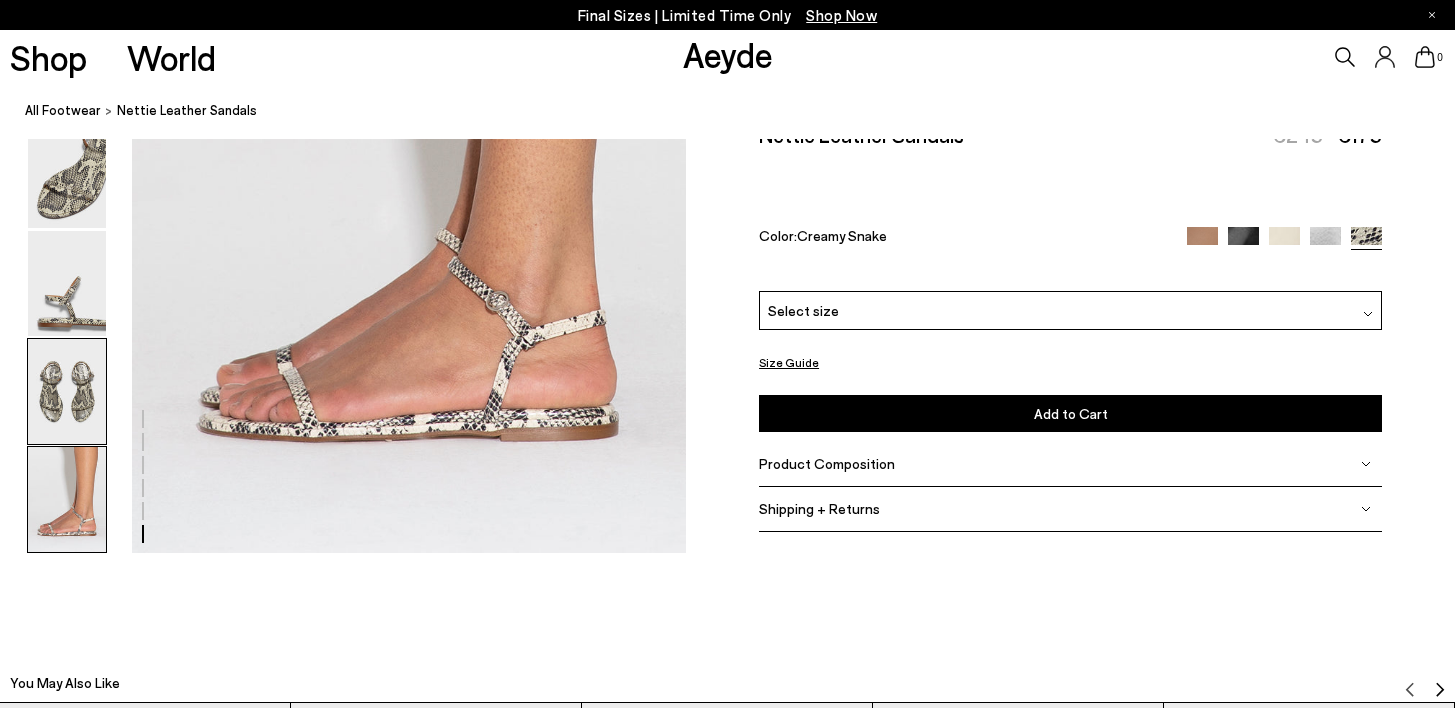 click at bounding box center [67, 391] 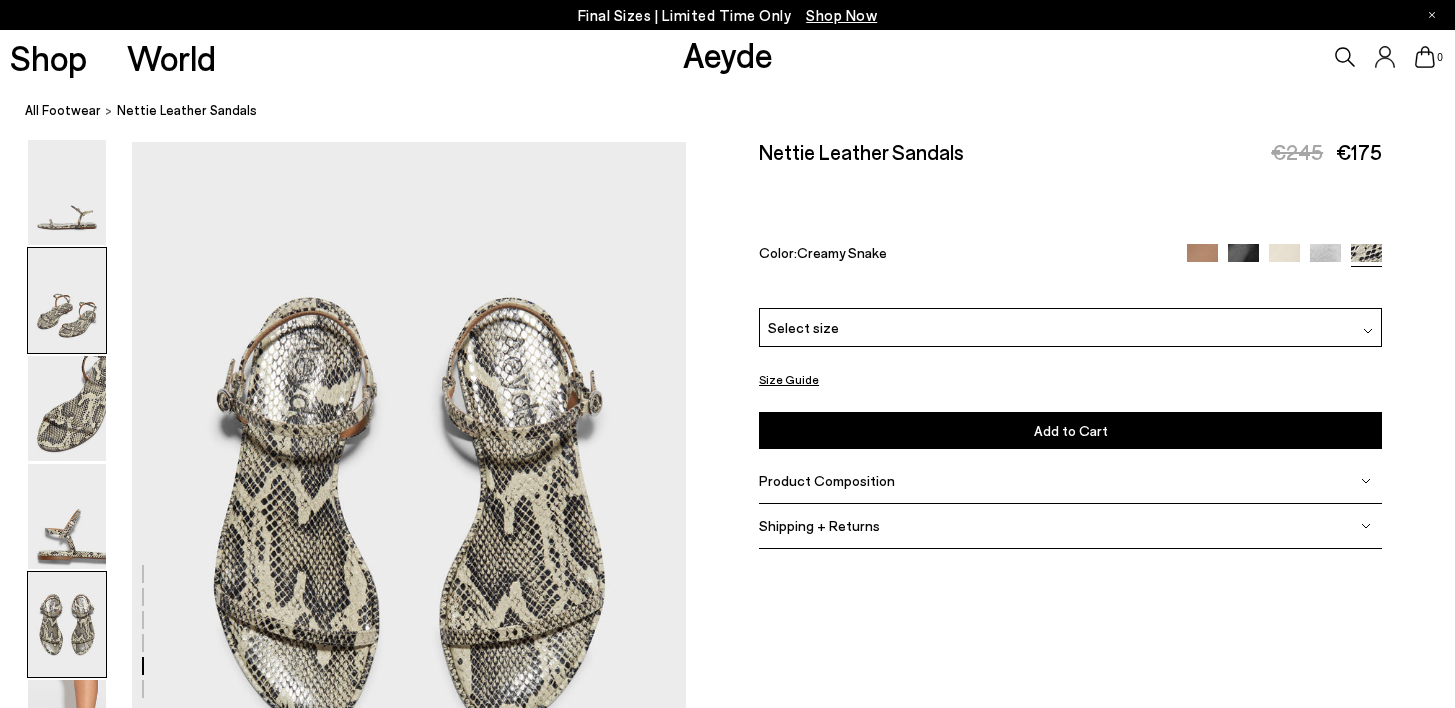click at bounding box center [67, 300] 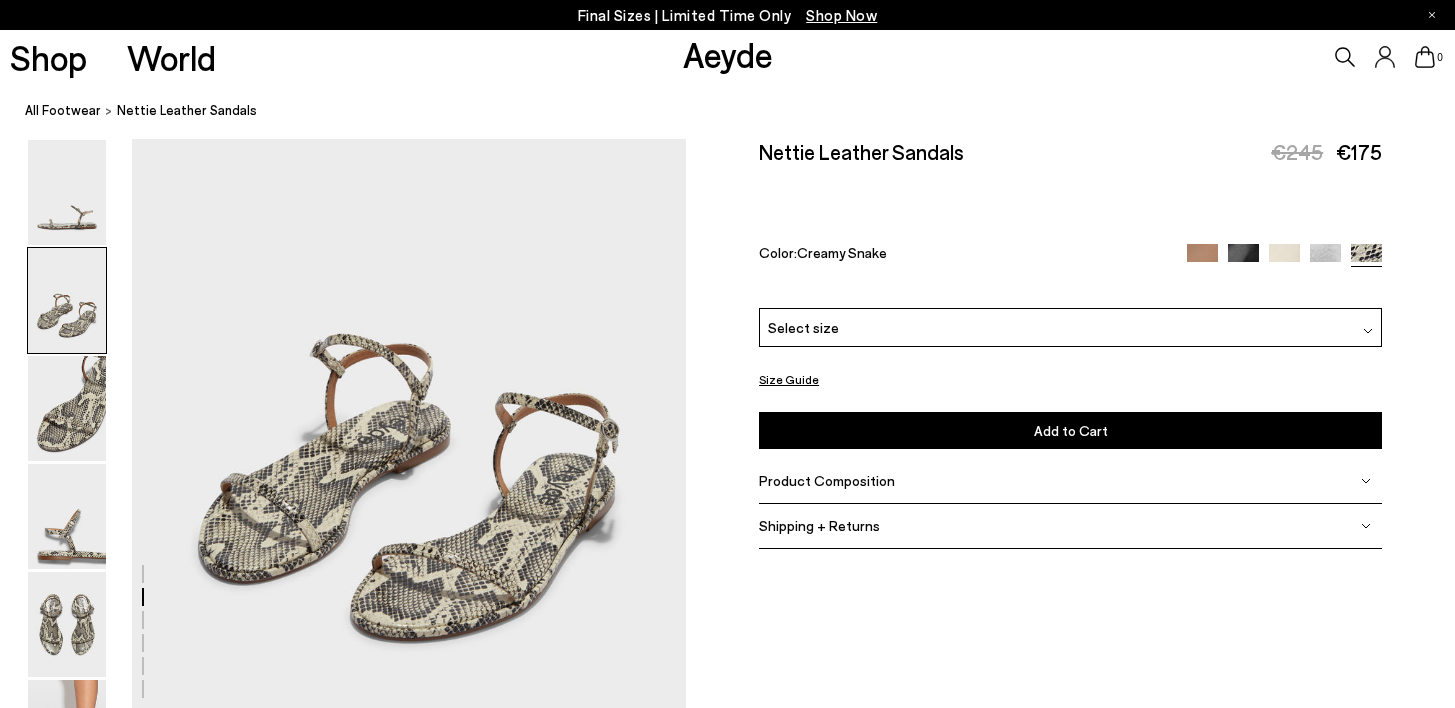 scroll, scrollTop: 744, scrollLeft: 0, axis: vertical 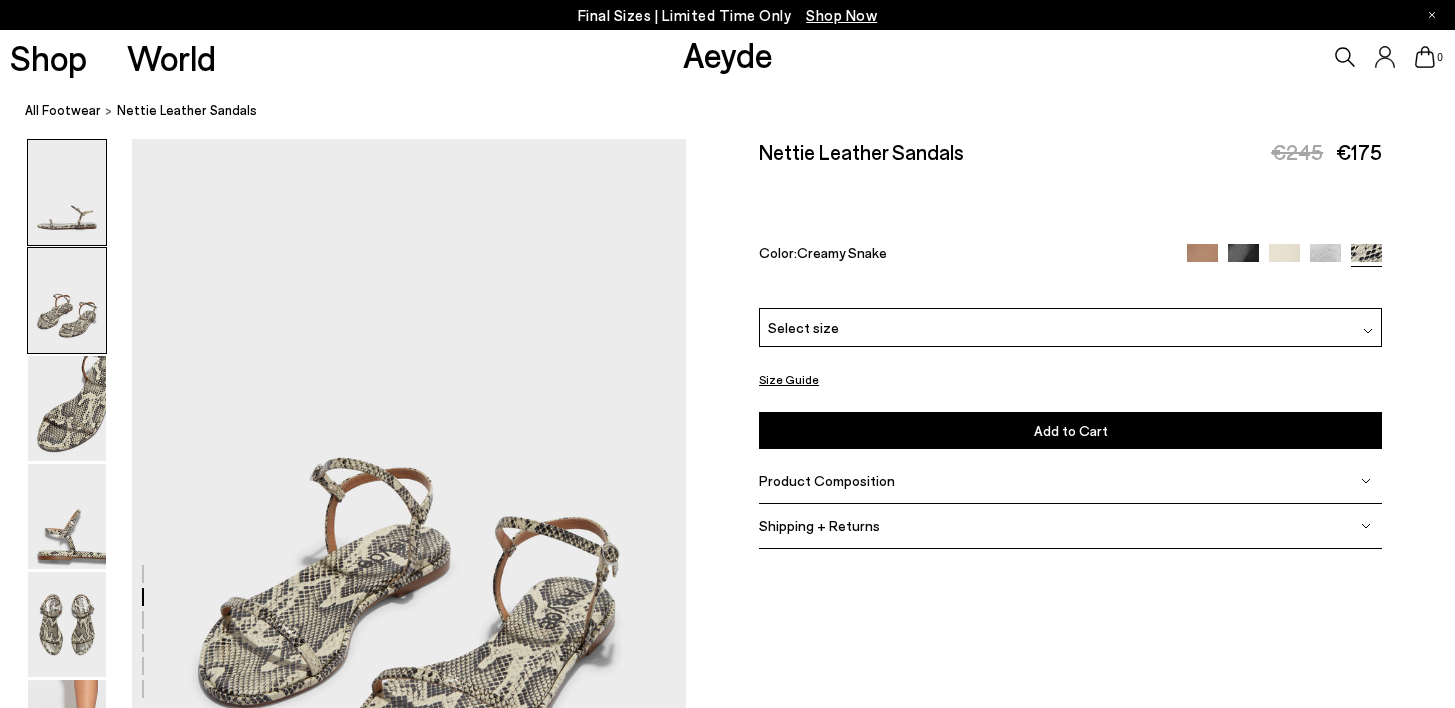 click at bounding box center (67, 192) 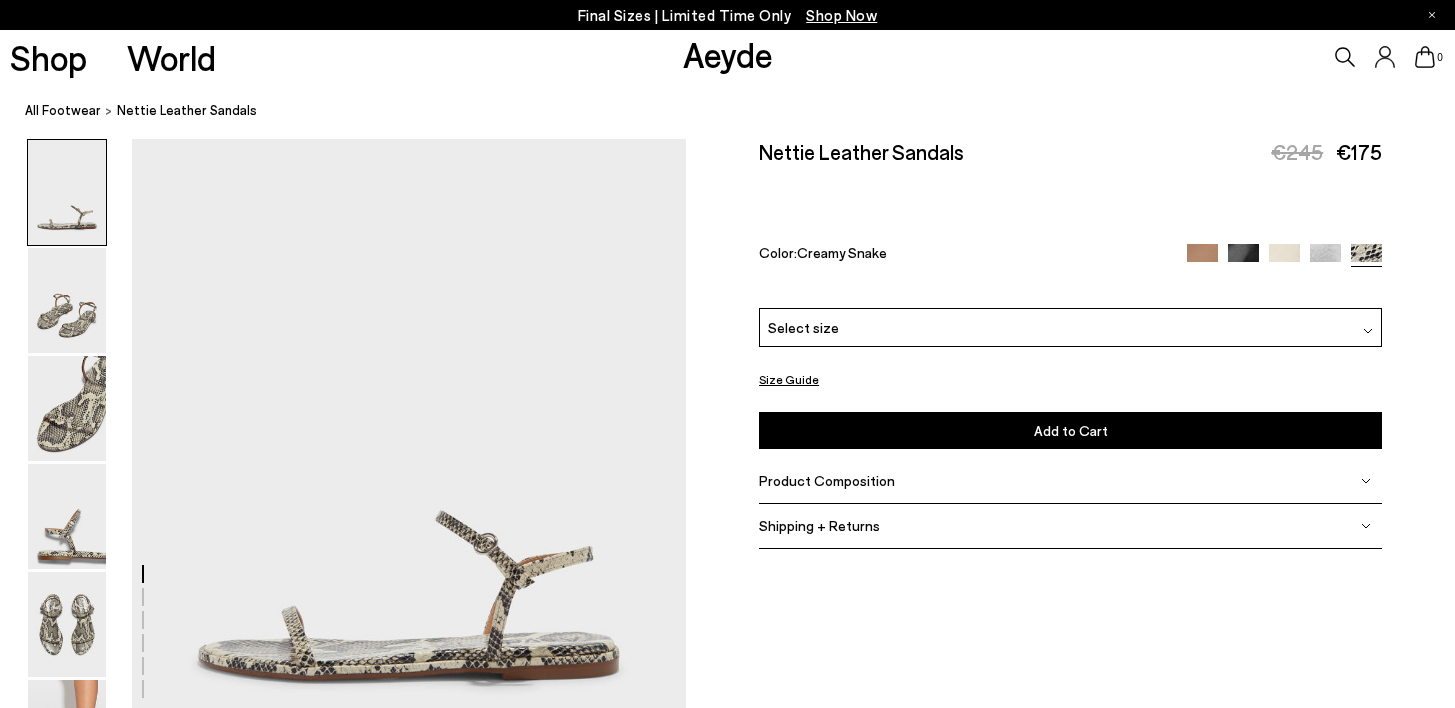 scroll, scrollTop: 146, scrollLeft: 0, axis: vertical 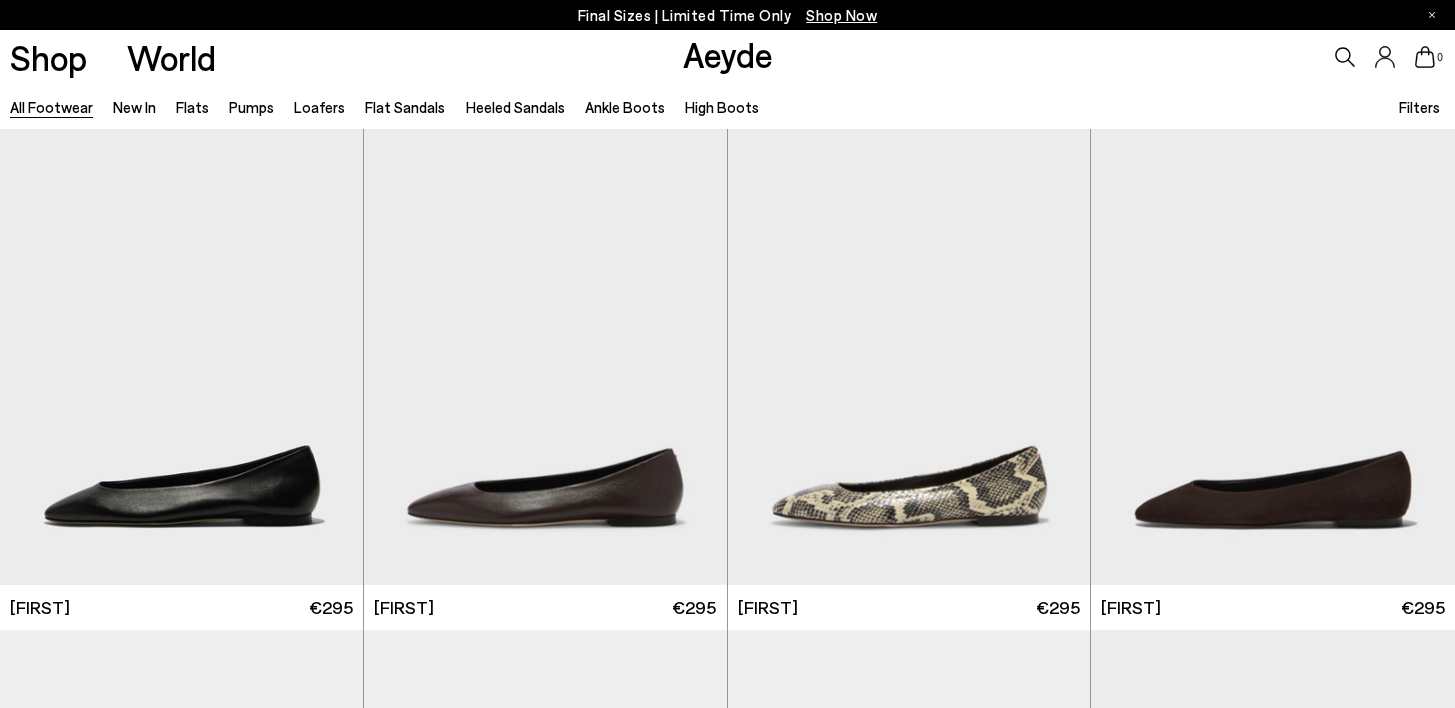 click on "Filters" at bounding box center (1419, 107) 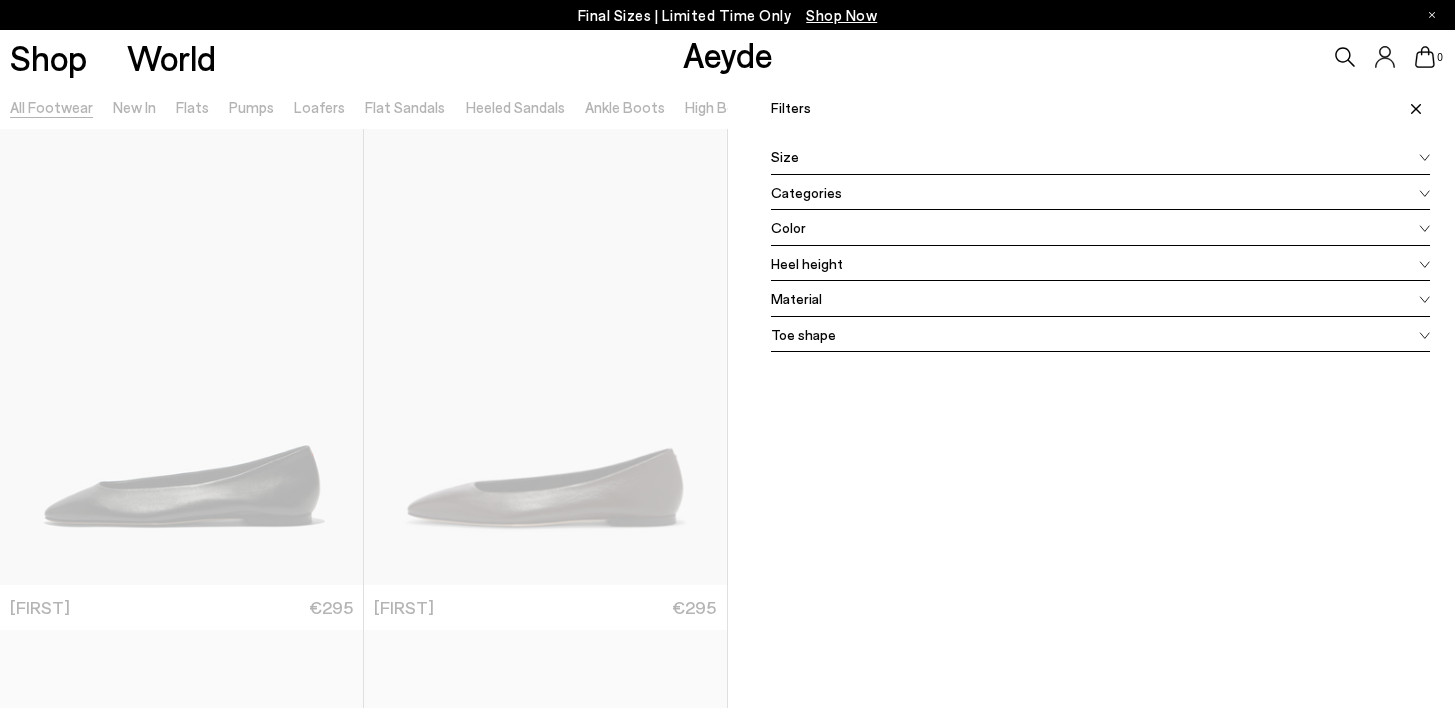 click on "Size" at bounding box center [785, 156] 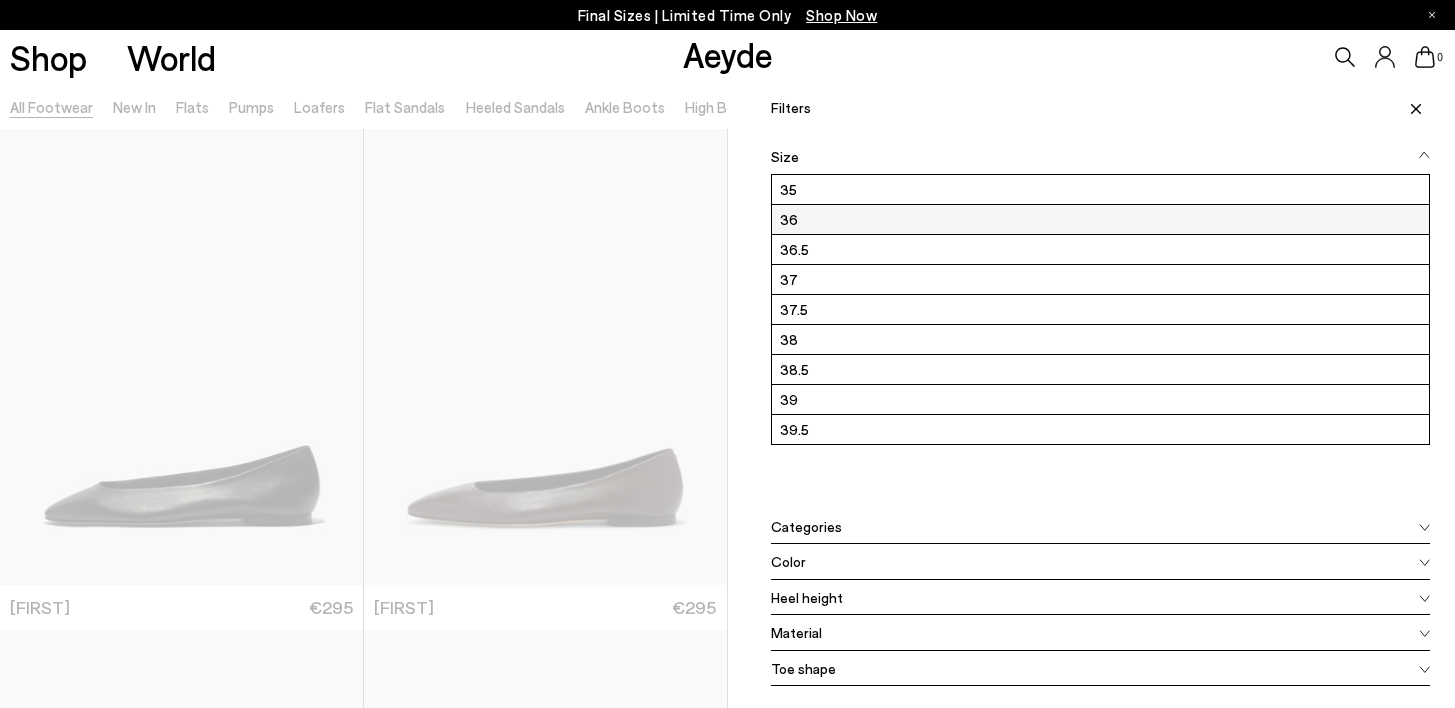 click on "36" at bounding box center (1101, 219) 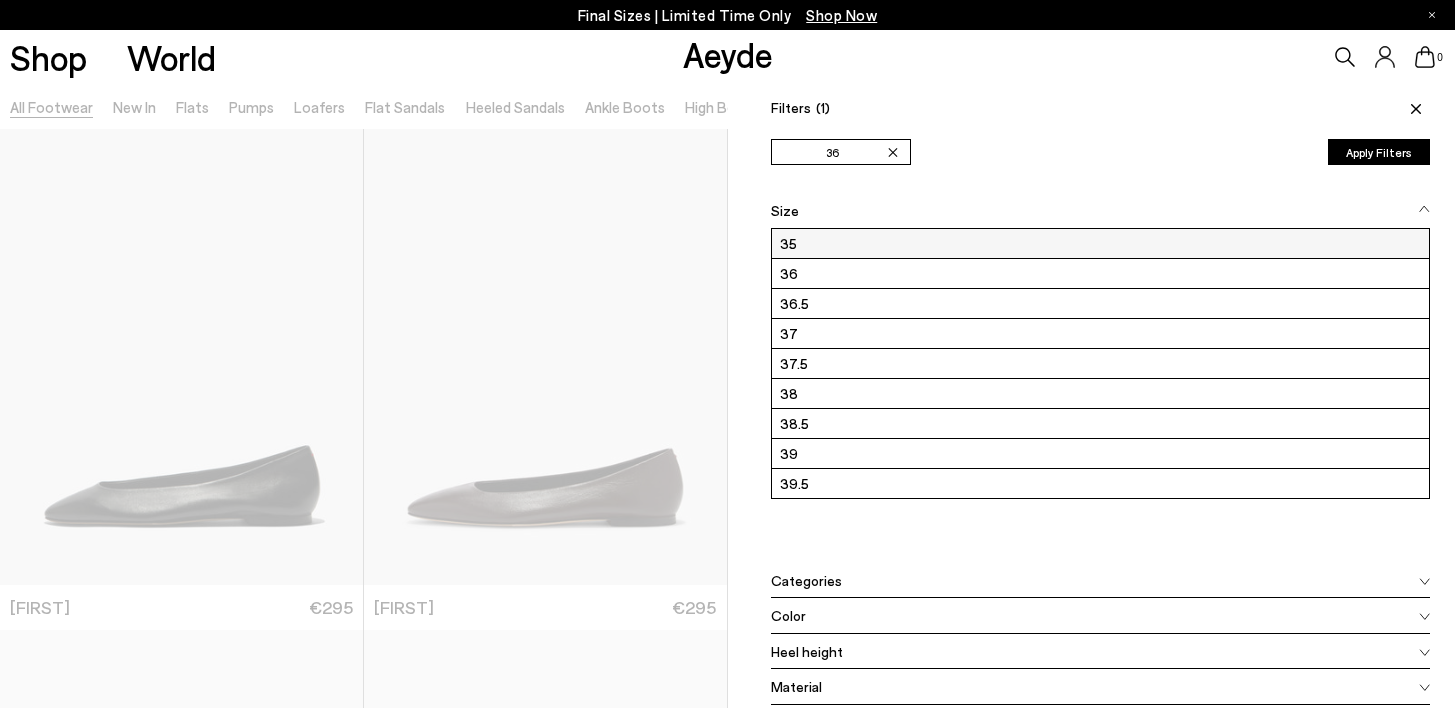 click on "35" at bounding box center (1101, 243) 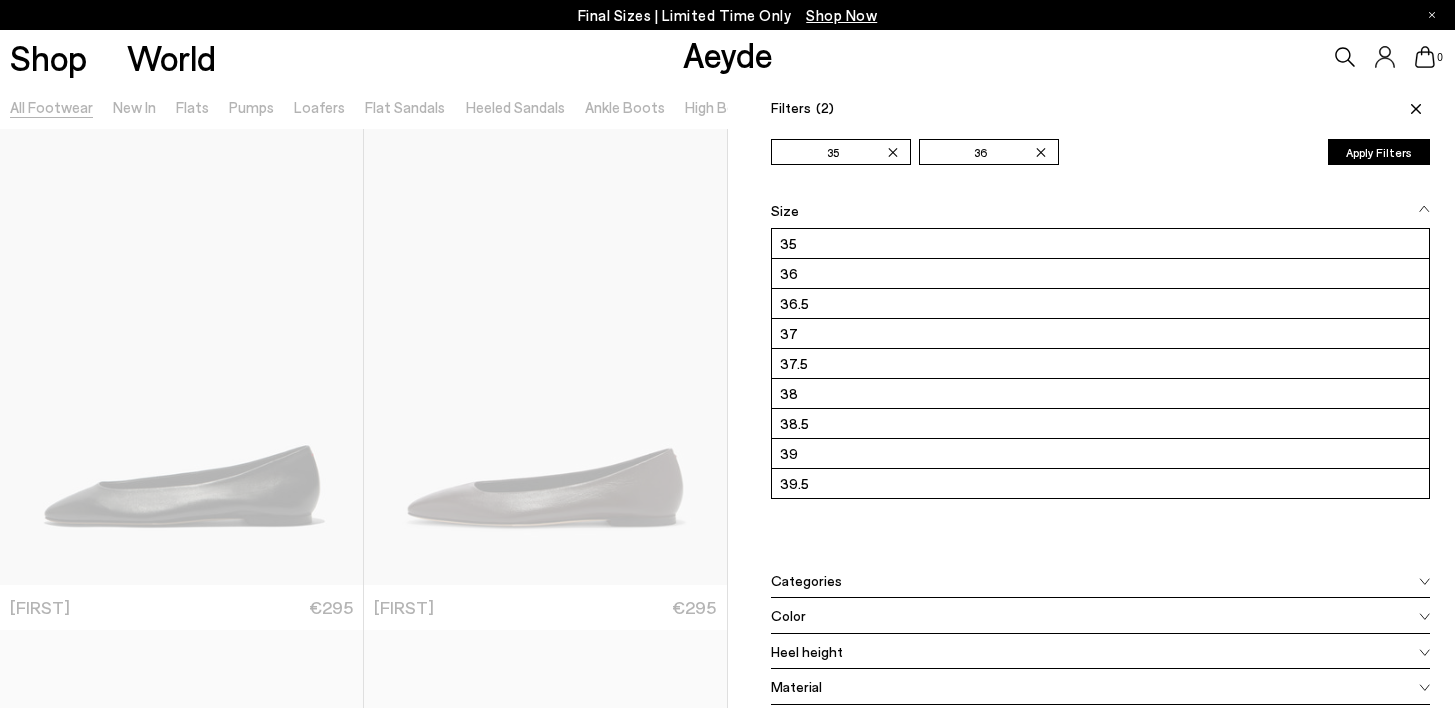 click on "Apply Filters" at bounding box center [1379, 152] 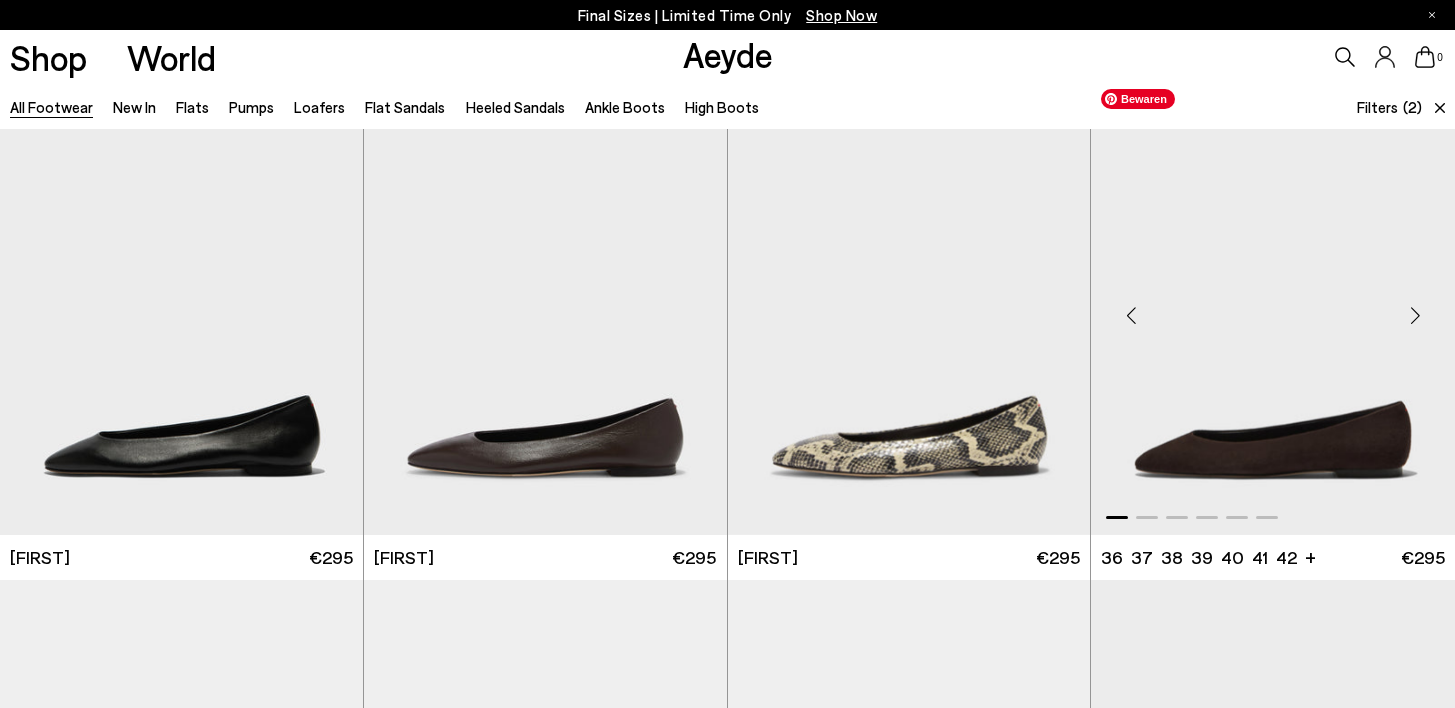 scroll, scrollTop: 52, scrollLeft: 0, axis: vertical 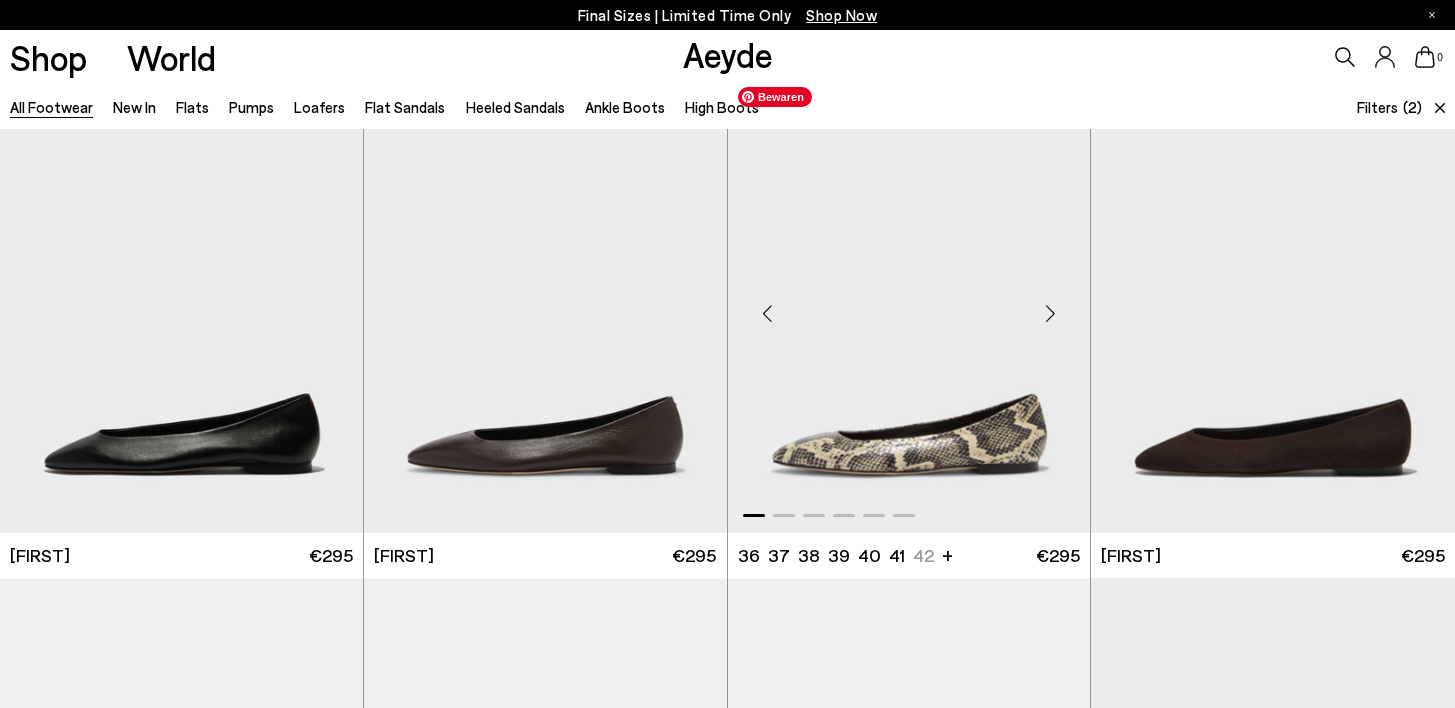 click at bounding box center [909, 305] 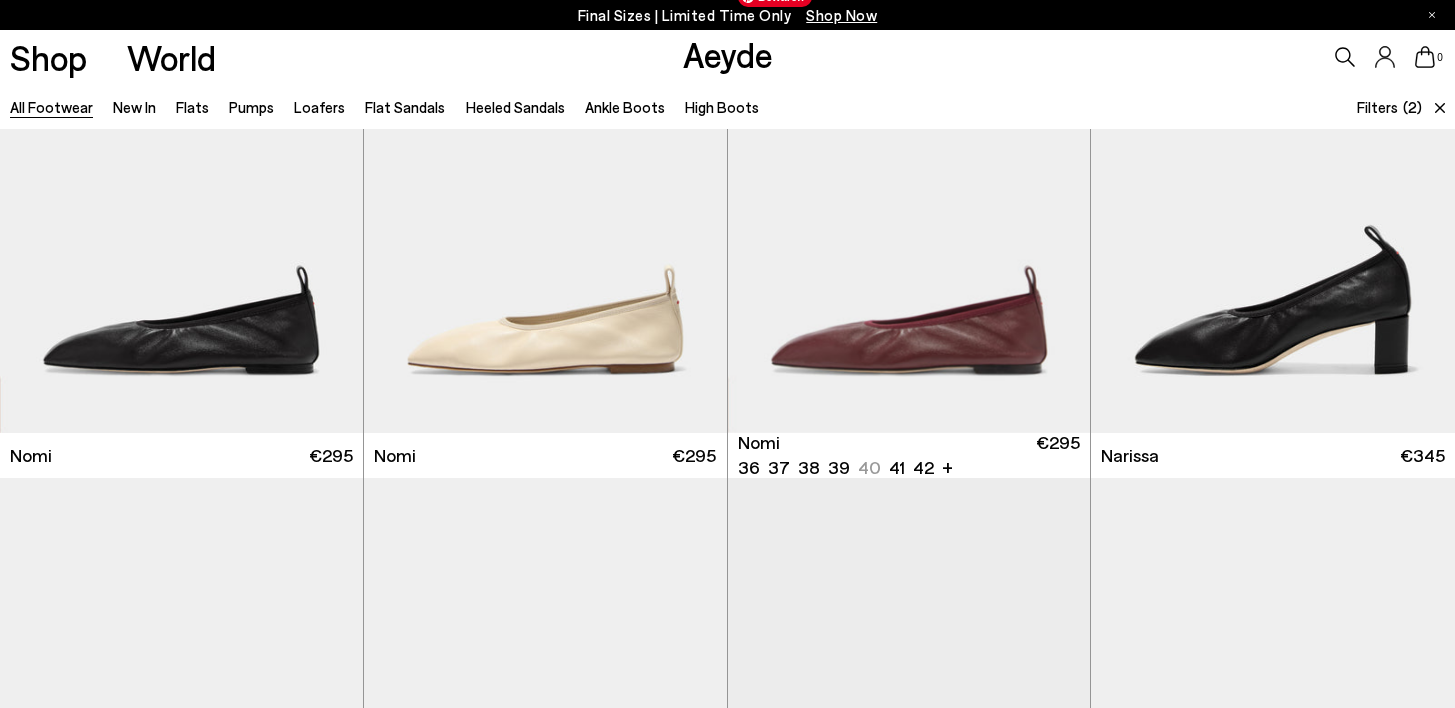 scroll, scrollTop: 1657, scrollLeft: 0, axis: vertical 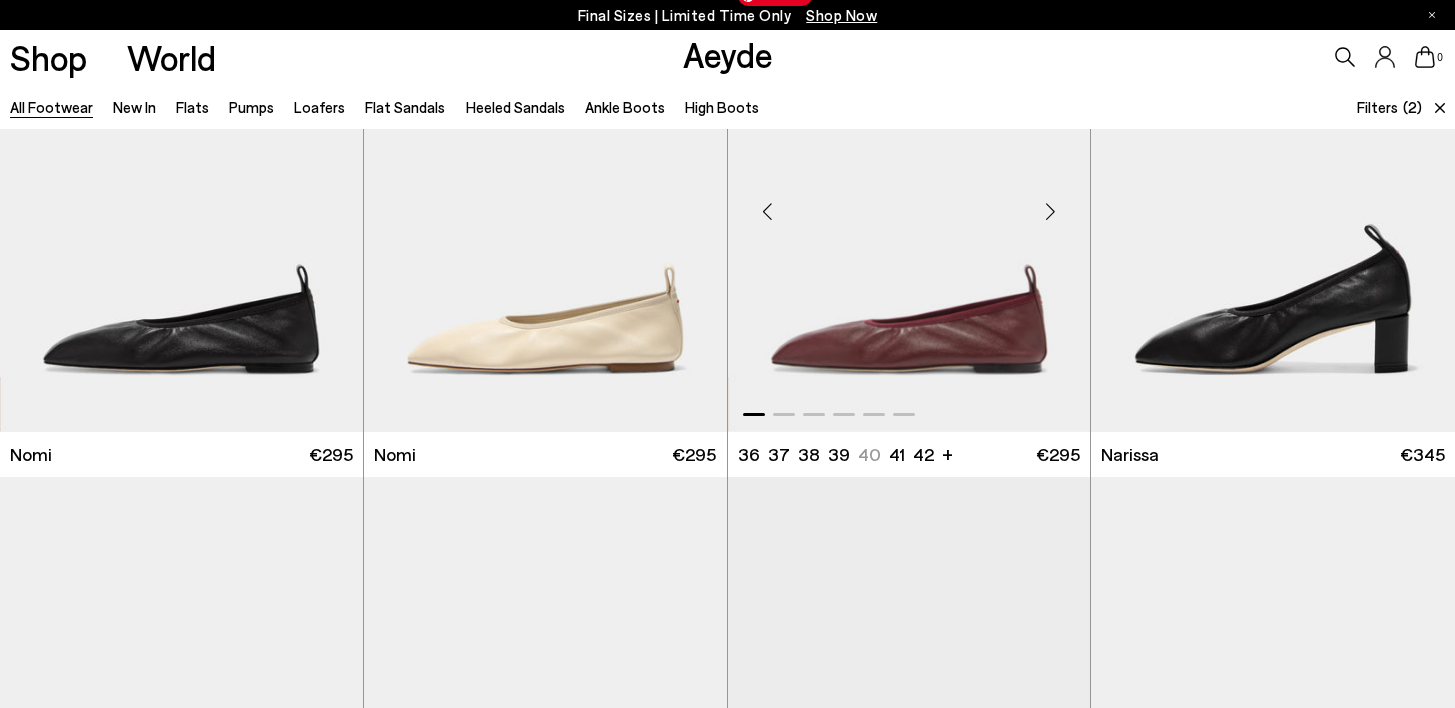 click at bounding box center [909, 204] 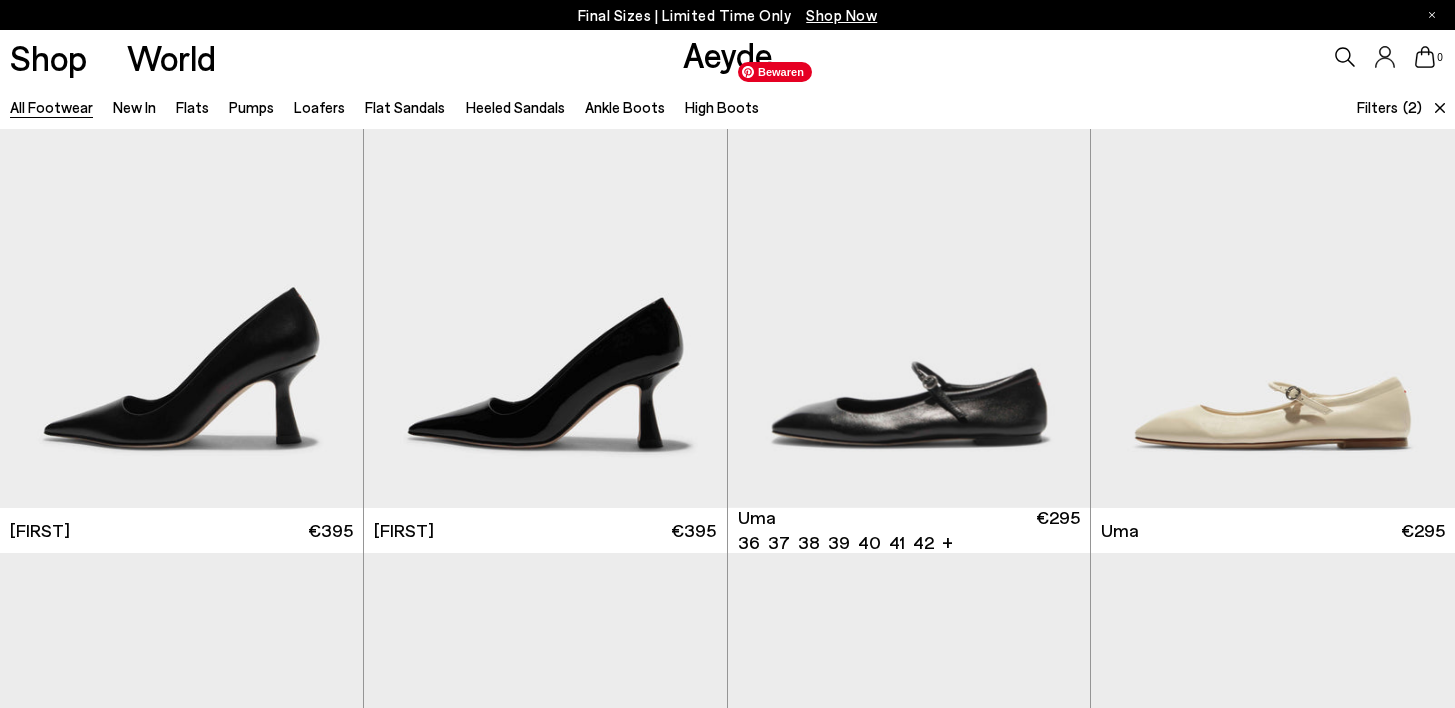 scroll, scrollTop: 11634, scrollLeft: 0, axis: vertical 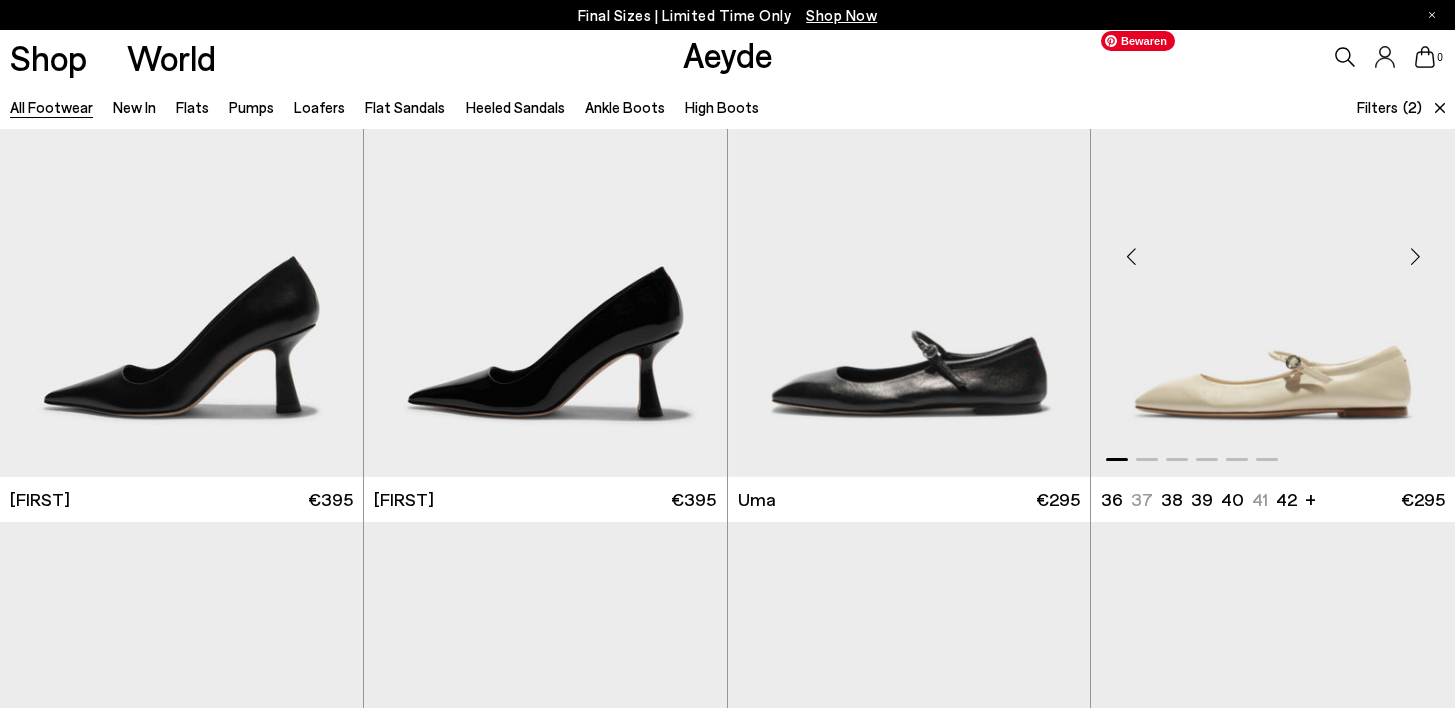 click at bounding box center [1273, 248] 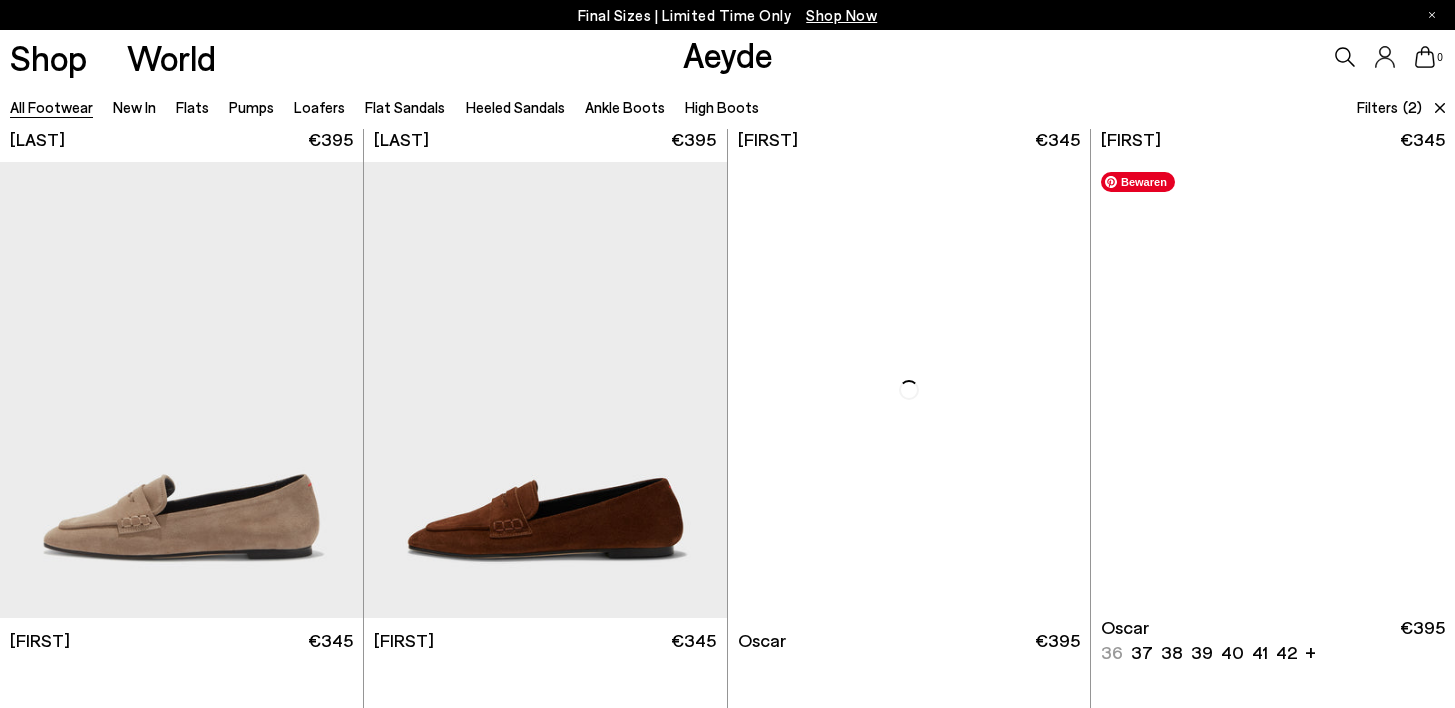 scroll, scrollTop: 18050, scrollLeft: 0, axis: vertical 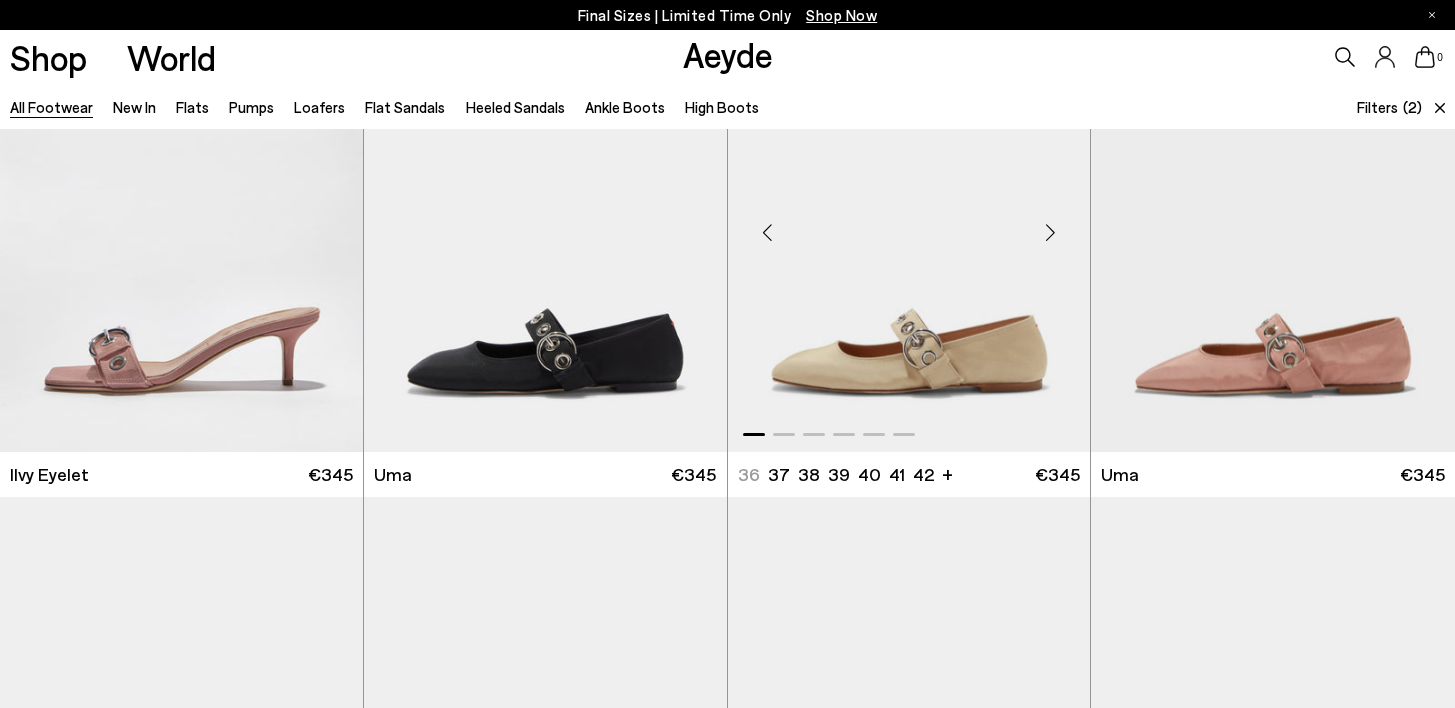 click at bounding box center (1050, 232) 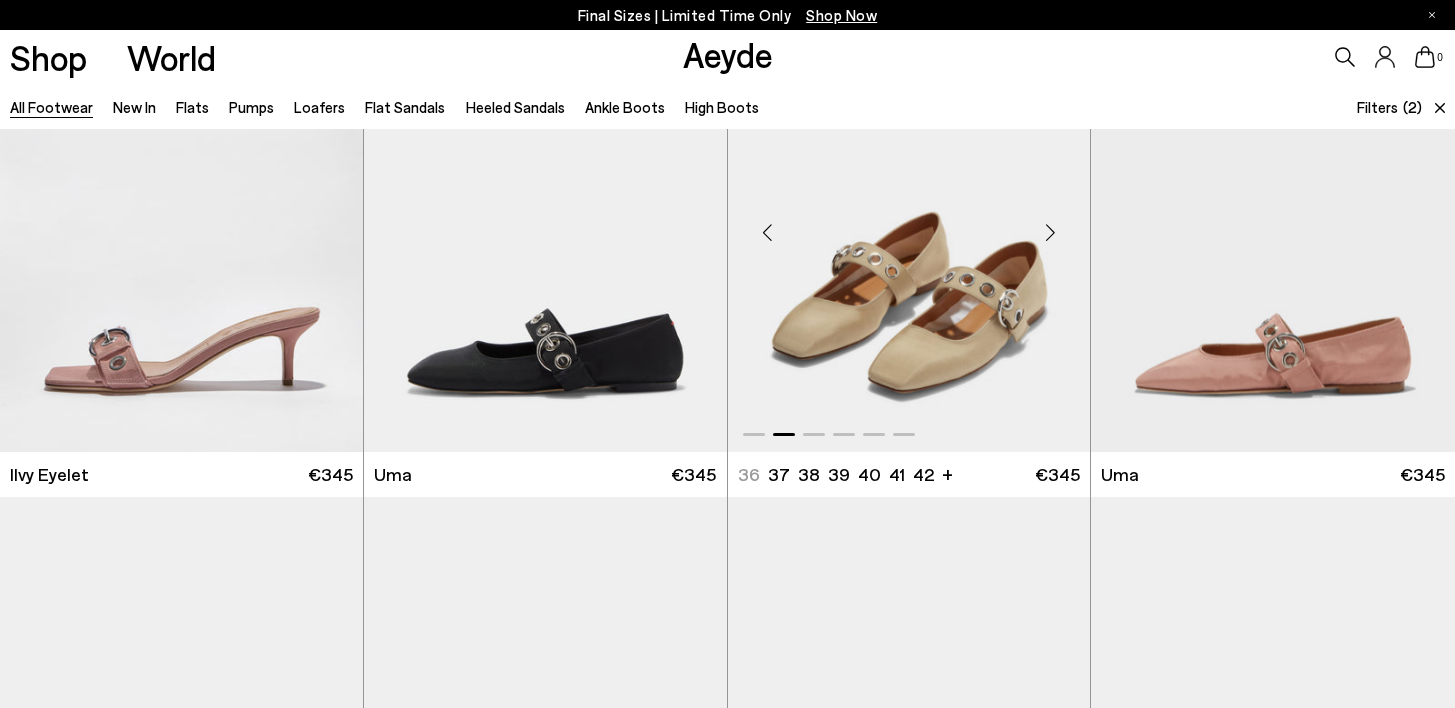 click at bounding box center [1050, 232] 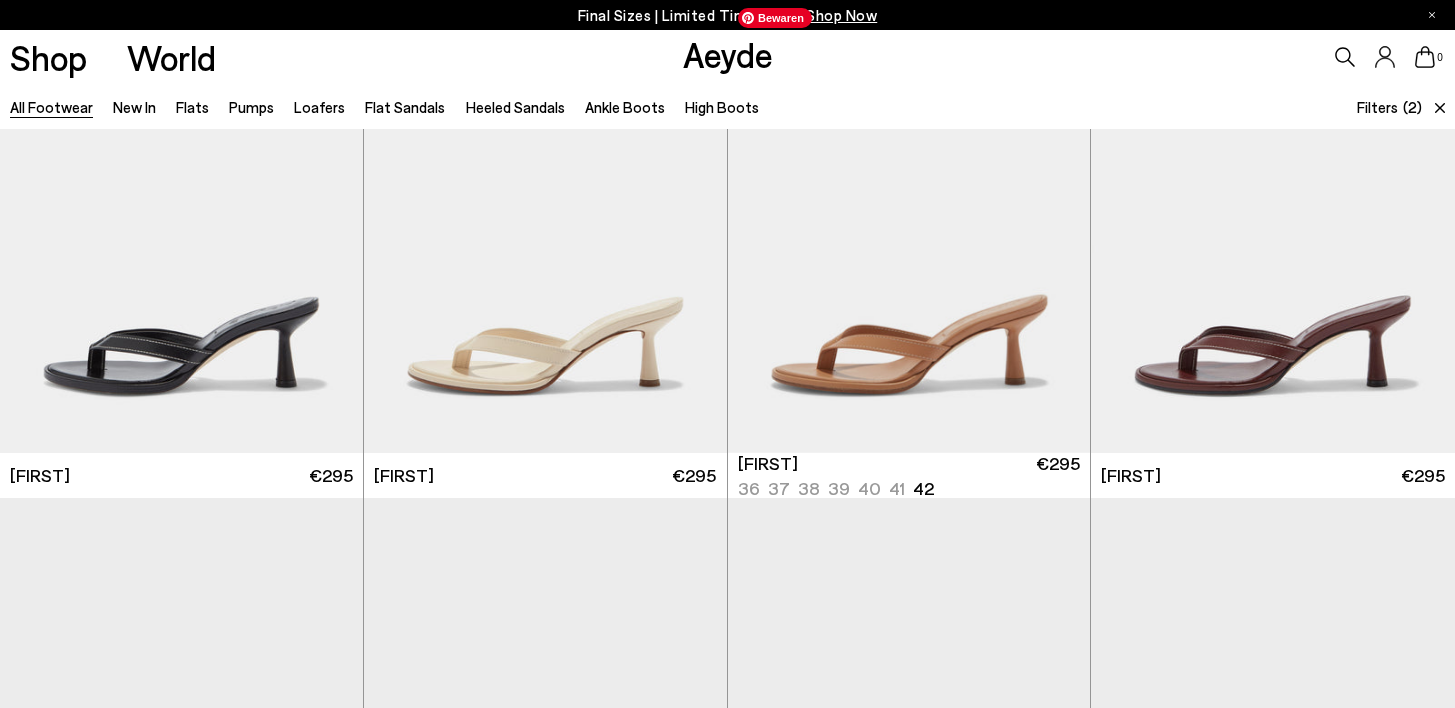 scroll, scrollTop: 21180, scrollLeft: 0, axis: vertical 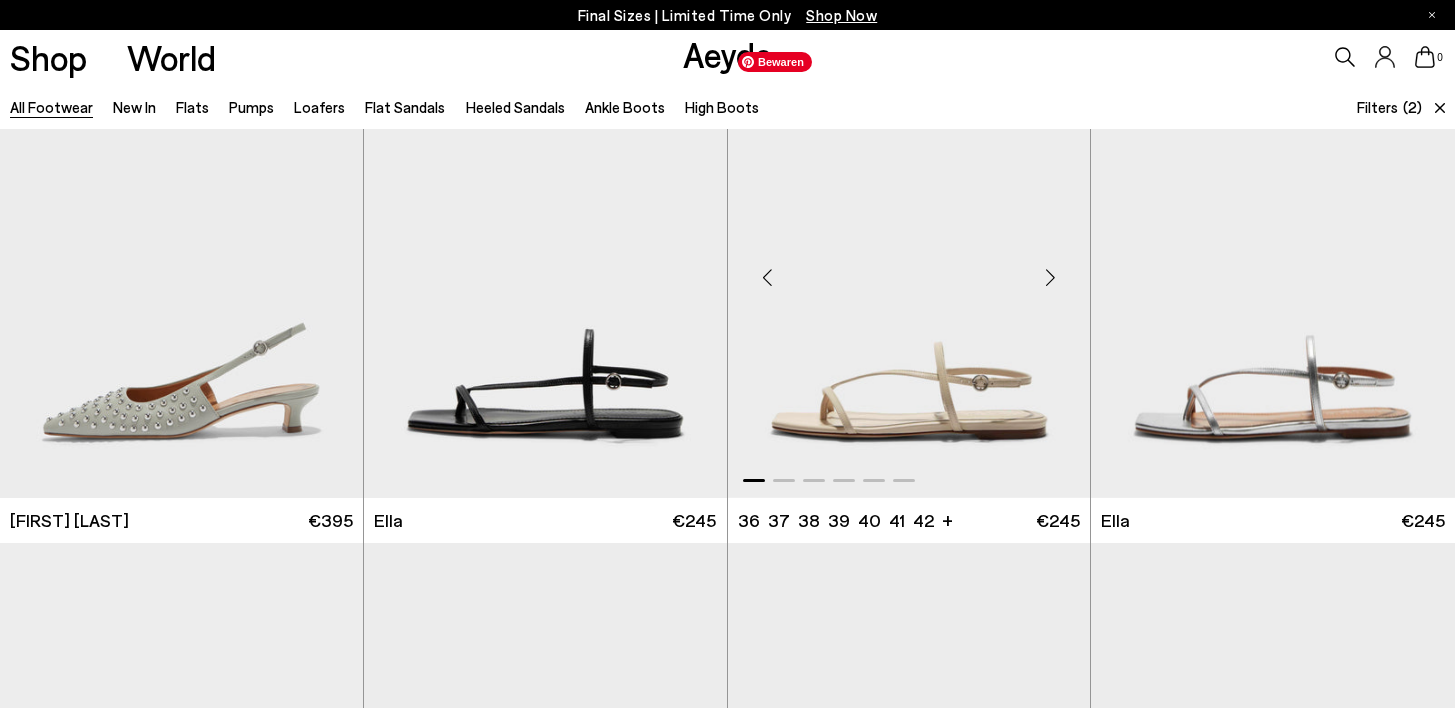 click at bounding box center [909, 270] 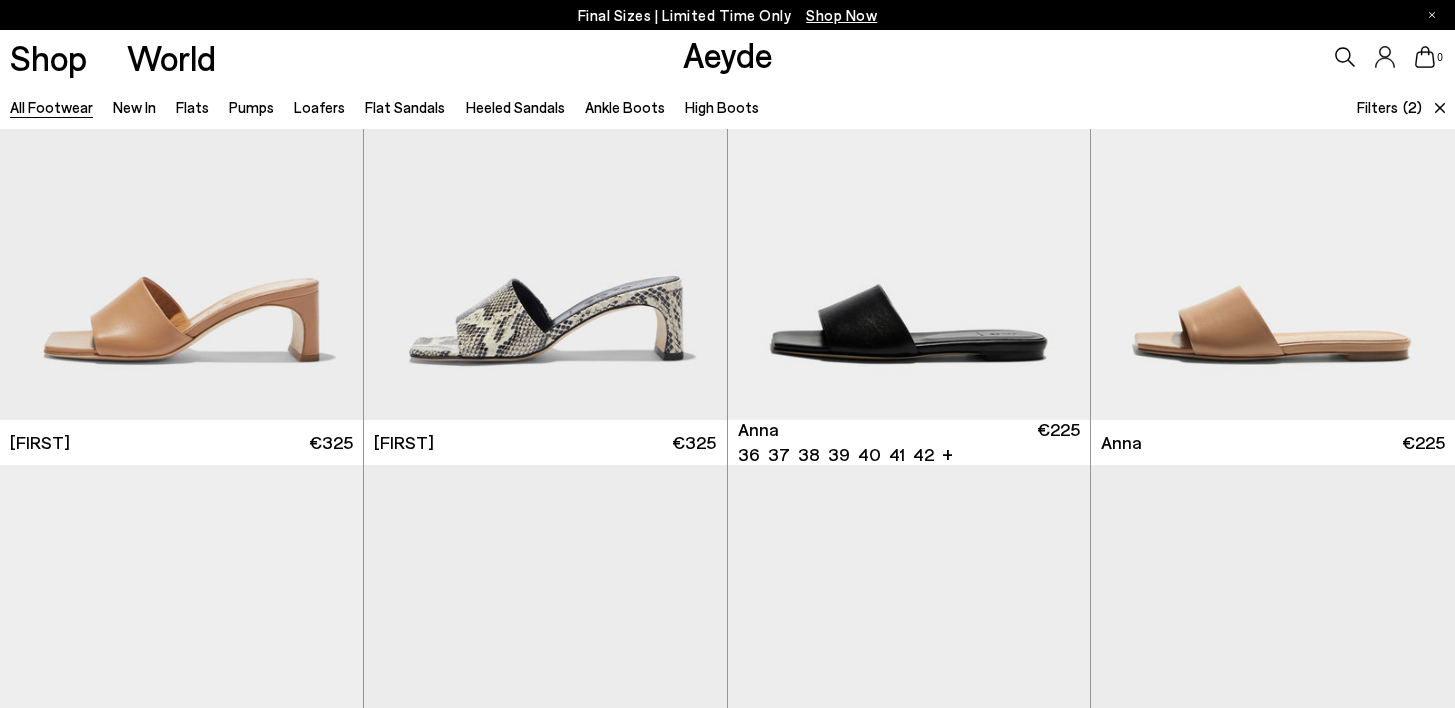 scroll, scrollTop: 24721, scrollLeft: 0, axis: vertical 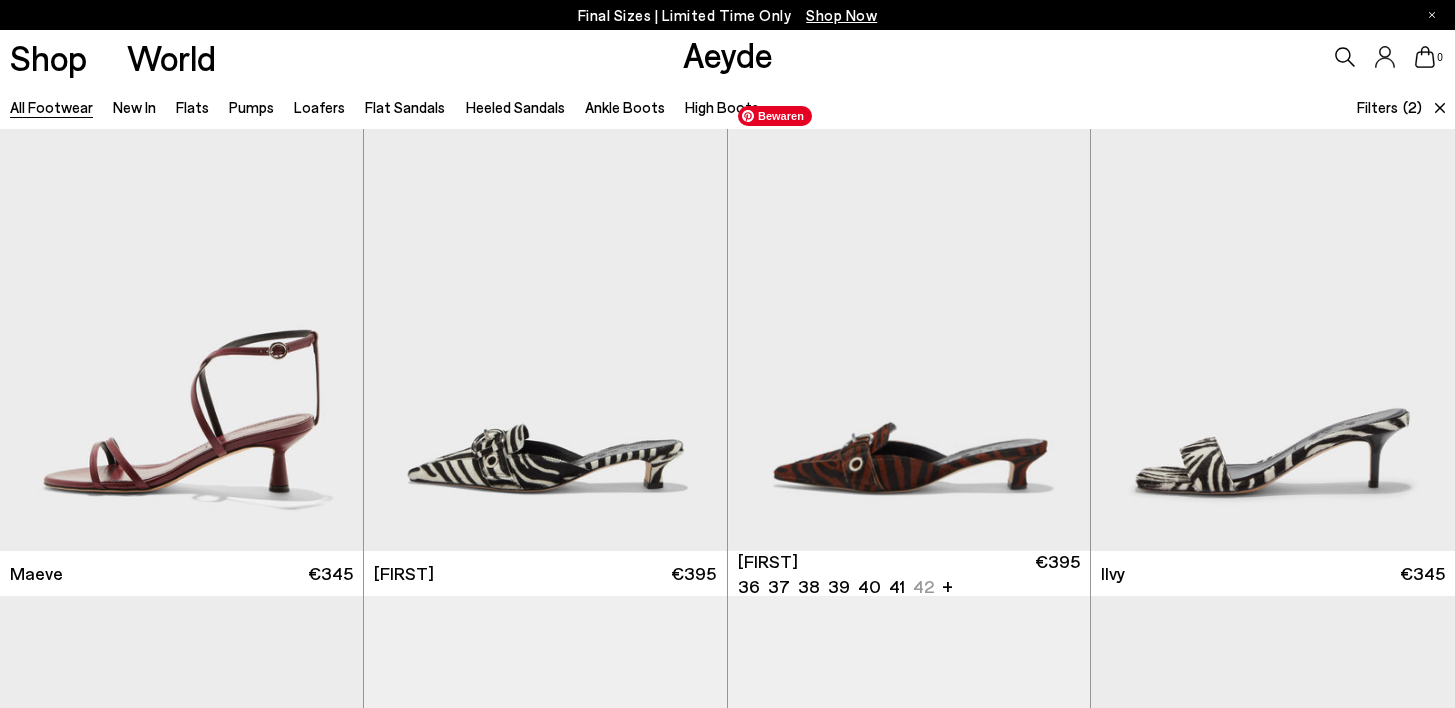 click at bounding box center (181, 323) 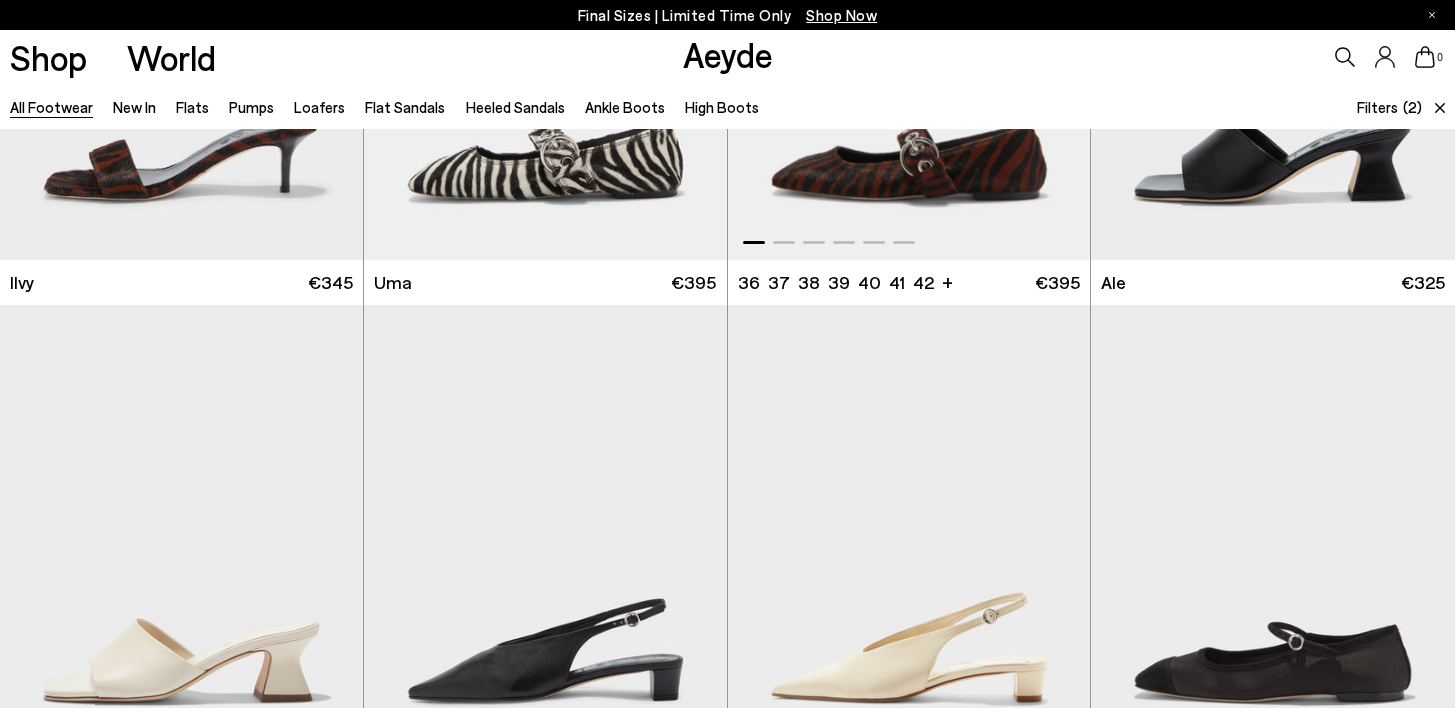 scroll, scrollTop: 28084, scrollLeft: 0, axis: vertical 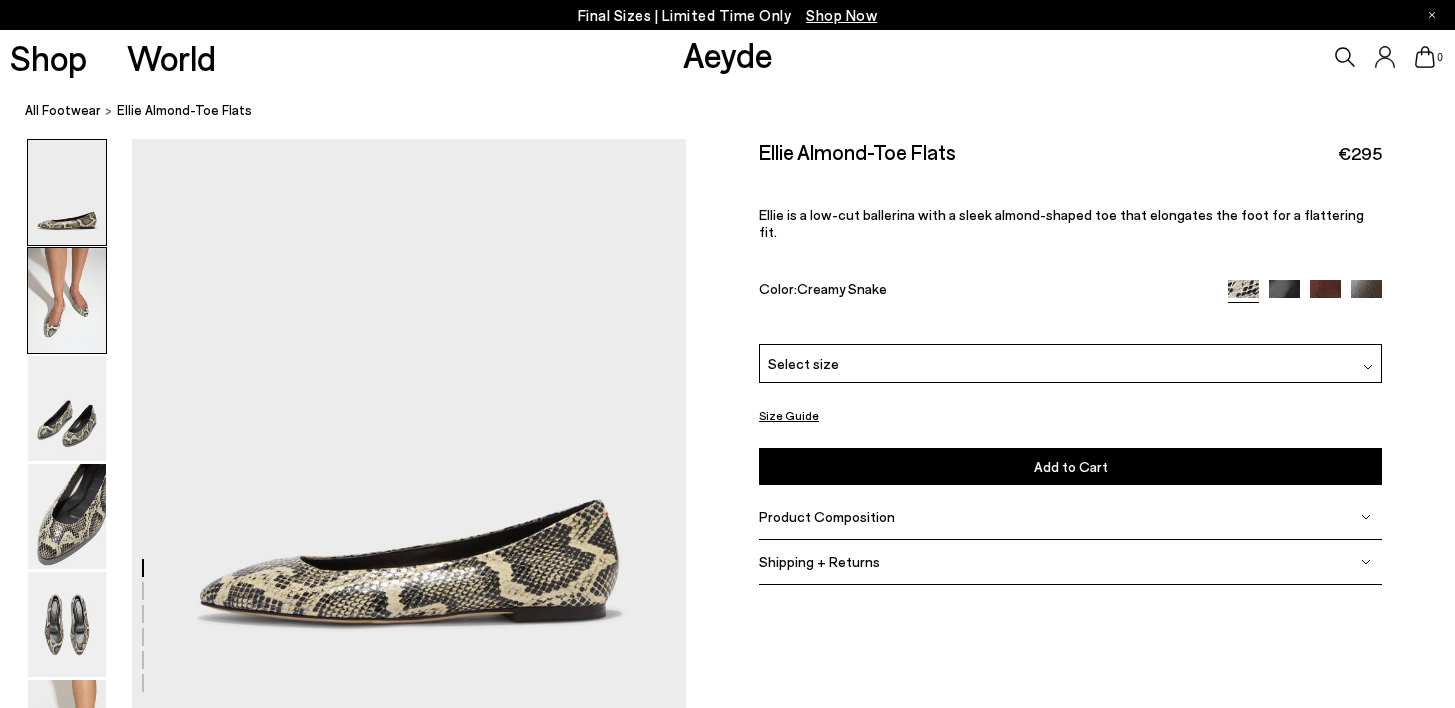 click at bounding box center (67, 300) 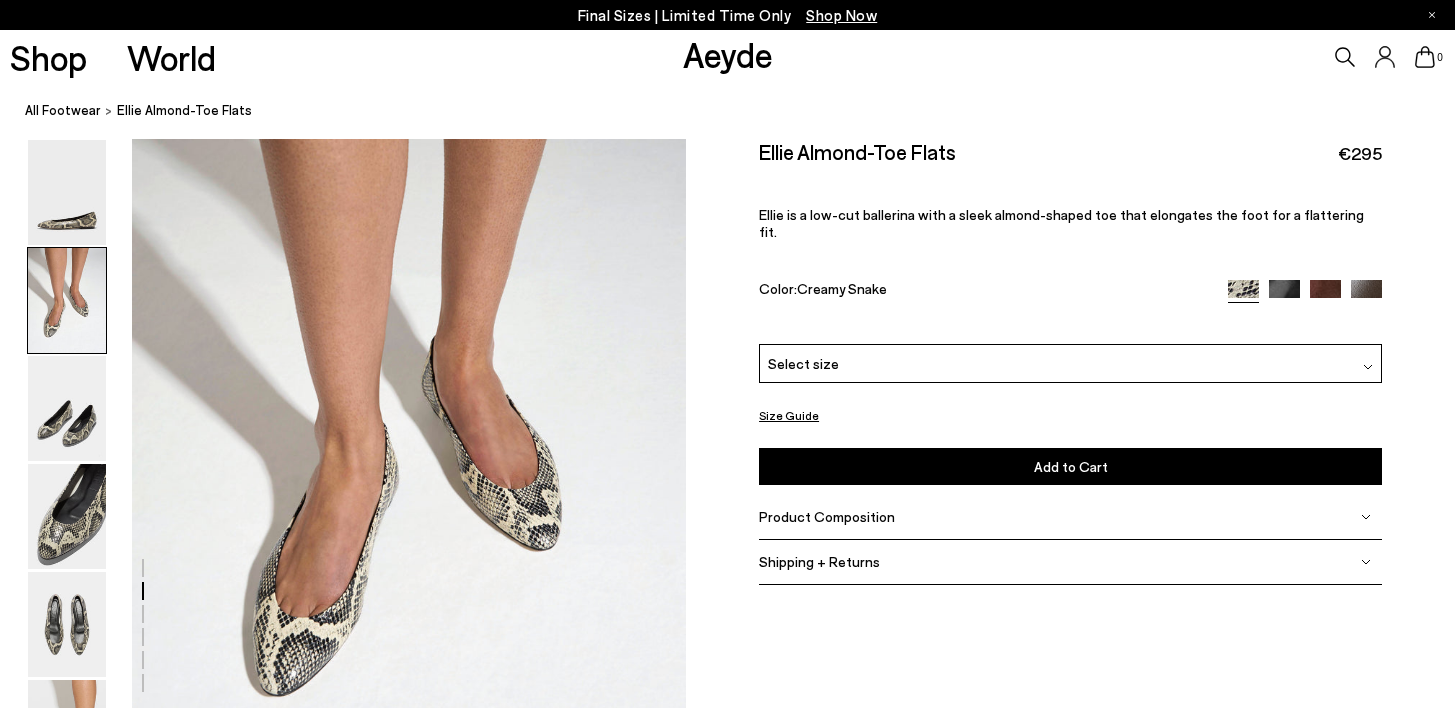 scroll, scrollTop: 646, scrollLeft: 0, axis: vertical 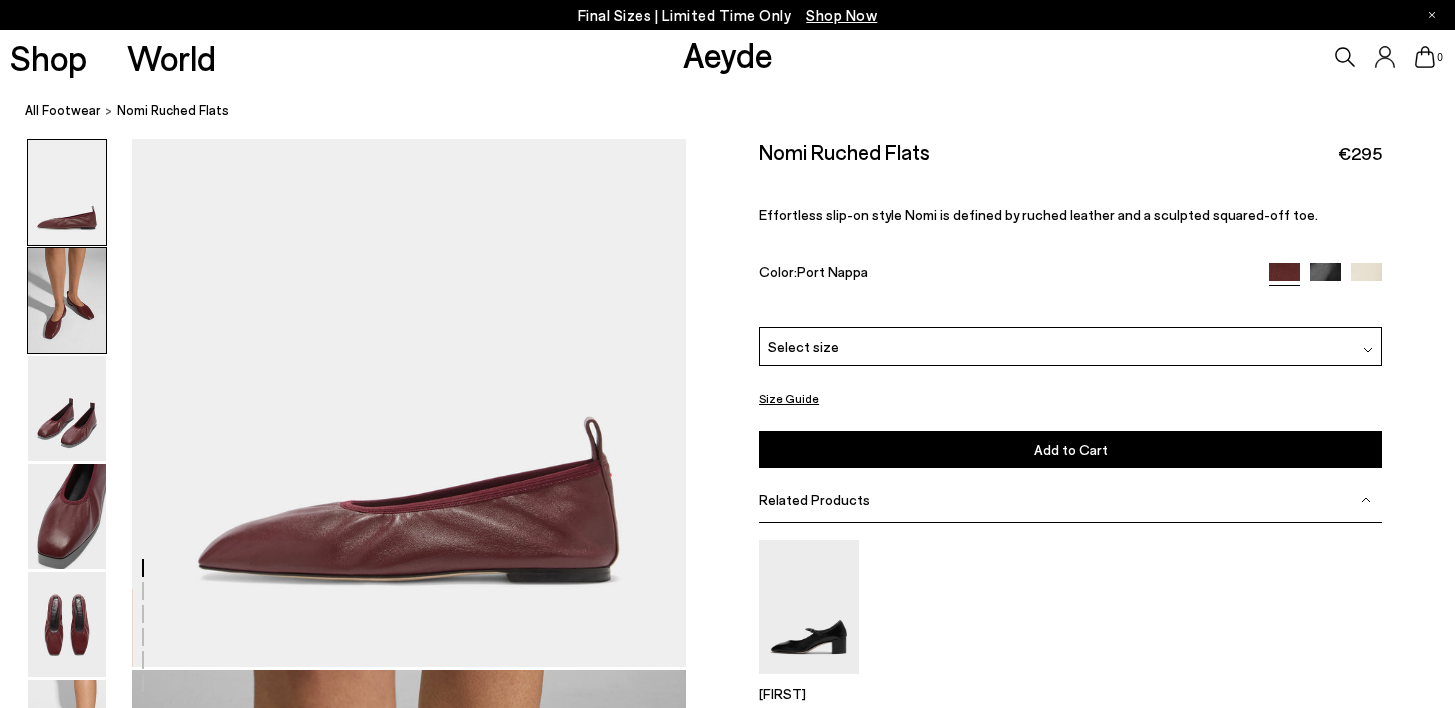 click at bounding box center (67, 300) 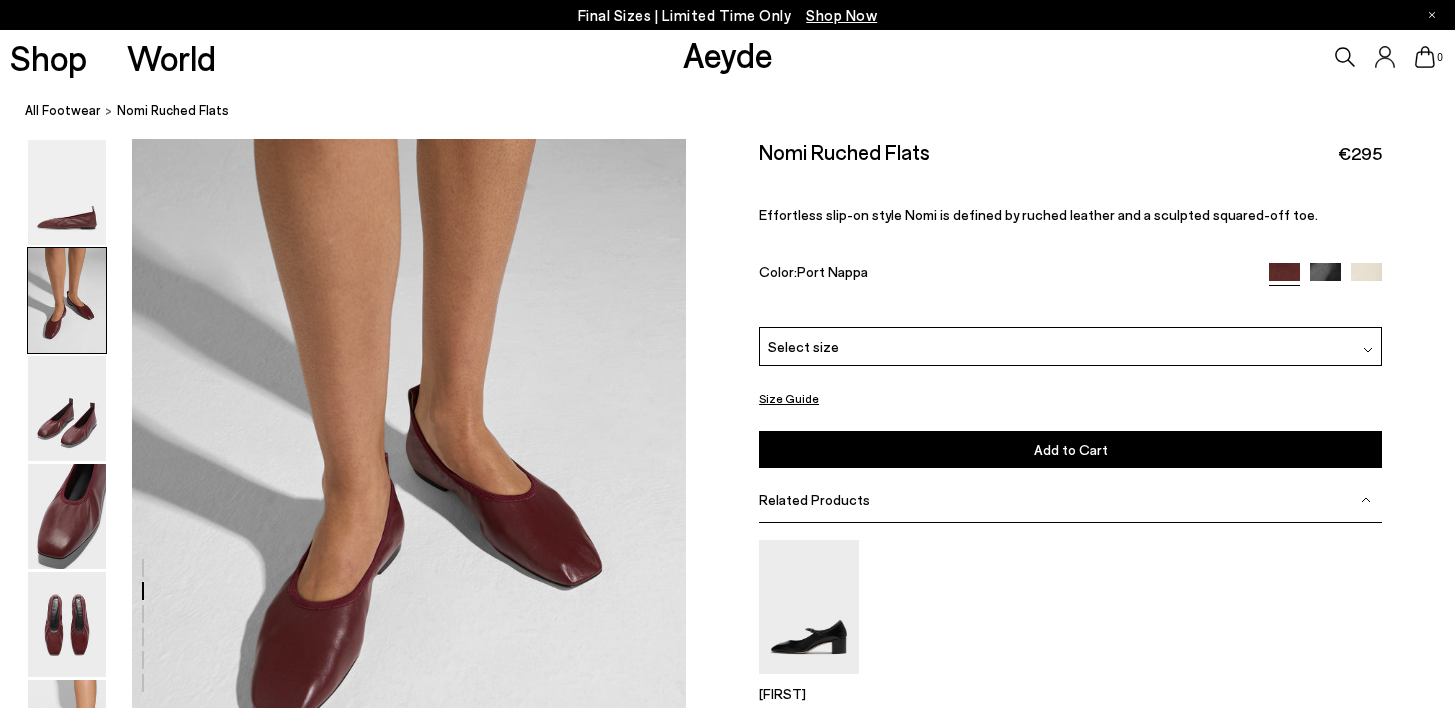 scroll, scrollTop: 630, scrollLeft: 0, axis: vertical 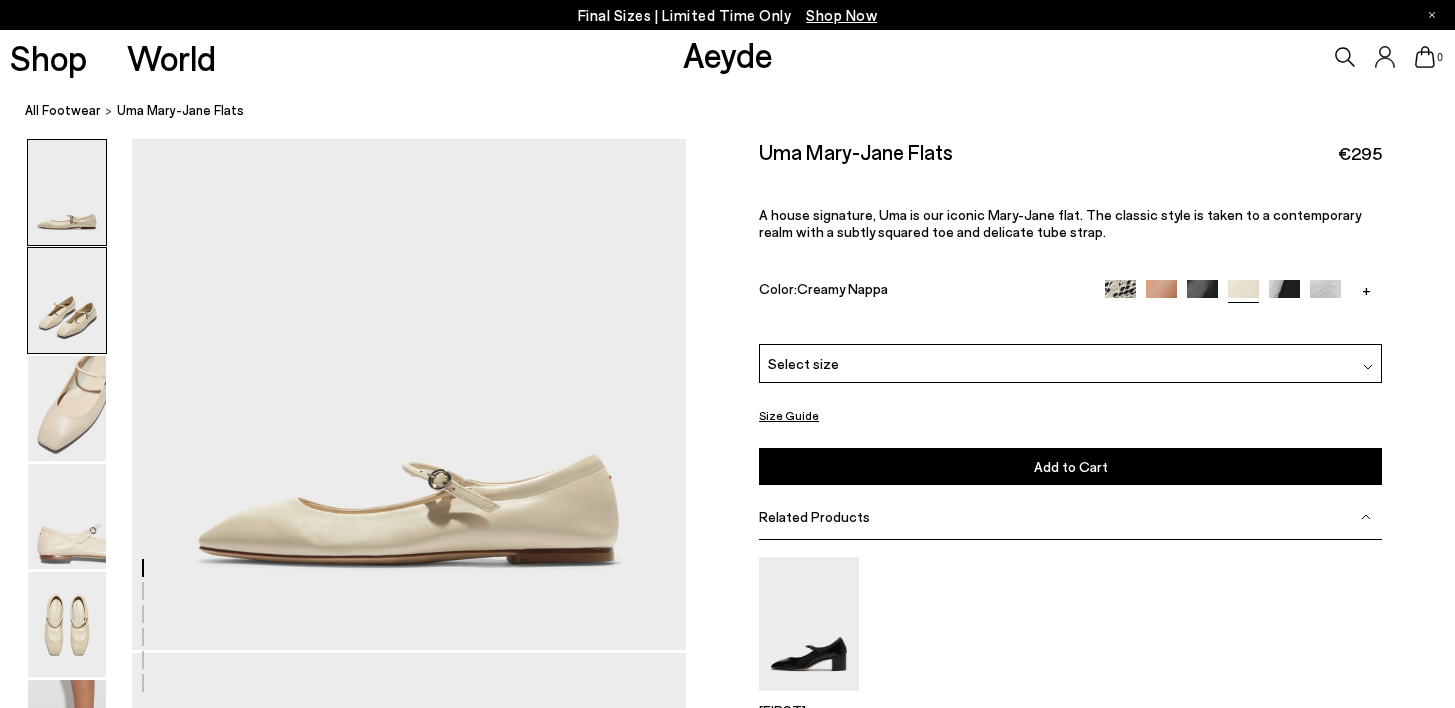 click at bounding box center [67, 300] 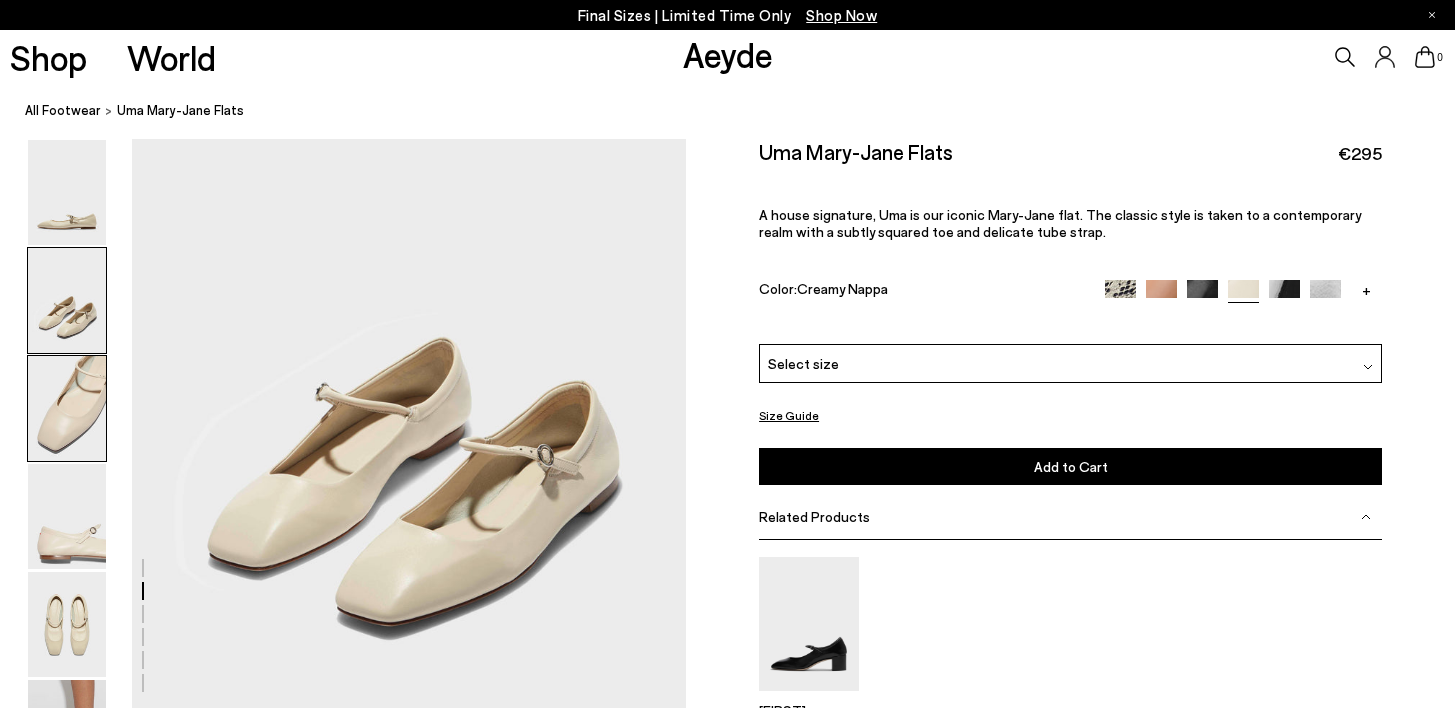 click at bounding box center [67, 408] 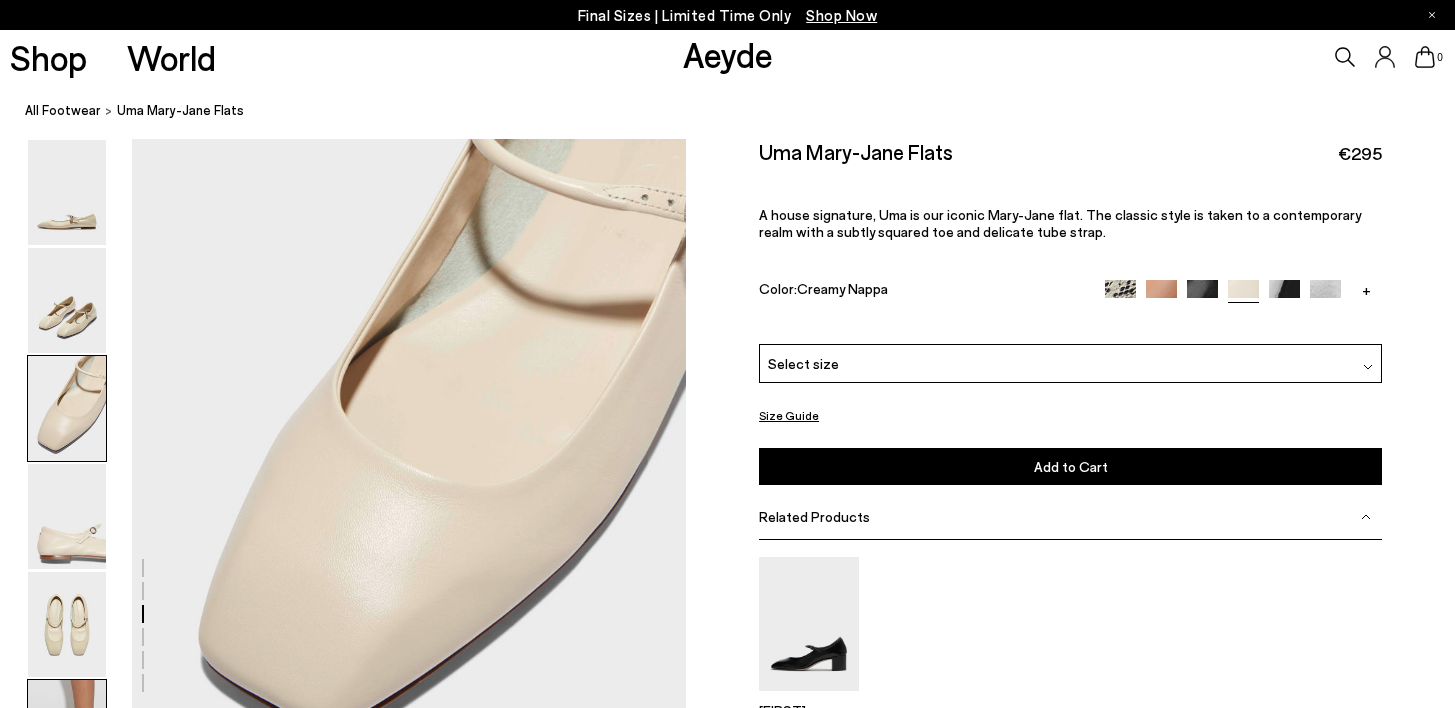 click at bounding box center (67, 732) 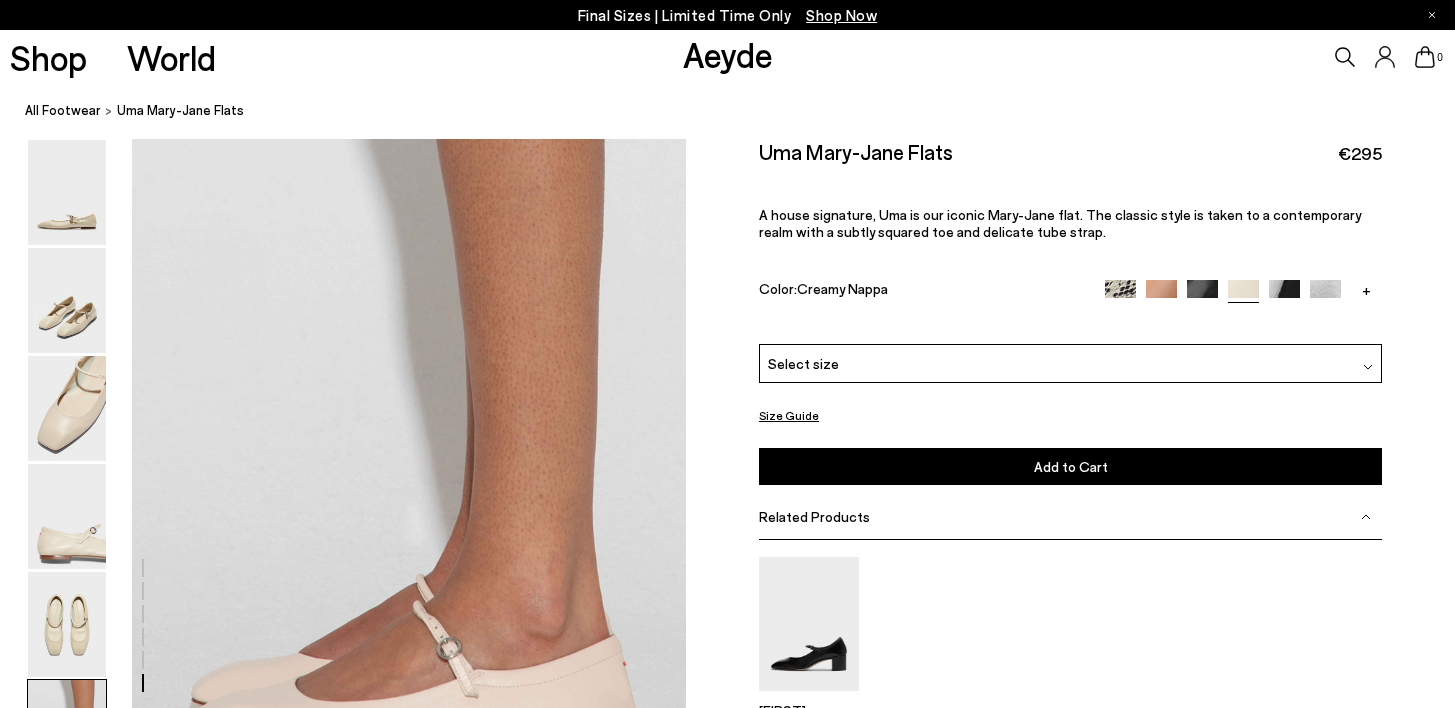 scroll, scrollTop: 3679, scrollLeft: 0, axis: vertical 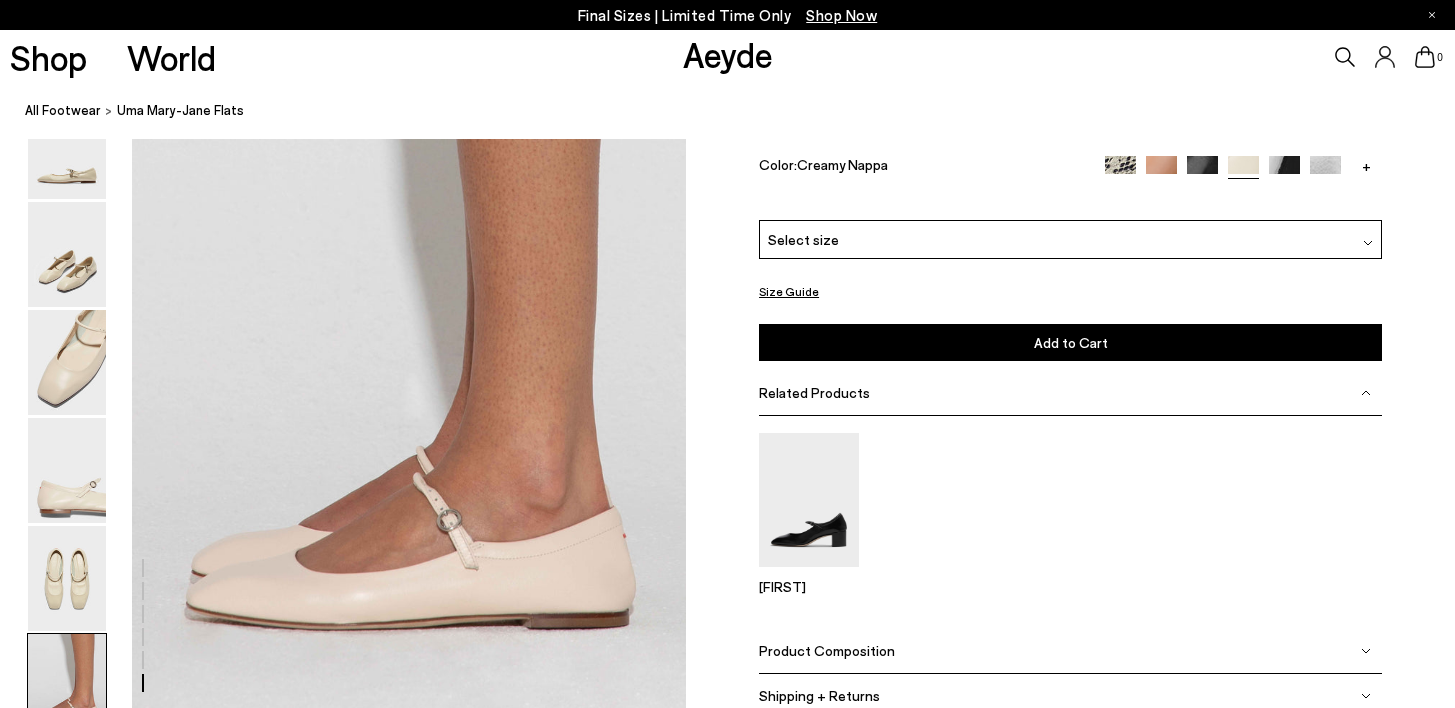 click on "Select size" at bounding box center (1070, 238) 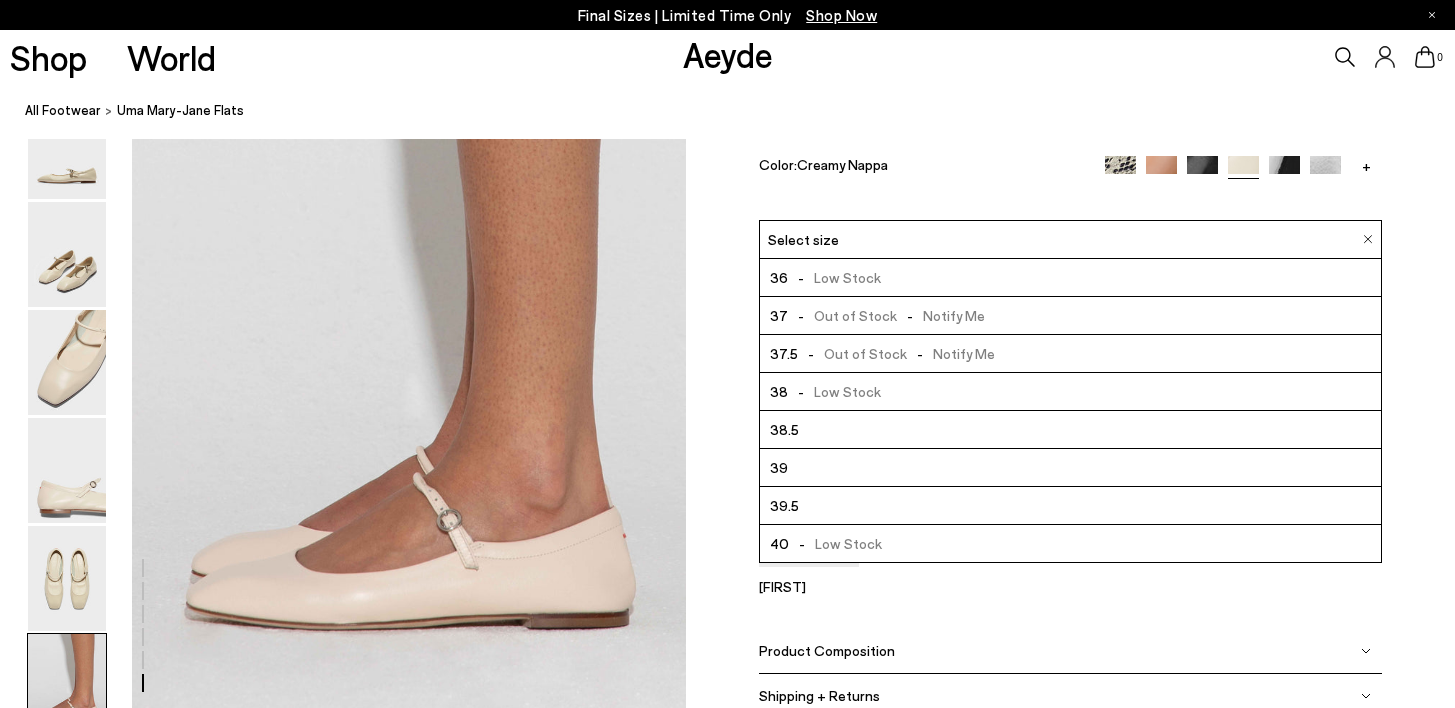 click on "Select size" at bounding box center (1070, 238) 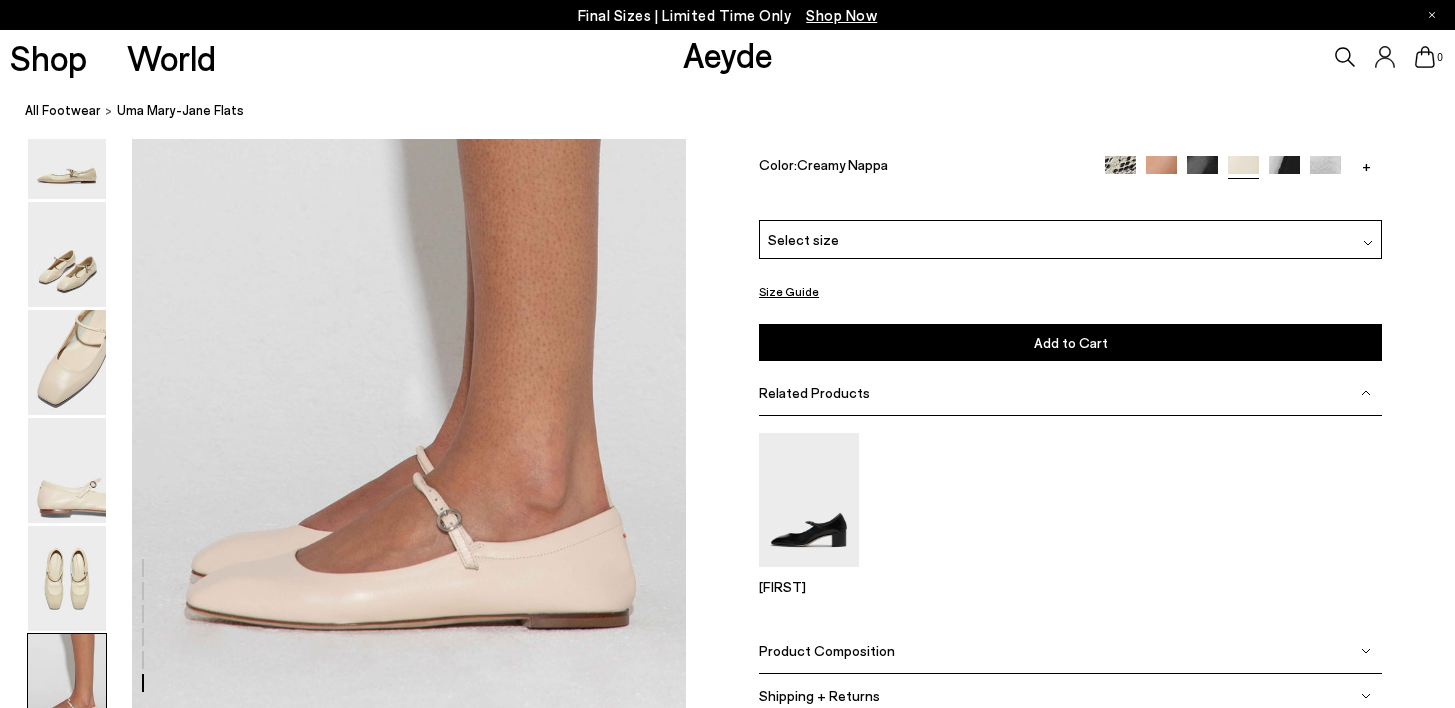click at bounding box center [1120, 171] 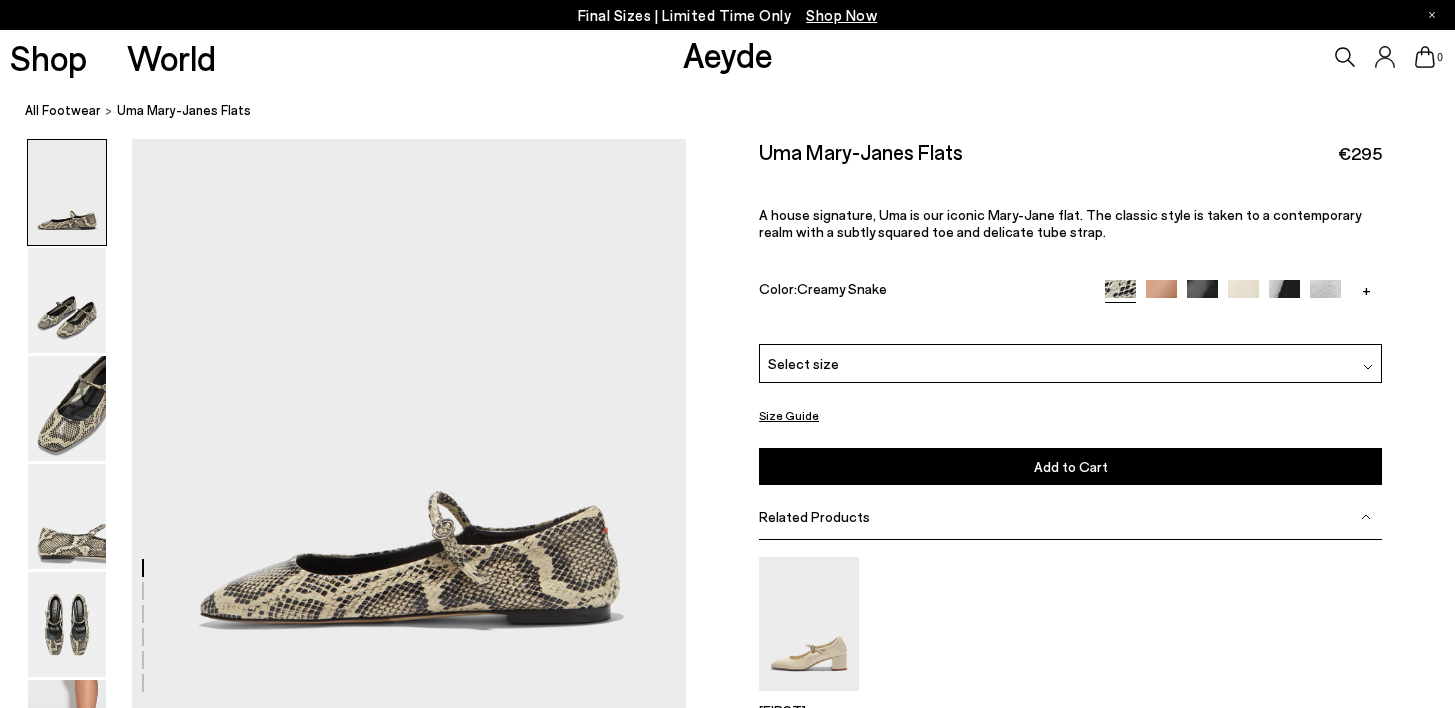 scroll, scrollTop: 0, scrollLeft: 0, axis: both 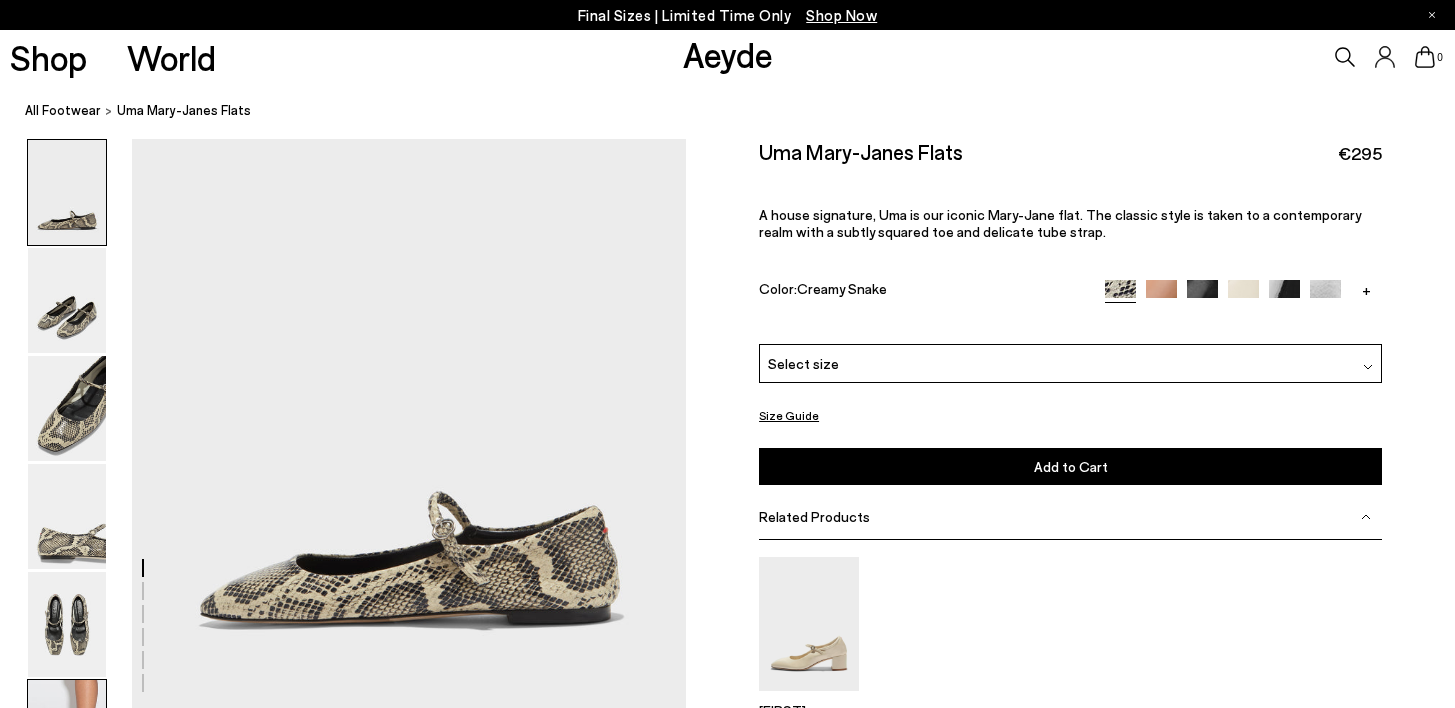 click at bounding box center (67, 732) 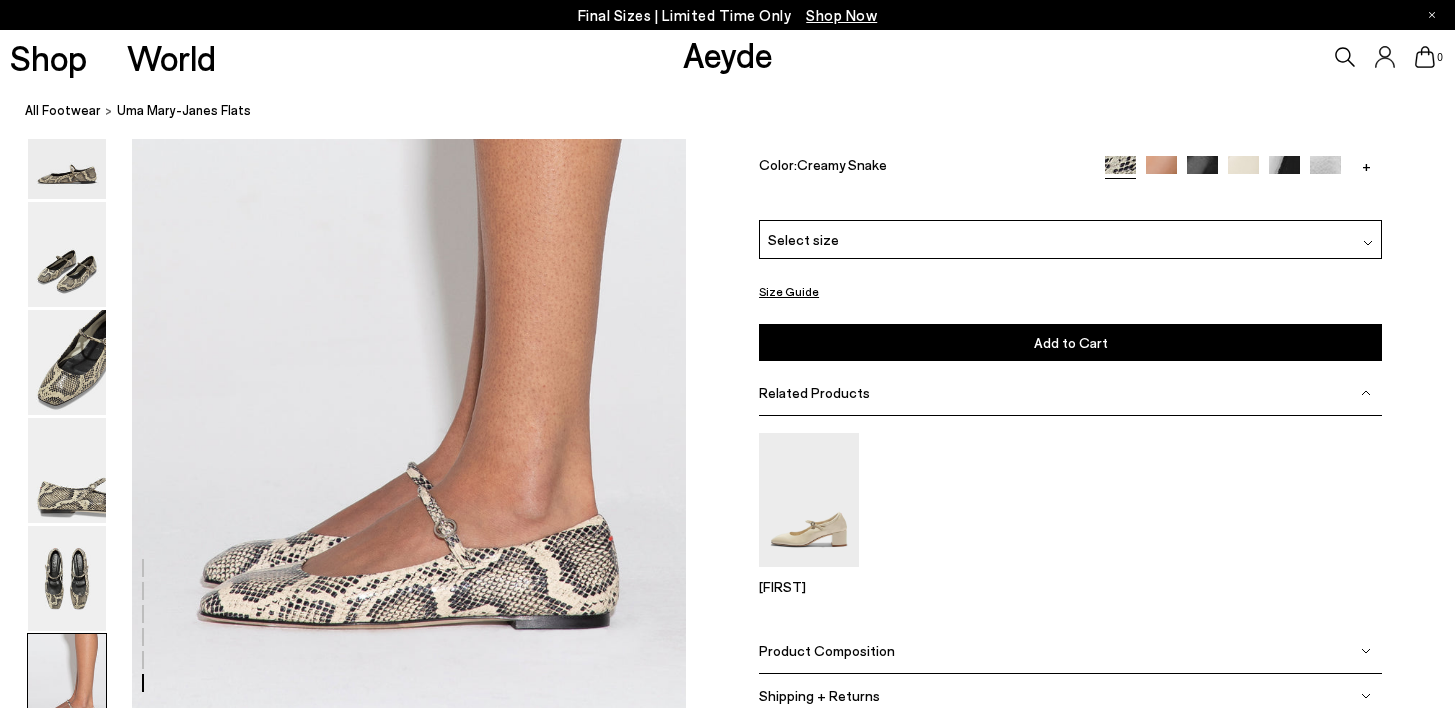 scroll, scrollTop: 3667, scrollLeft: 0, axis: vertical 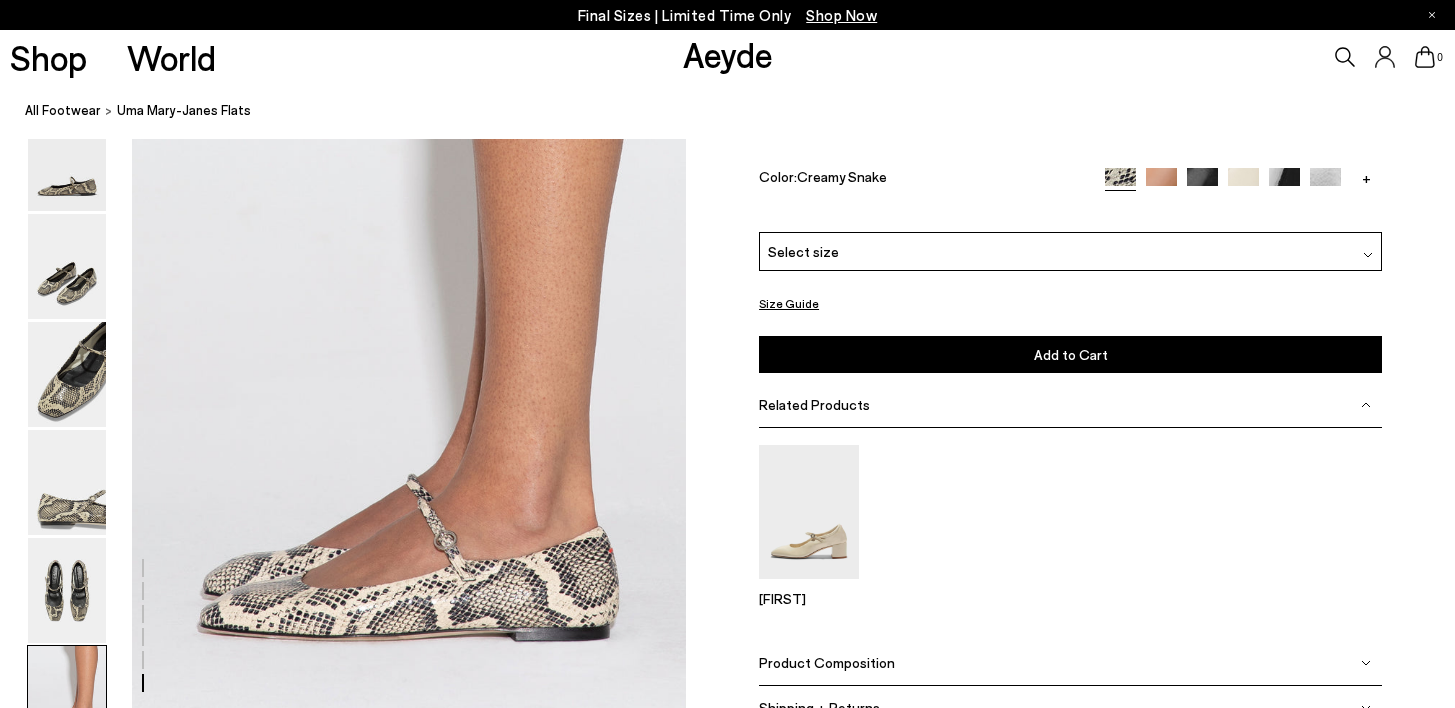 click at bounding box center (1161, 183) 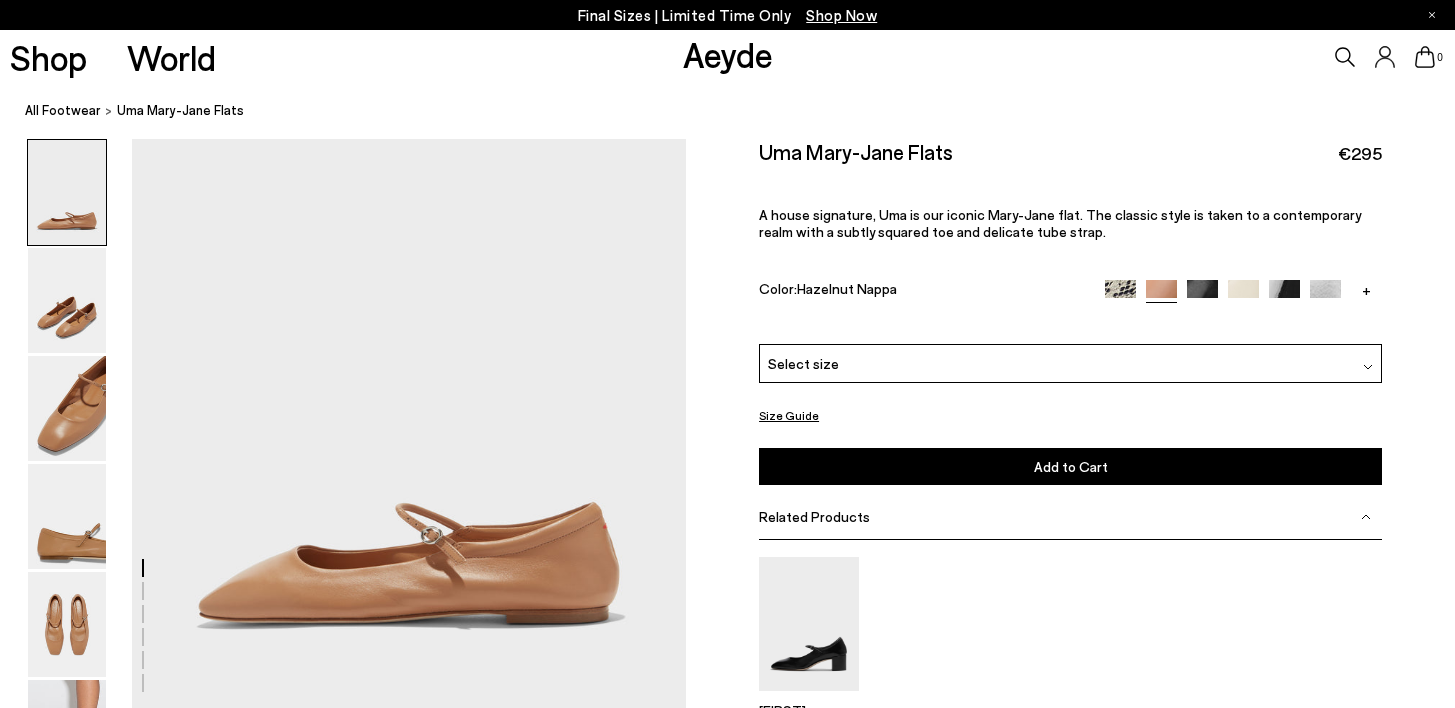 scroll, scrollTop: 0, scrollLeft: 0, axis: both 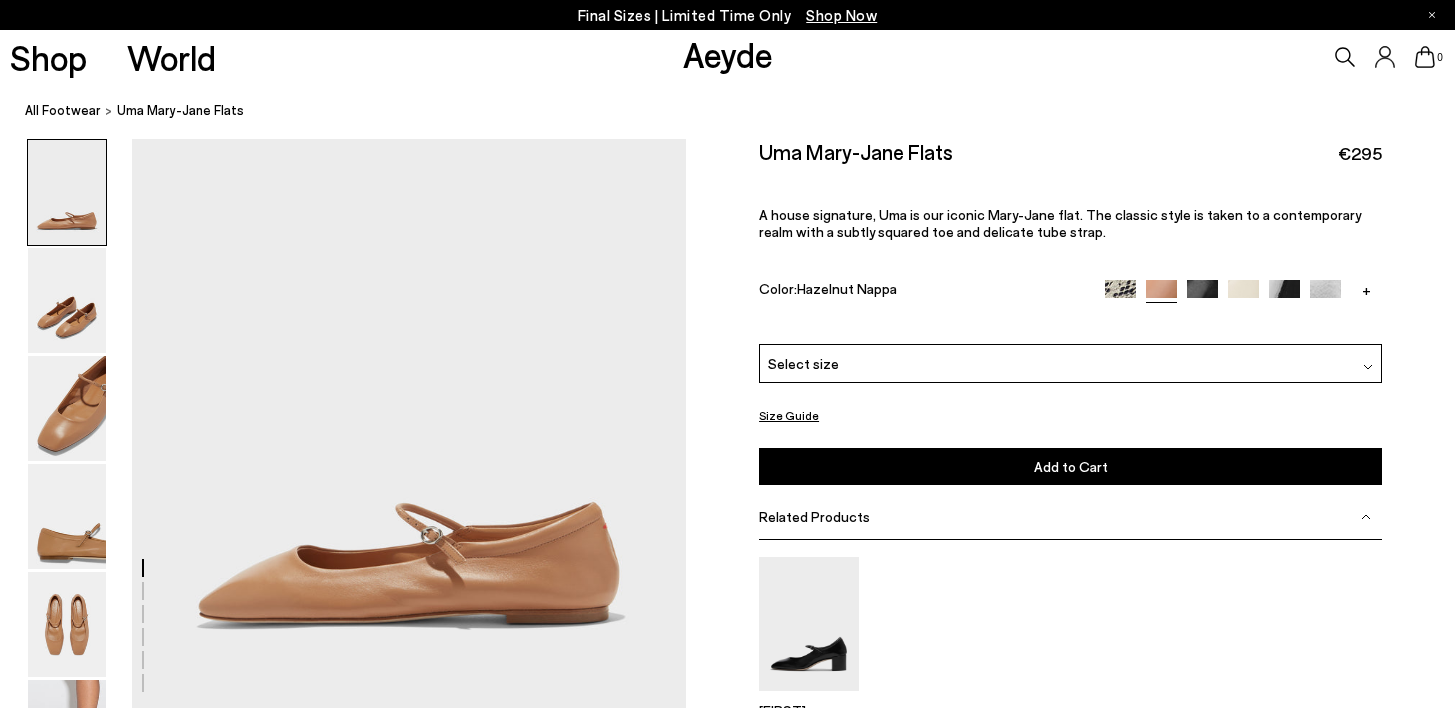 click on "+" at bounding box center [1366, 289] 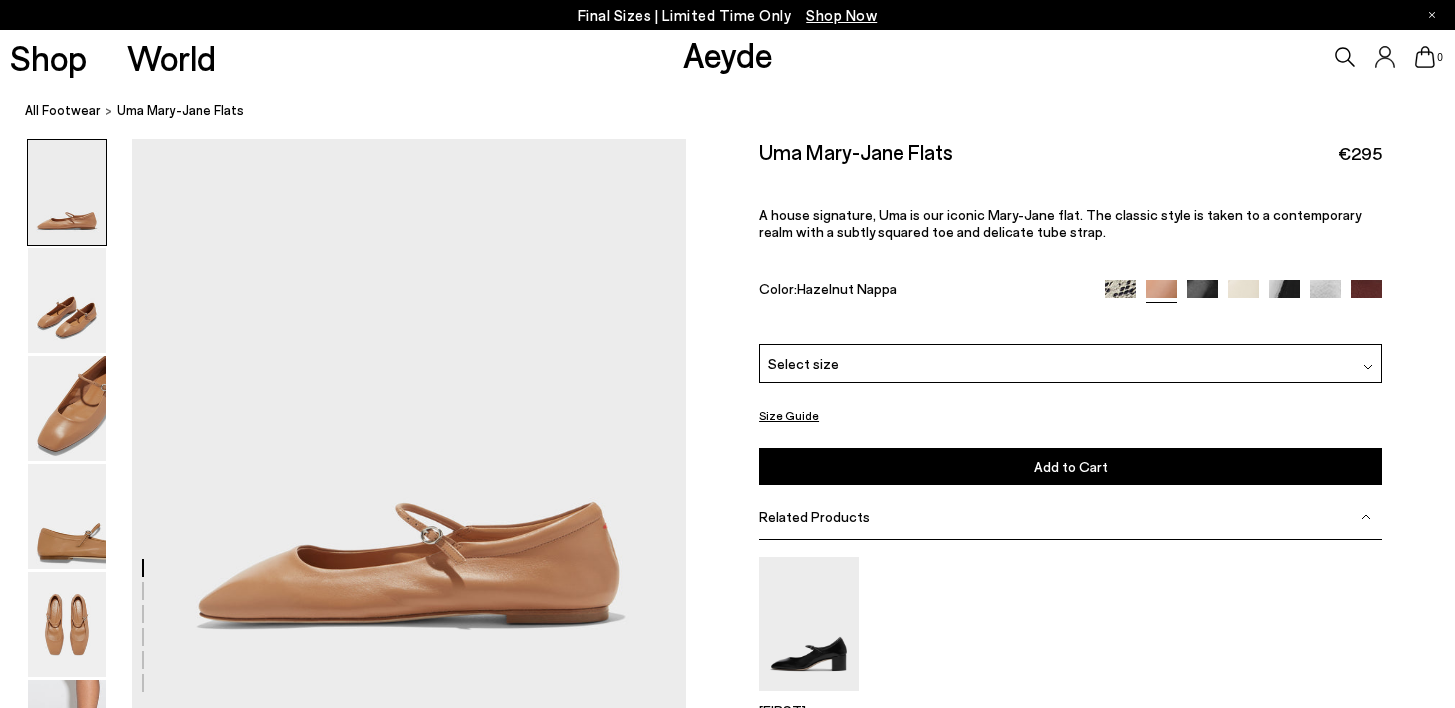 click at bounding box center [1366, 295] 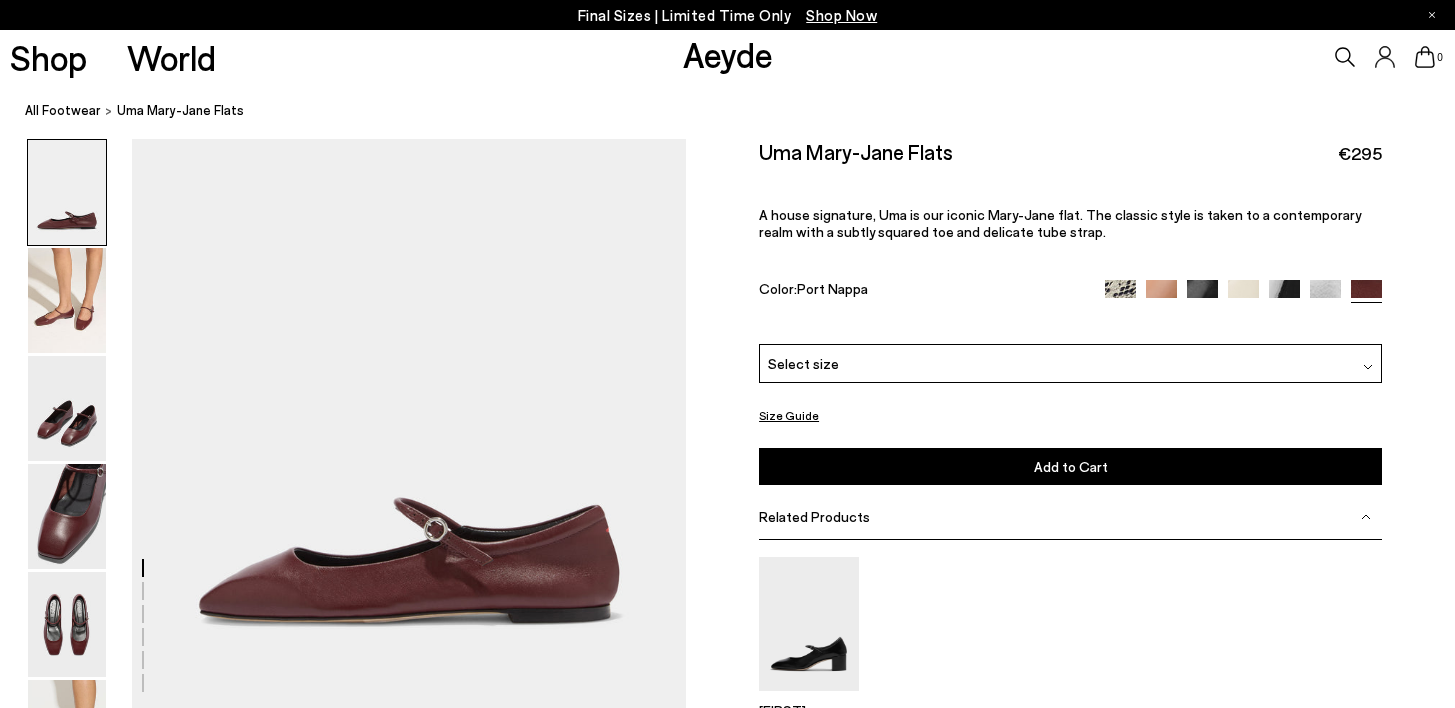 scroll, scrollTop: 0, scrollLeft: 0, axis: both 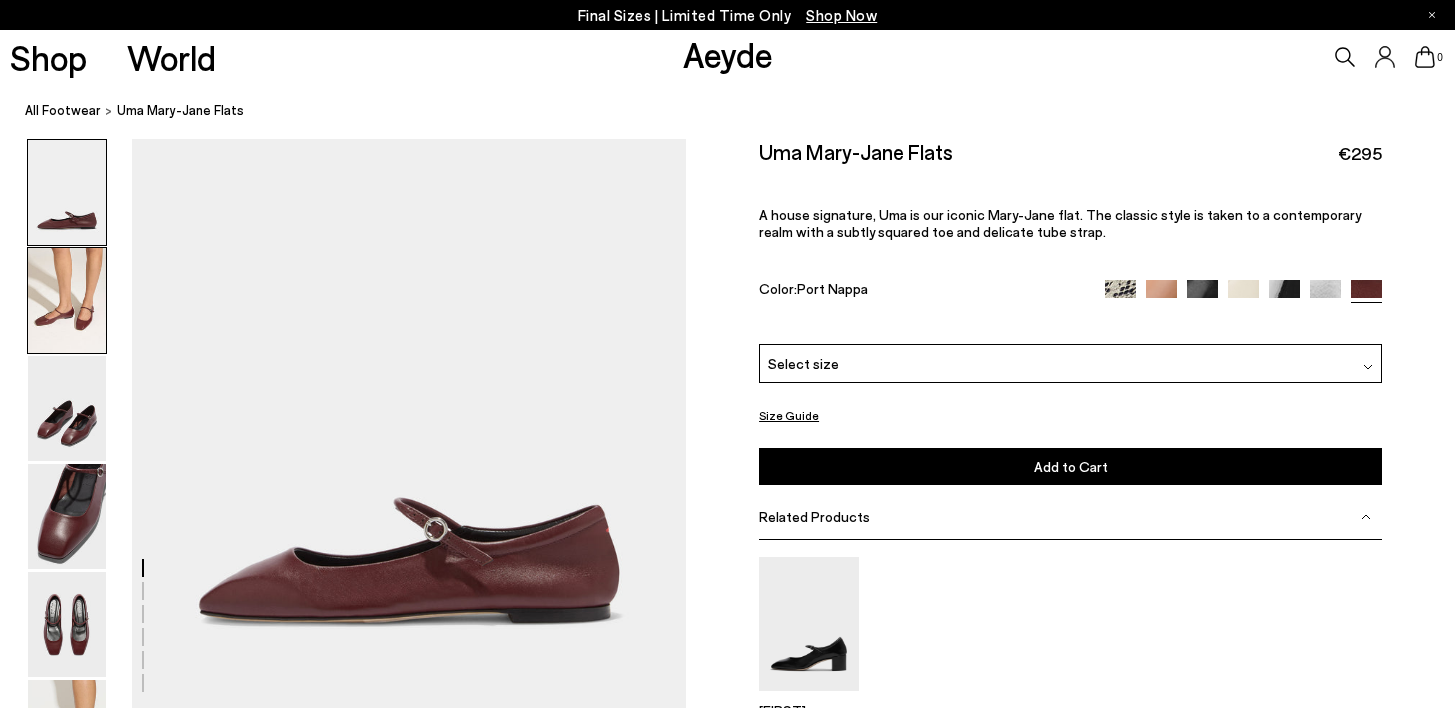click at bounding box center (67, 300) 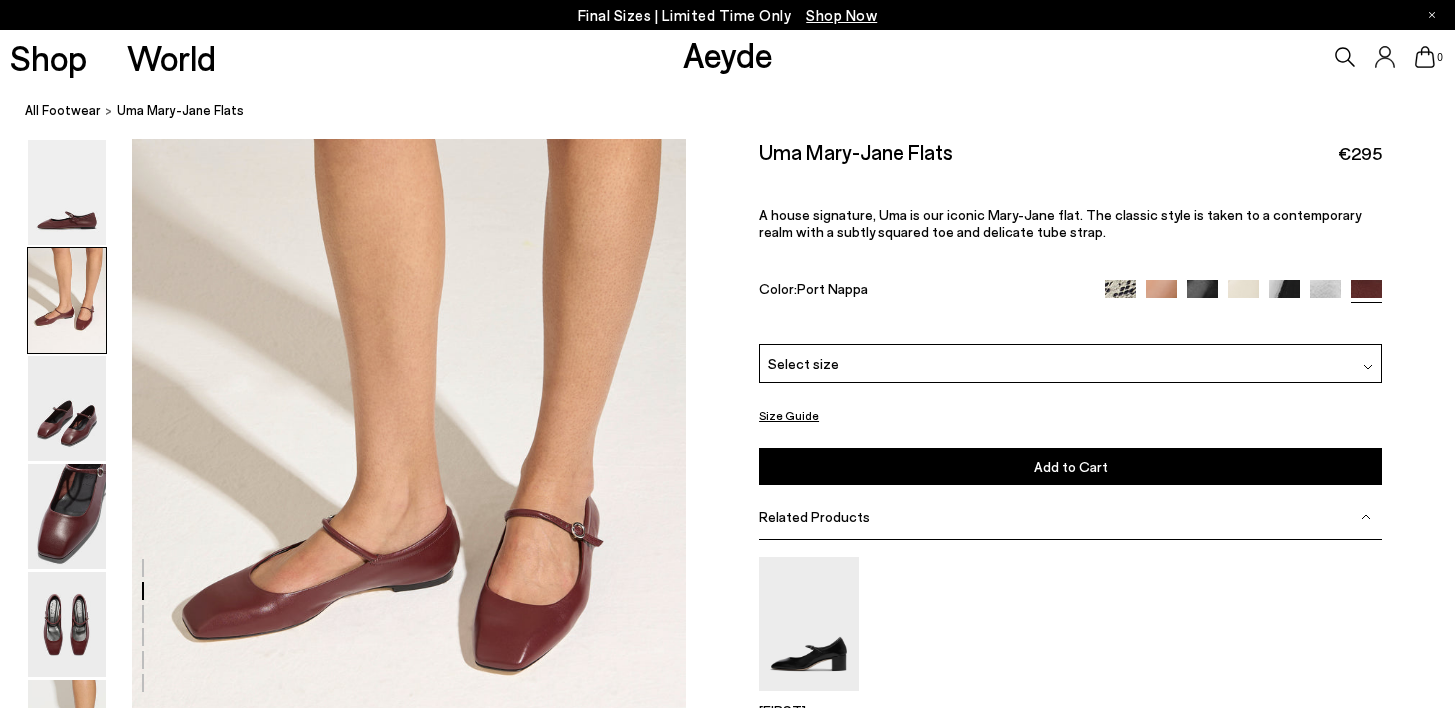 scroll, scrollTop: 659, scrollLeft: 0, axis: vertical 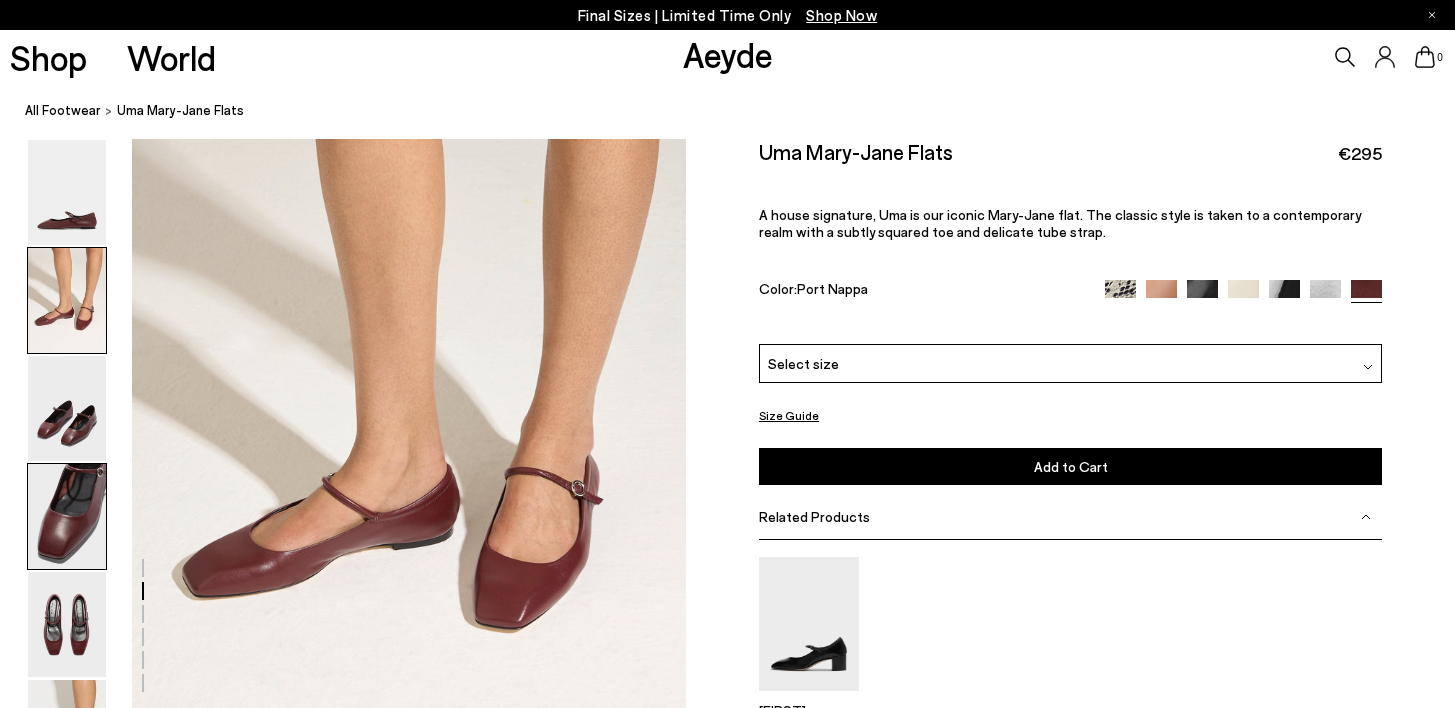 click at bounding box center [67, 516] 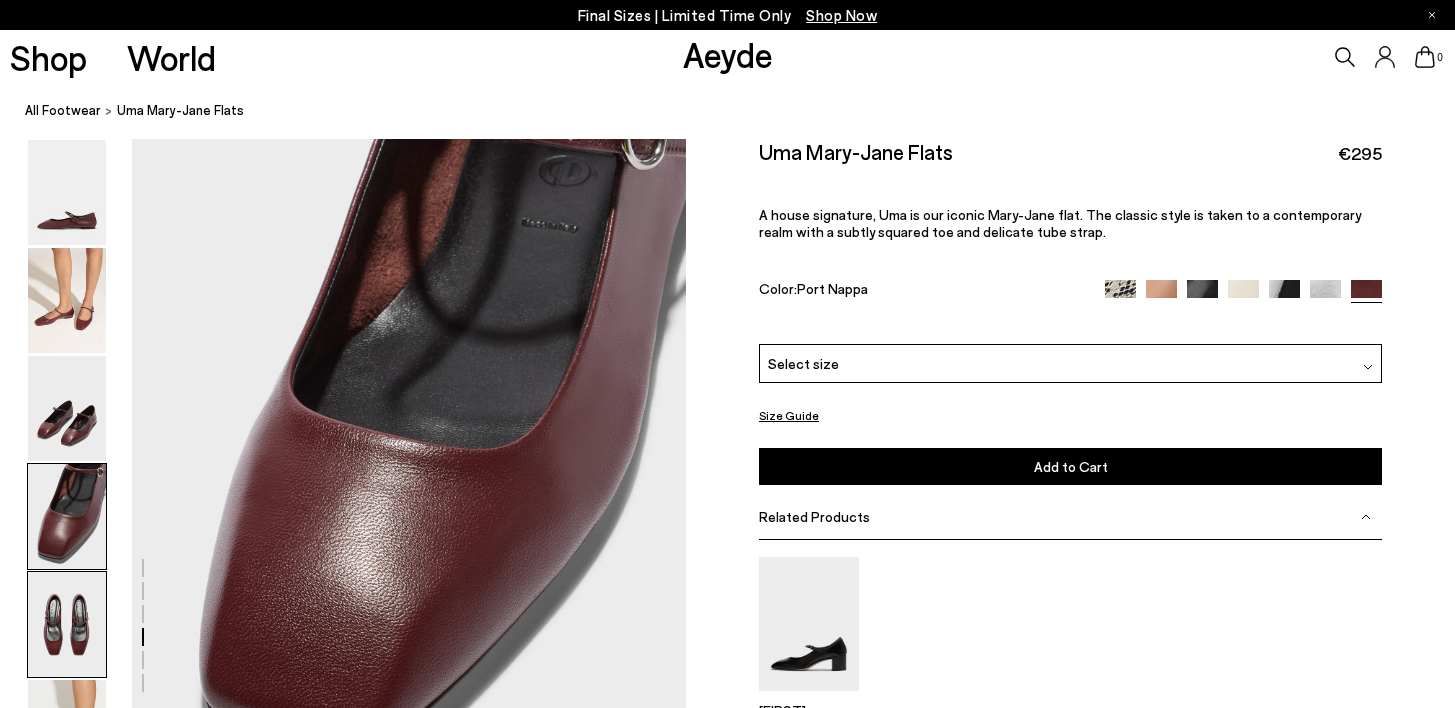 click at bounding box center [67, 624] 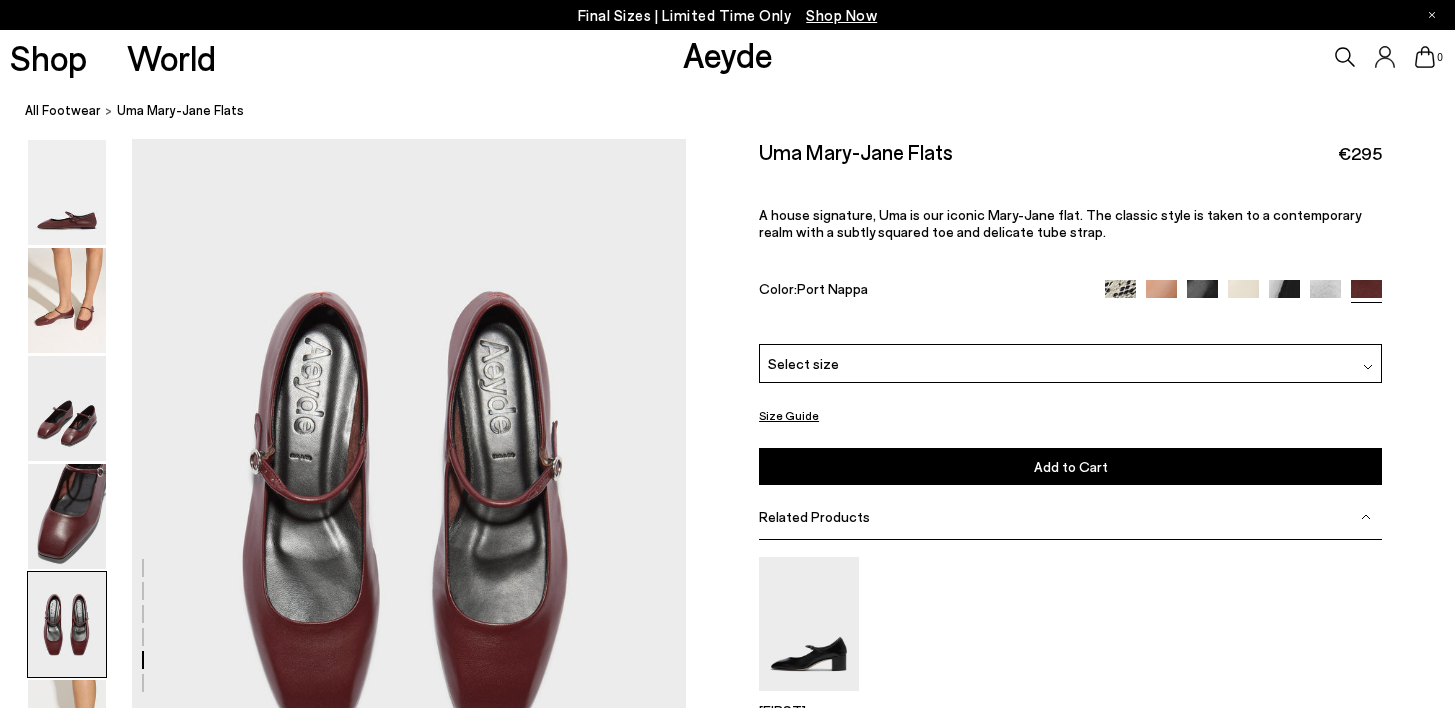 scroll, scrollTop: 2899, scrollLeft: 0, axis: vertical 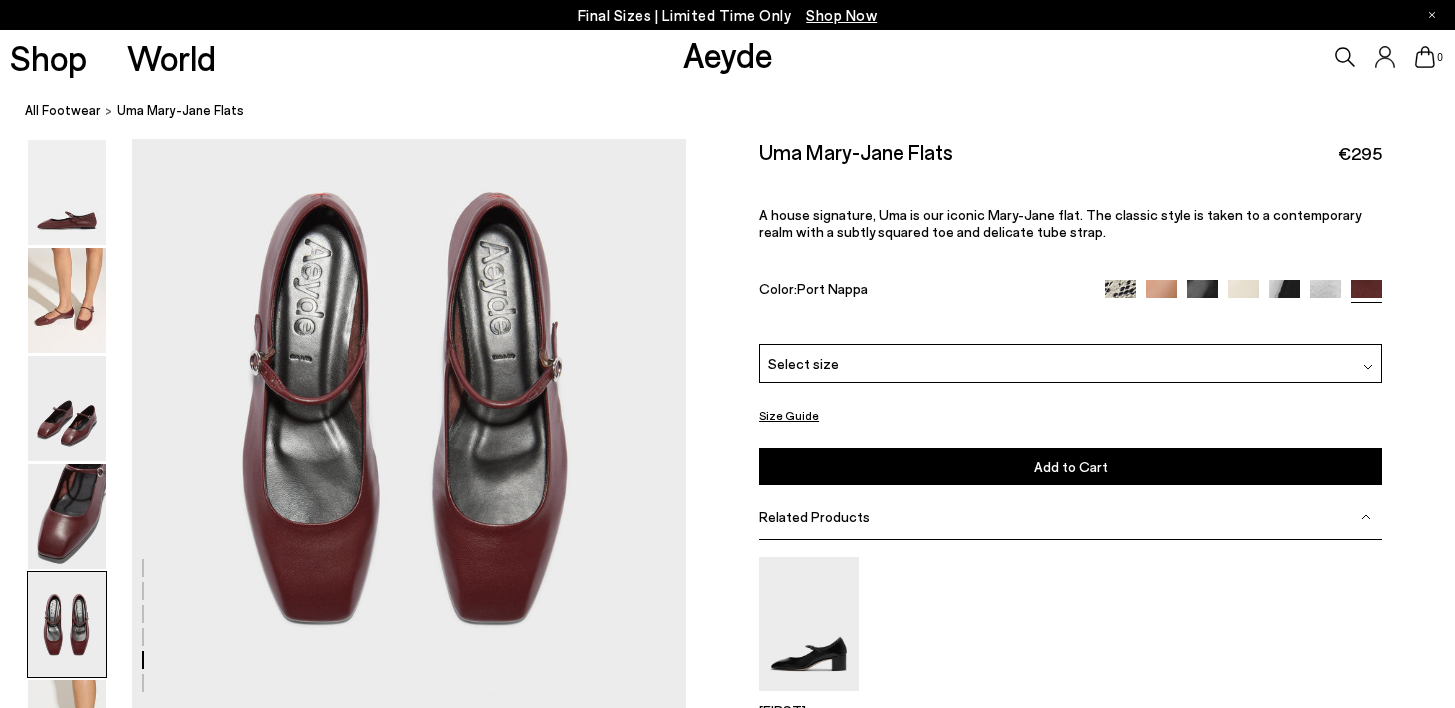 click at bounding box center [1243, 295] 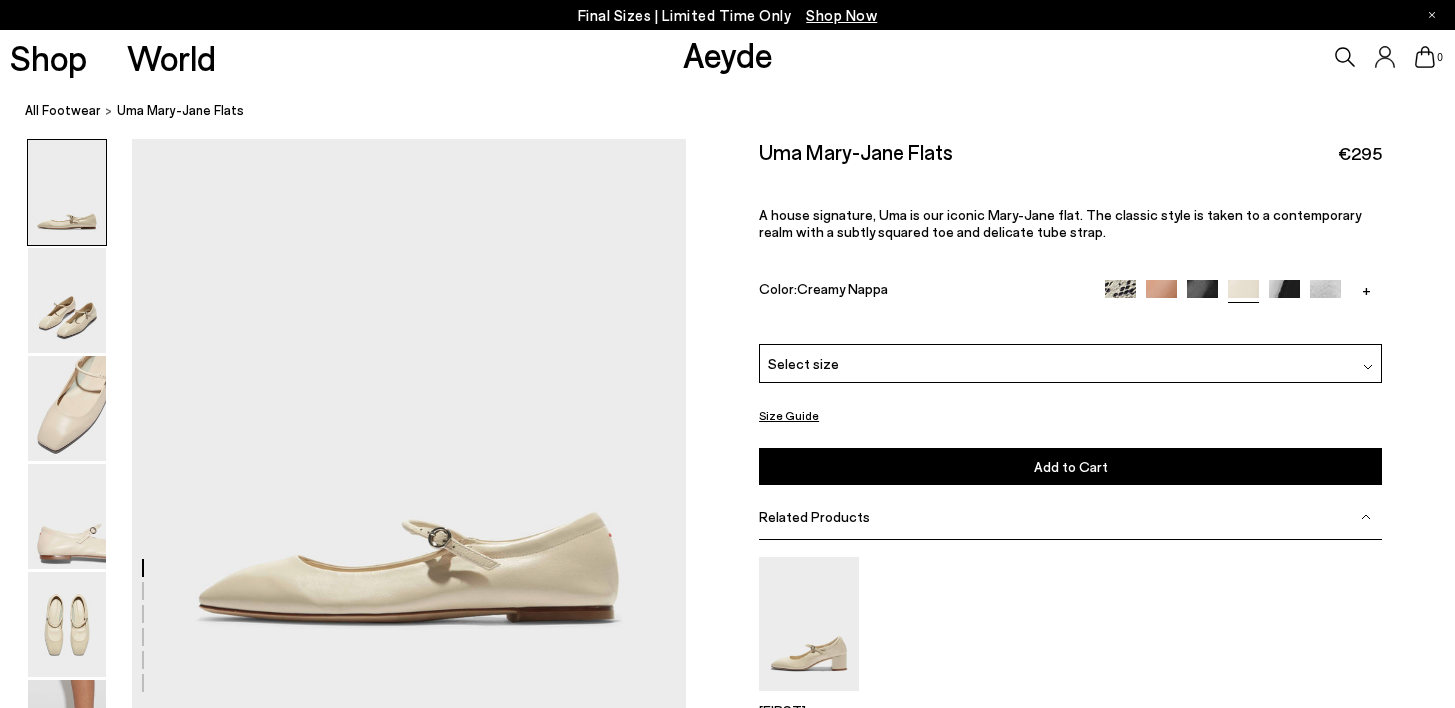 scroll, scrollTop: 0, scrollLeft: 0, axis: both 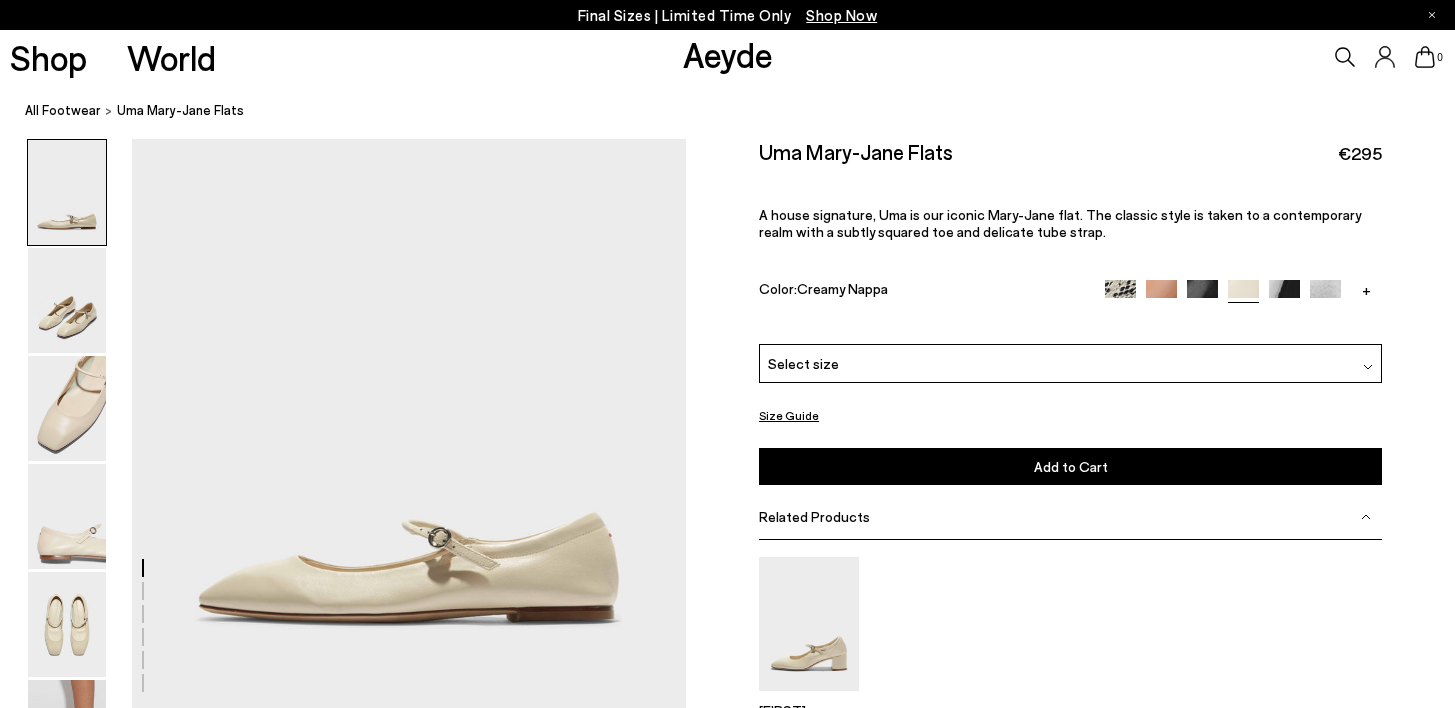 click on "+" at bounding box center (1366, 289) 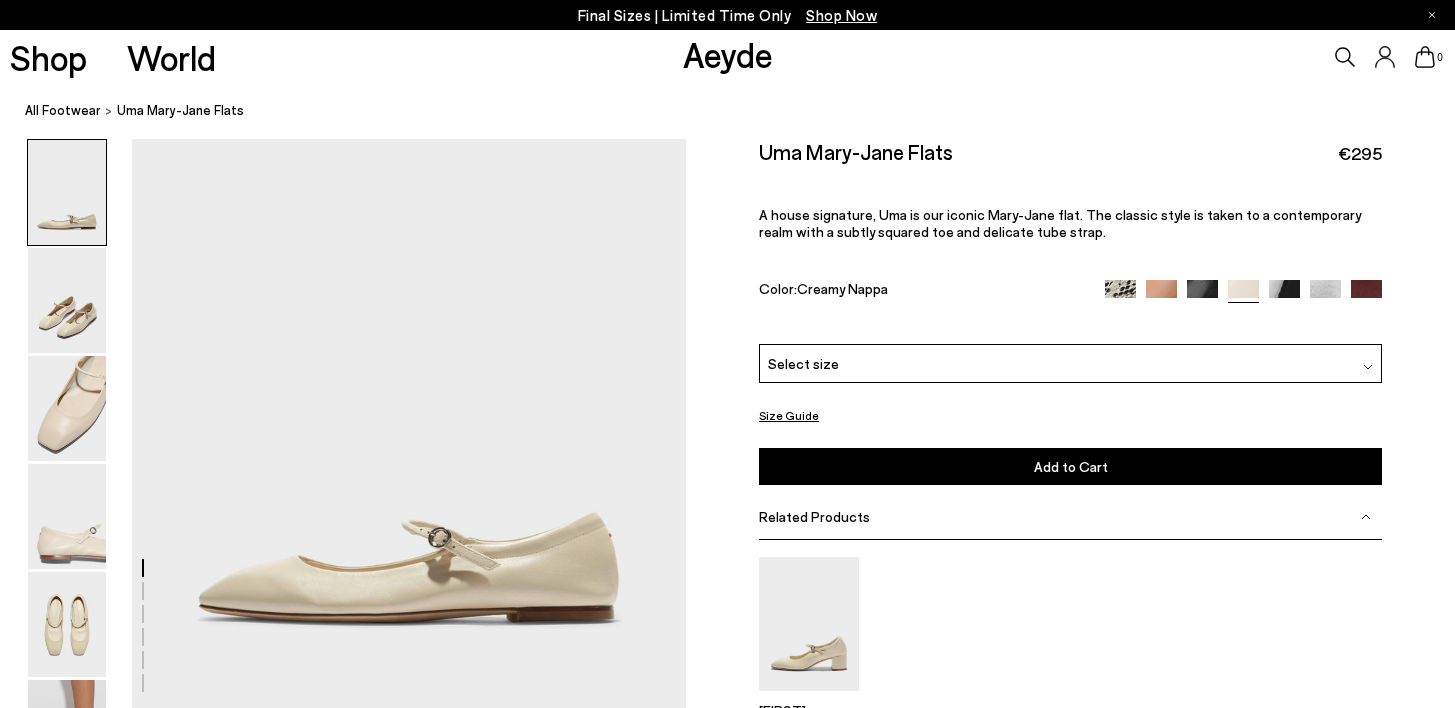 click at bounding box center (1366, 295) 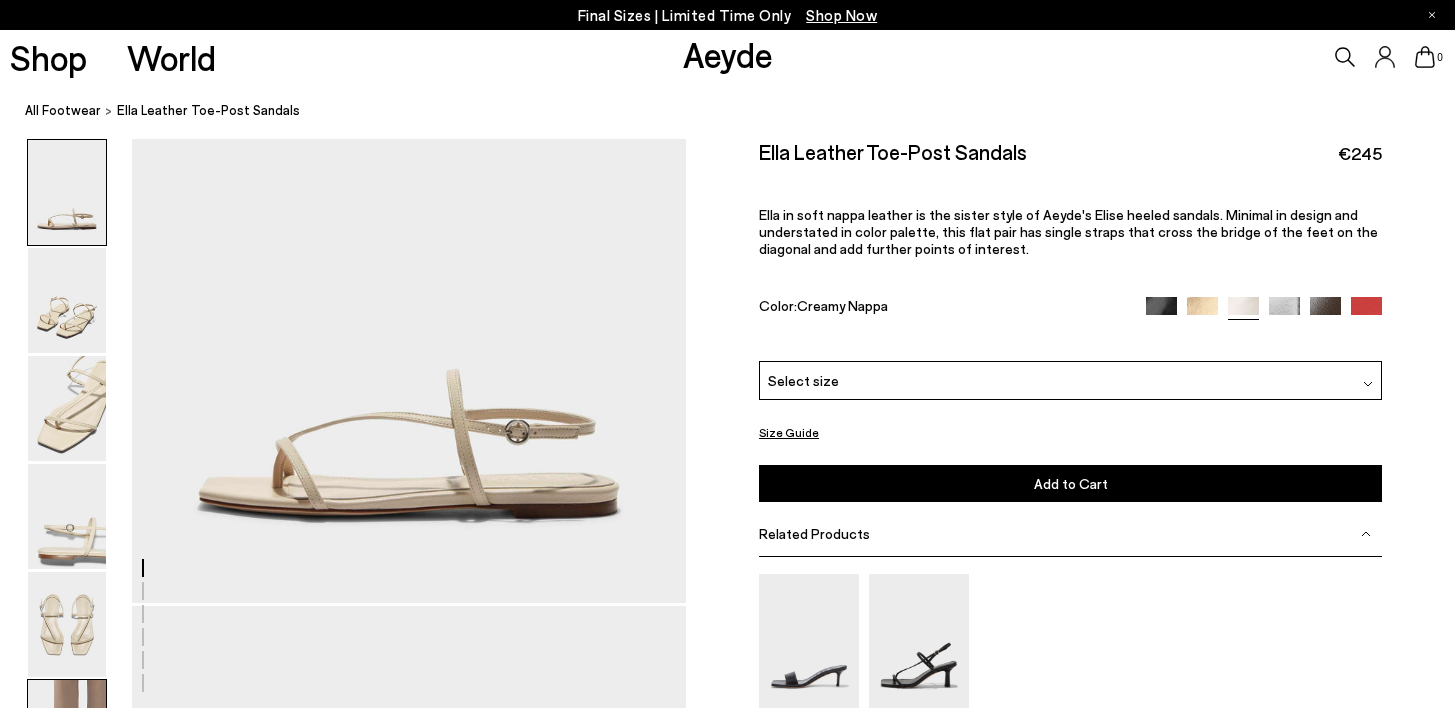click at bounding box center (67, 732) 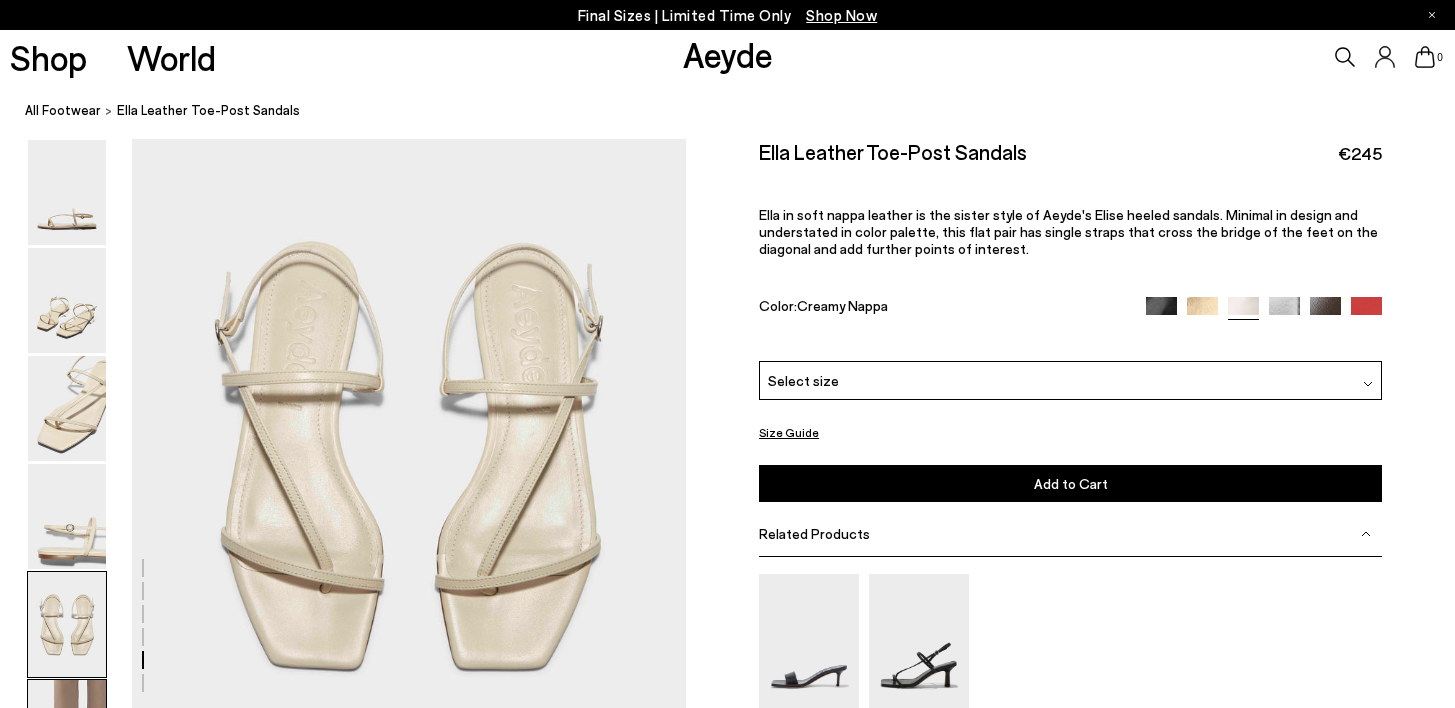 scroll, scrollTop: 3679, scrollLeft: 0, axis: vertical 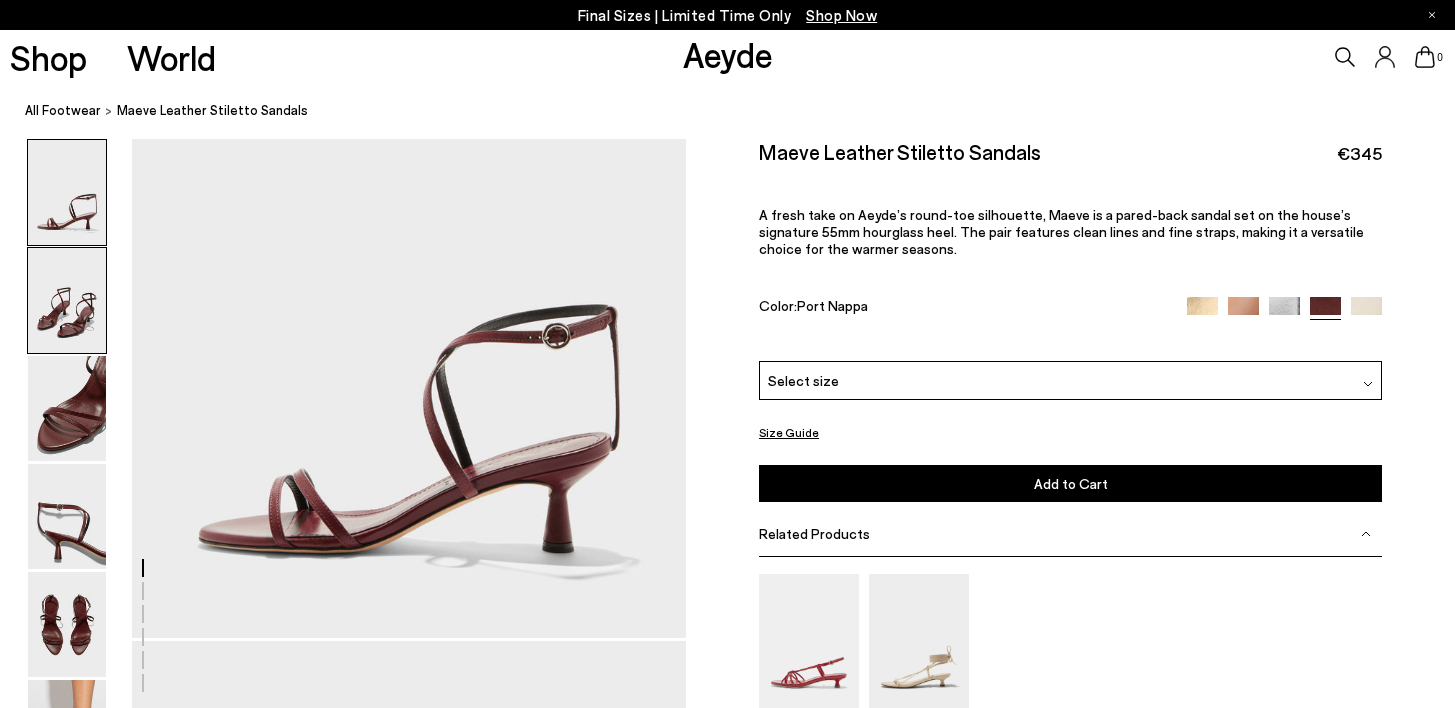 click at bounding box center (67, 300) 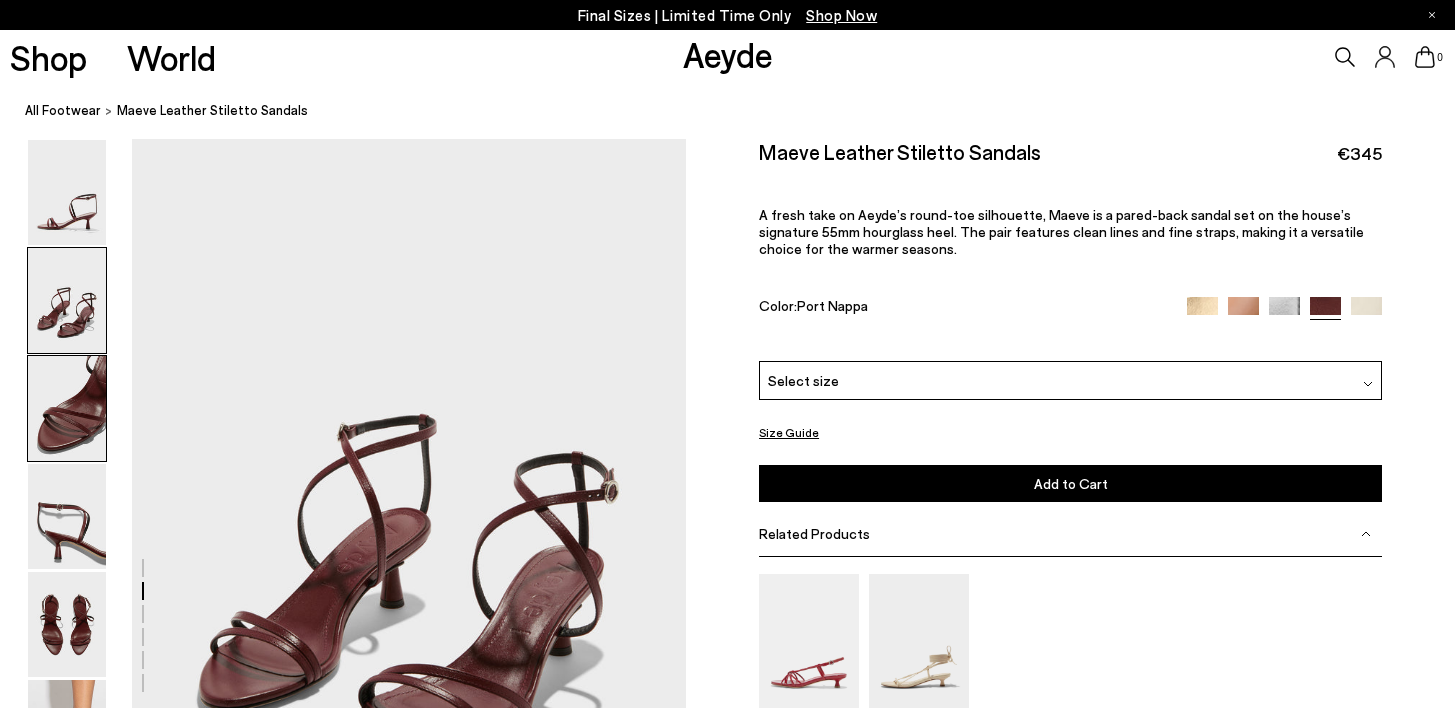 click at bounding box center [67, 408] 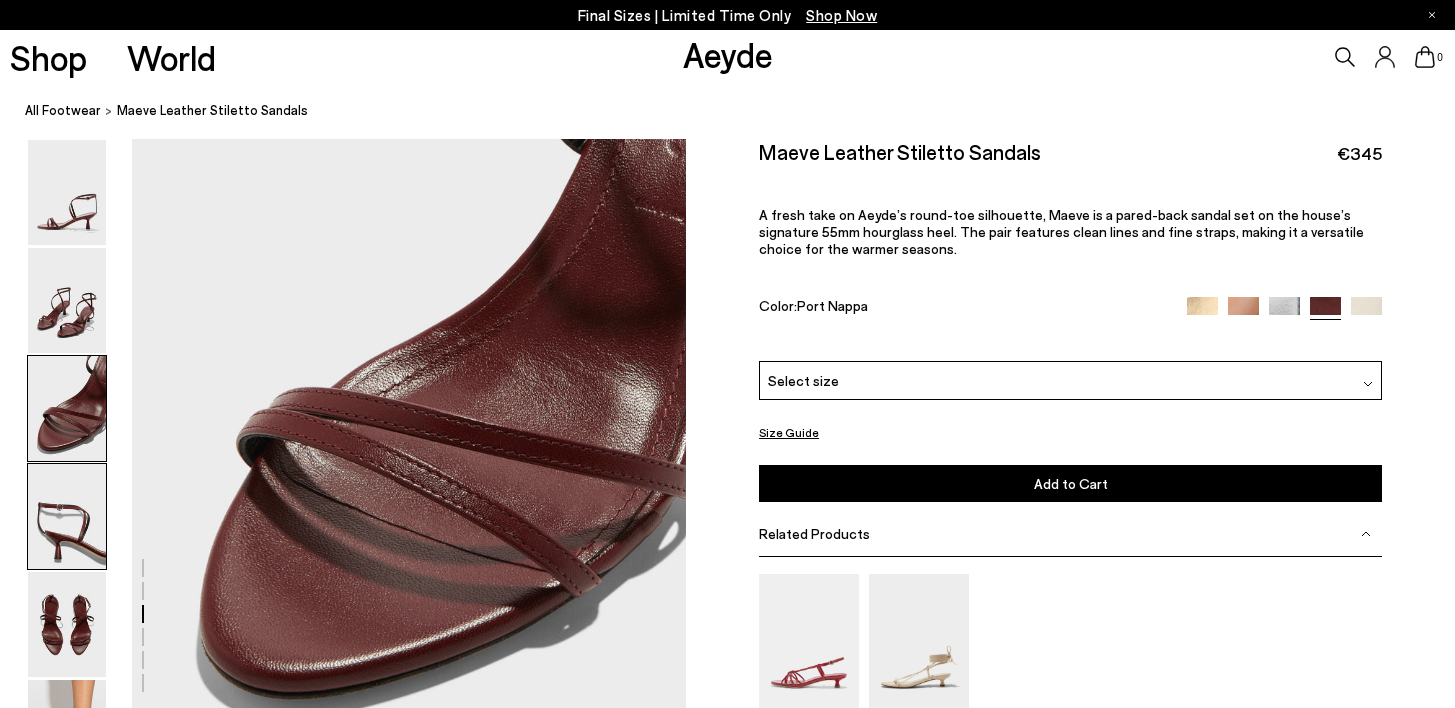 click at bounding box center [67, 516] 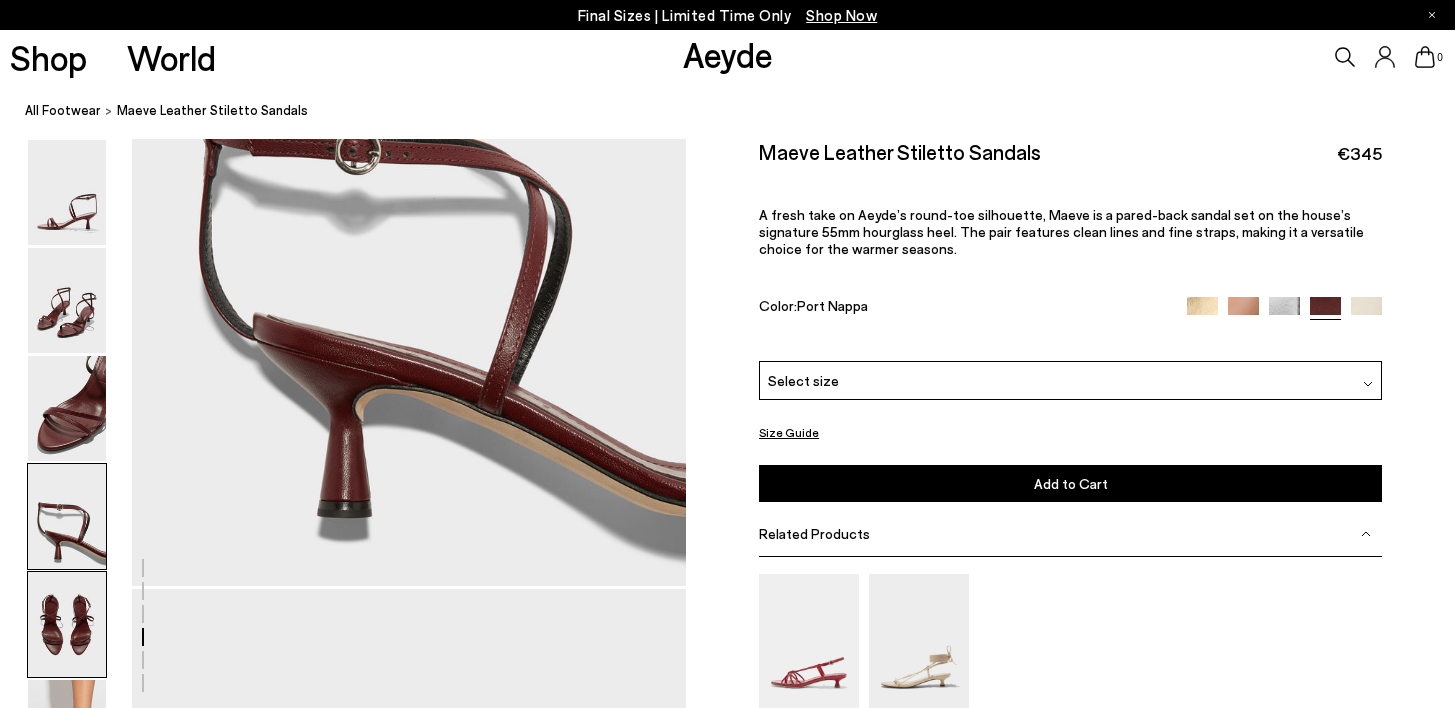click at bounding box center [67, 624] 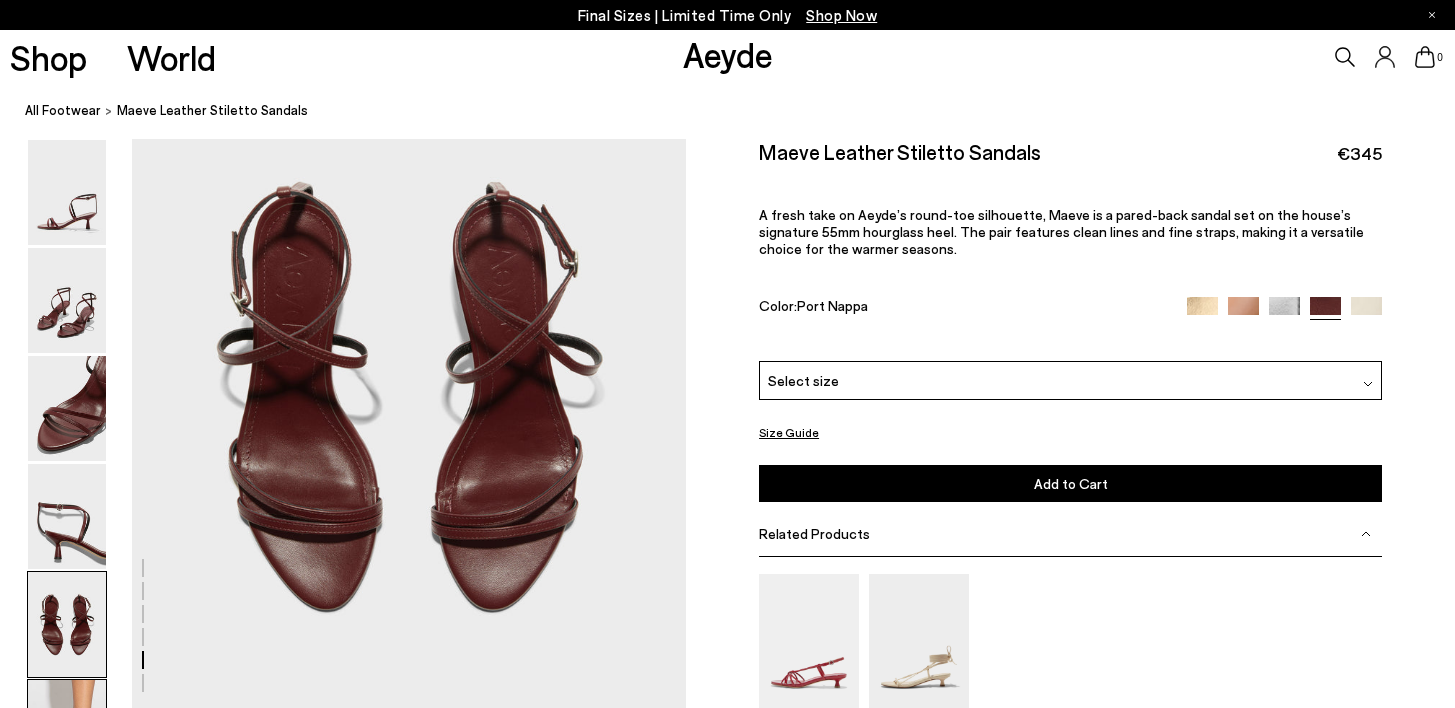 click at bounding box center (67, 732) 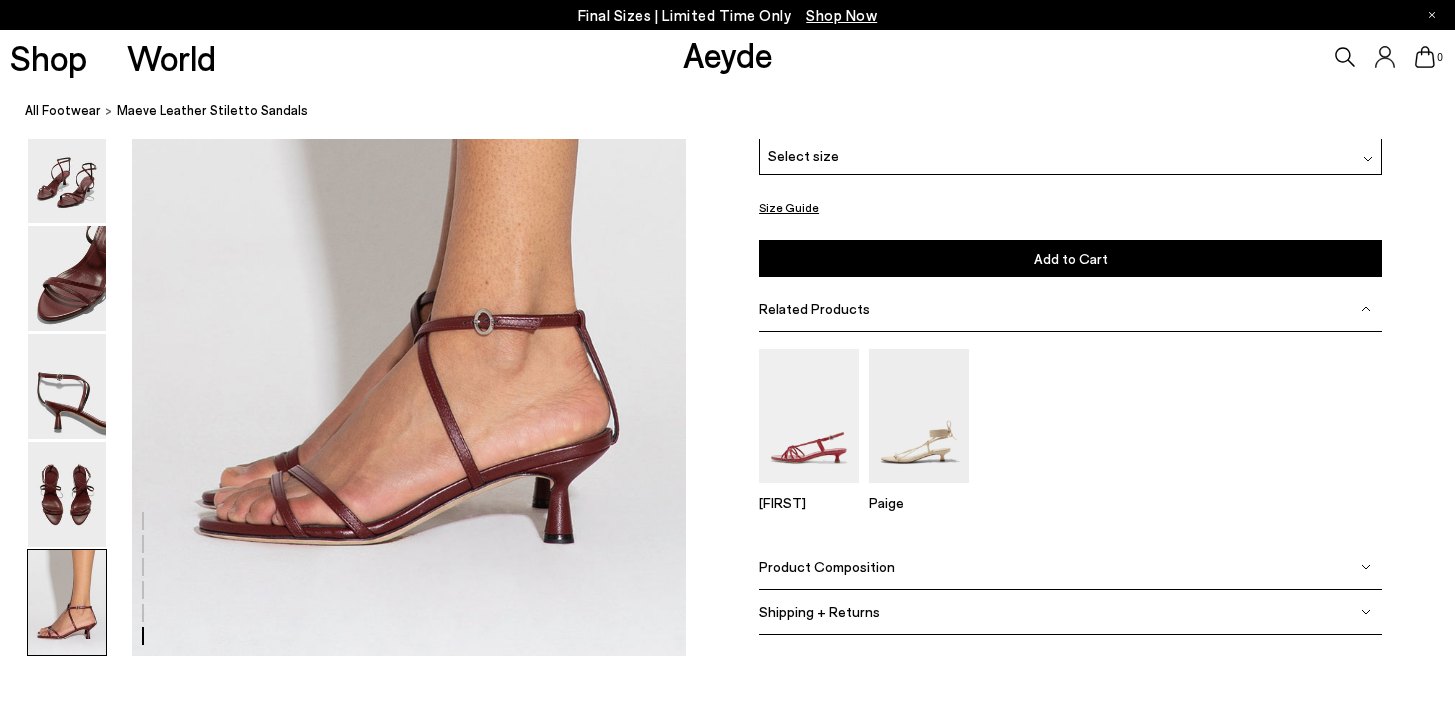 scroll, scrollTop: 3764, scrollLeft: 0, axis: vertical 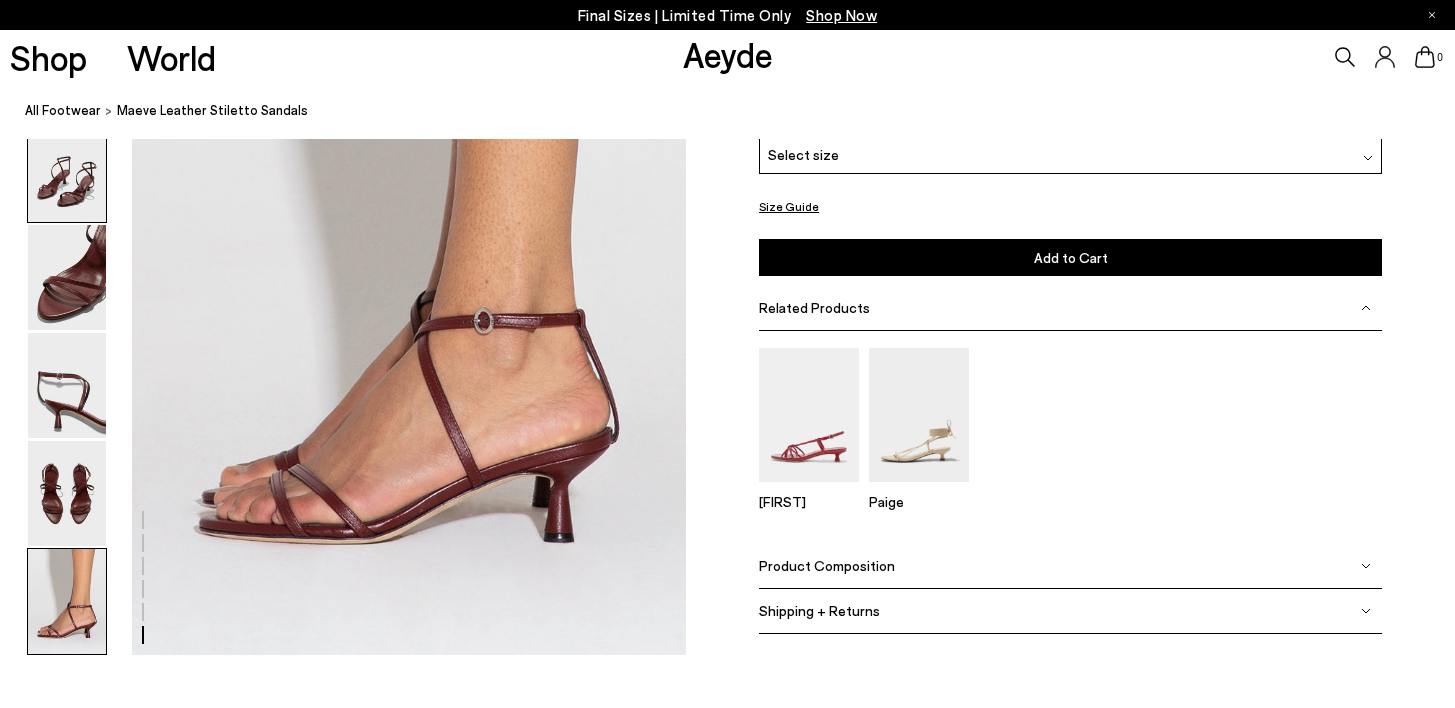 click at bounding box center (67, 169) 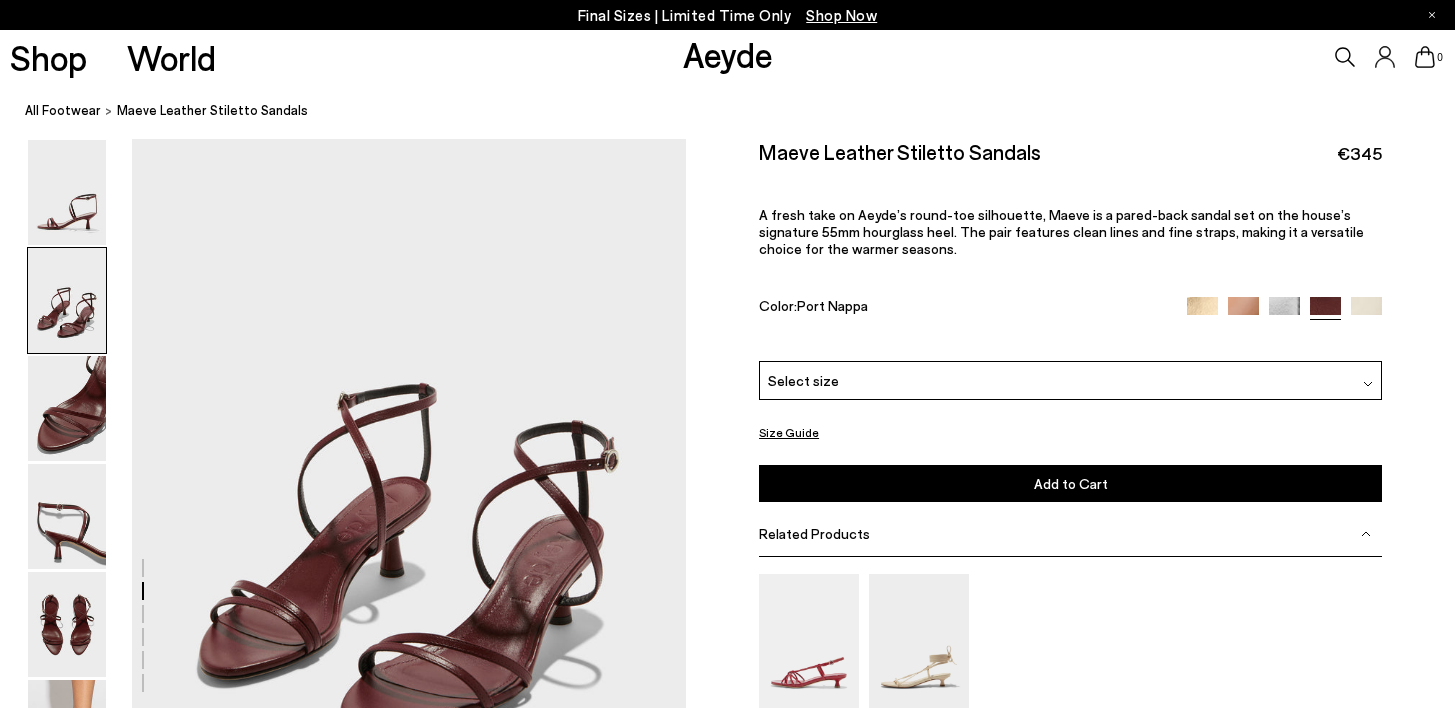 scroll, scrollTop: 574, scrollLeft: 0, axis: vertical 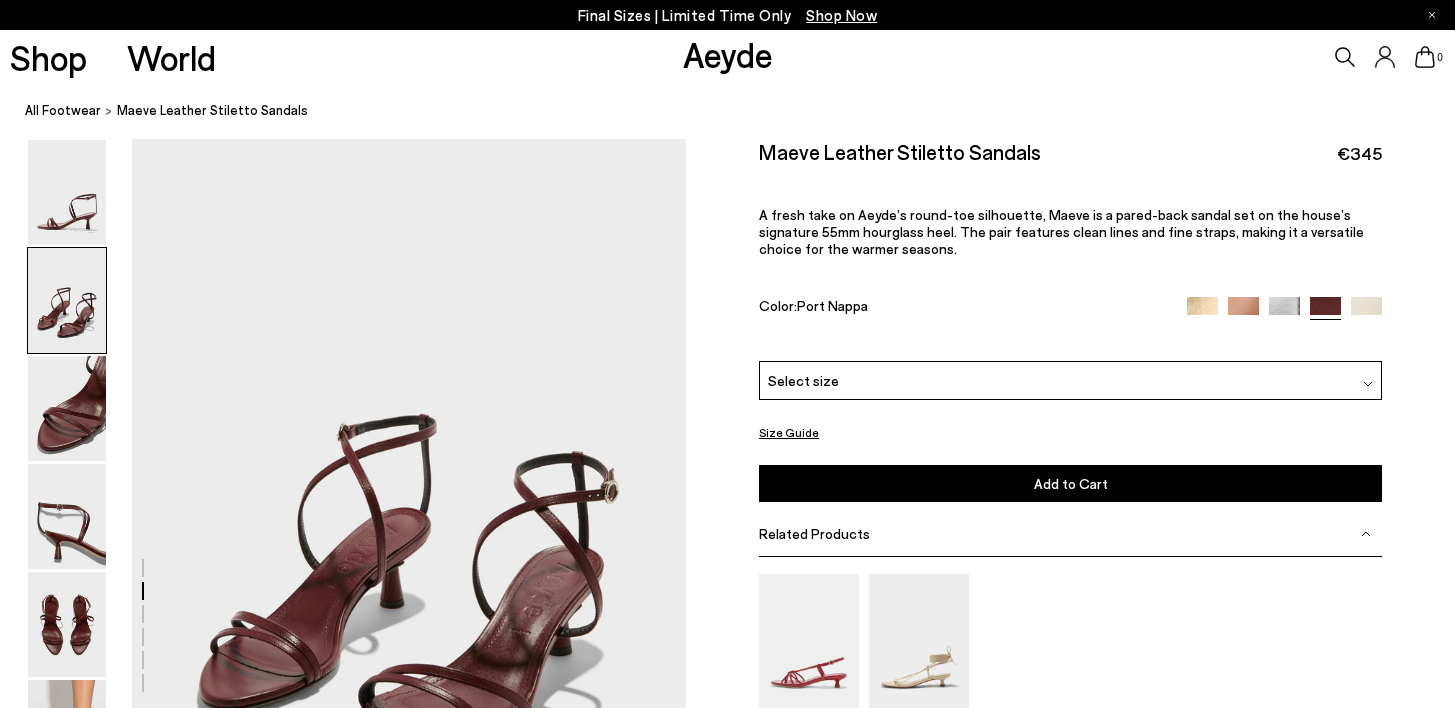 click at bounding box center [1202, 312] 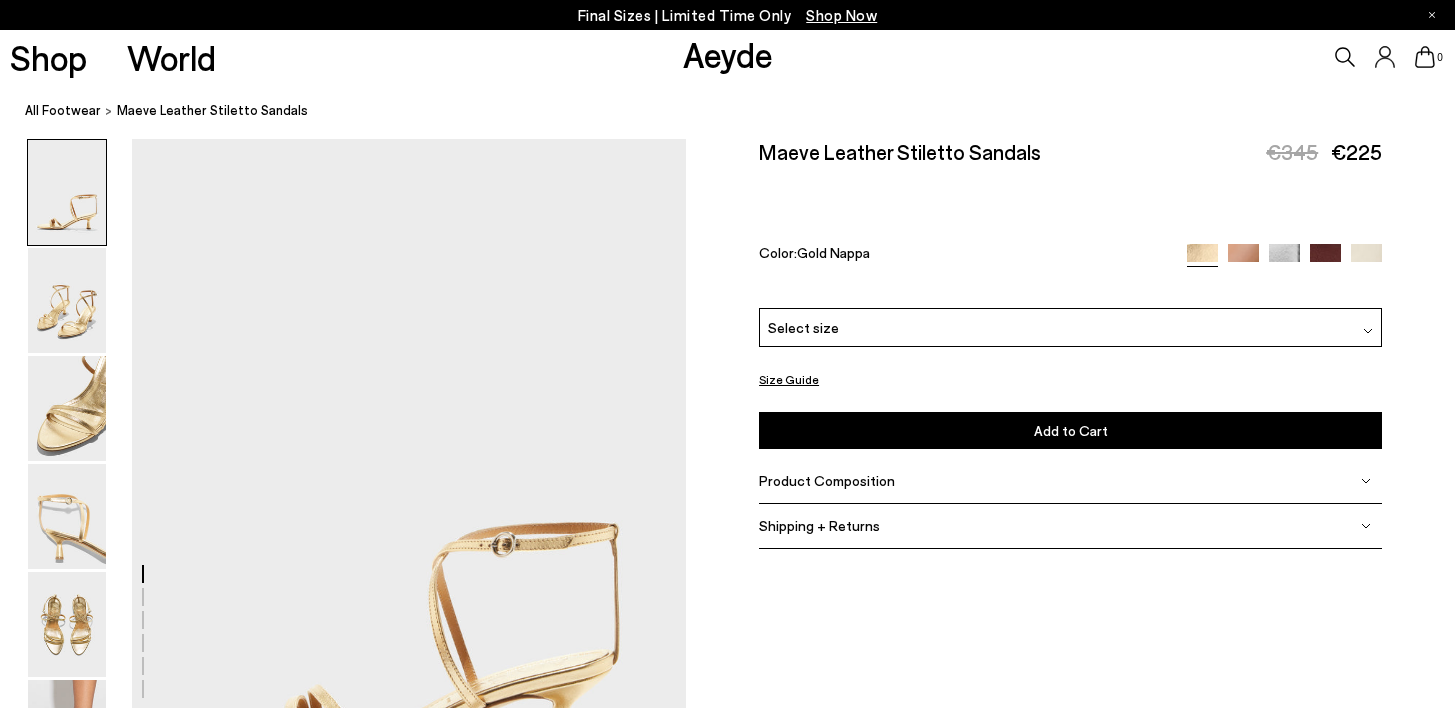 scroll, scrollTop: 0, scrollLeft: 0, axis: both 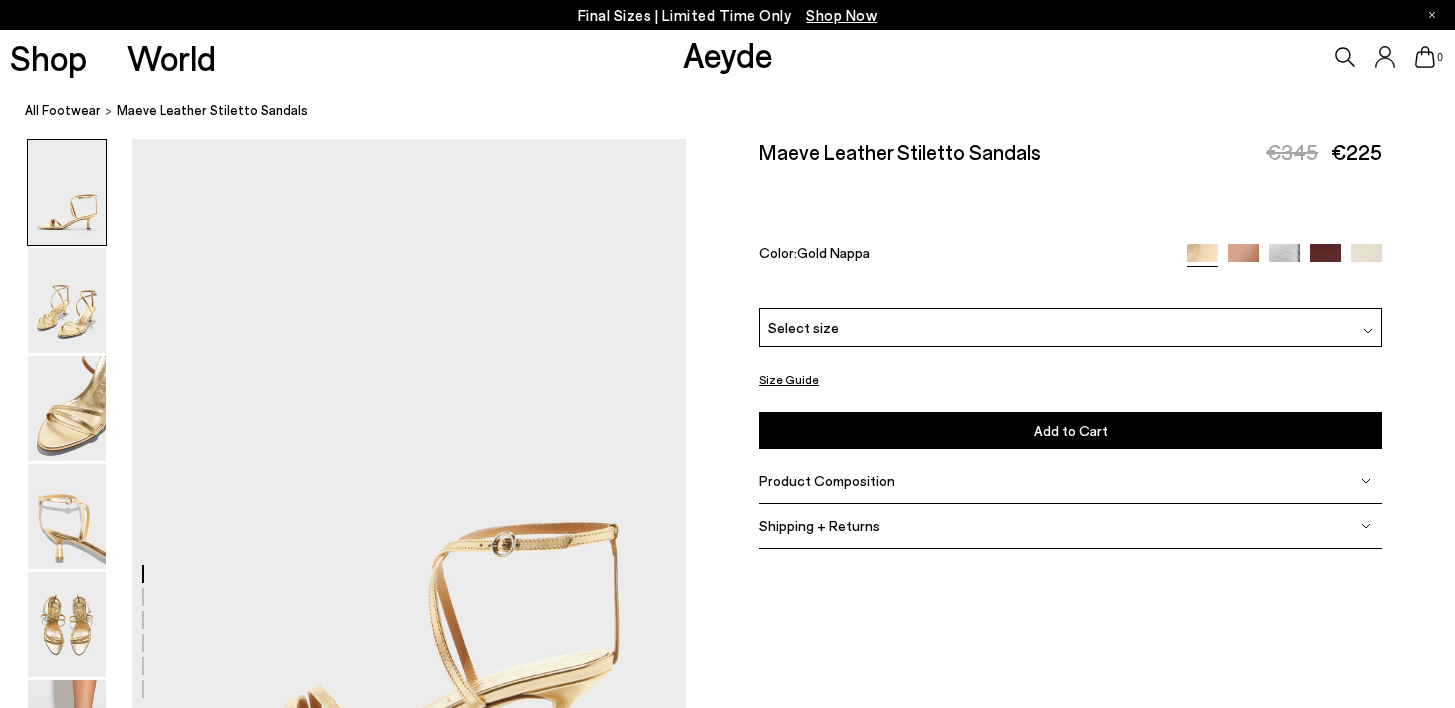 click at bounding box center (1243, 259) 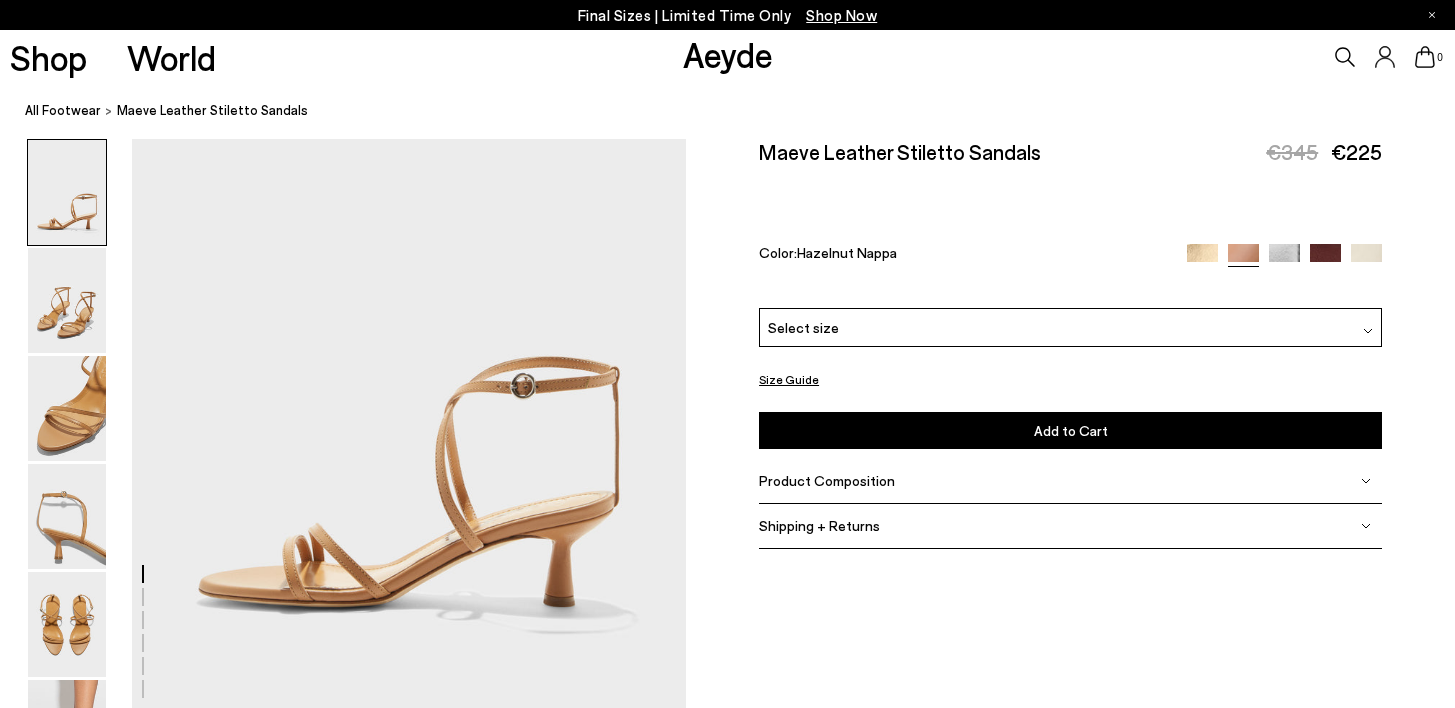 scroll, scrollTop: 161, scrollLeft: 0, axis: vertical 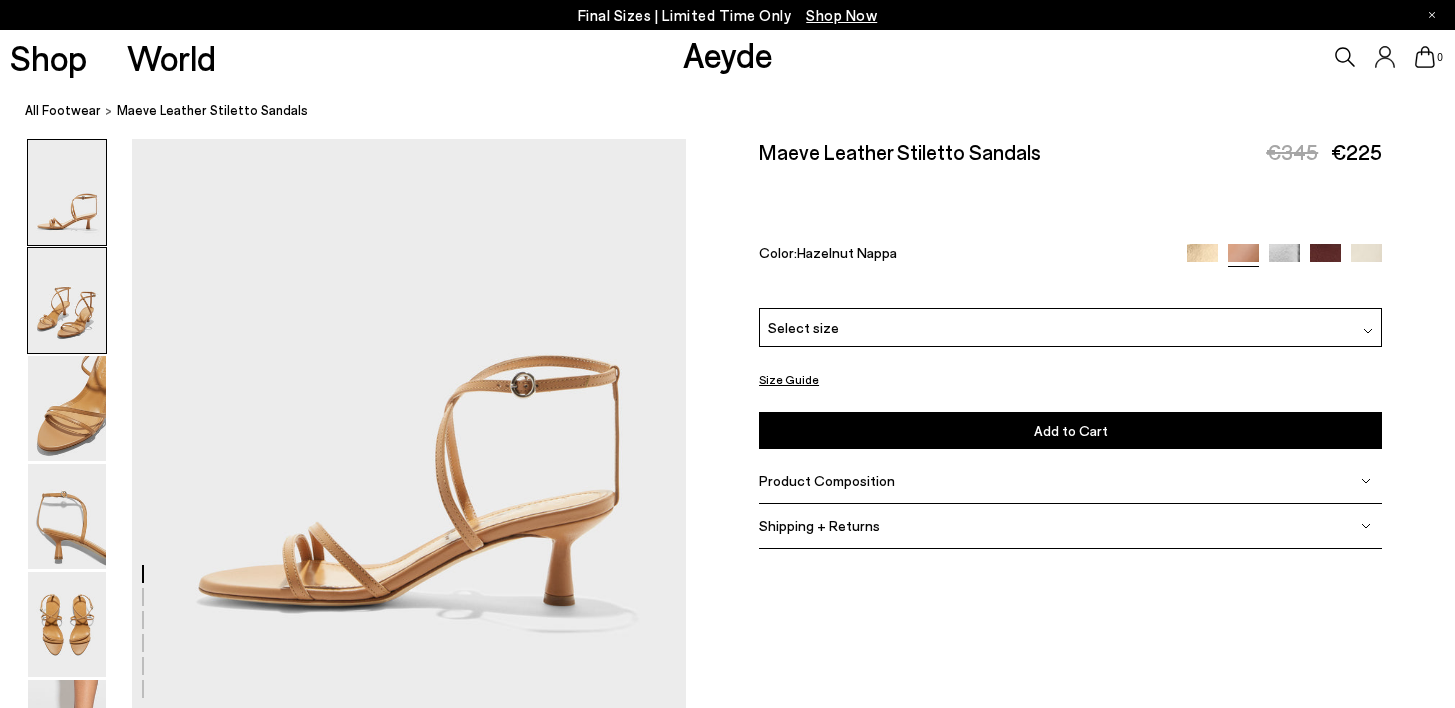 click at bounding box center (67, 300) 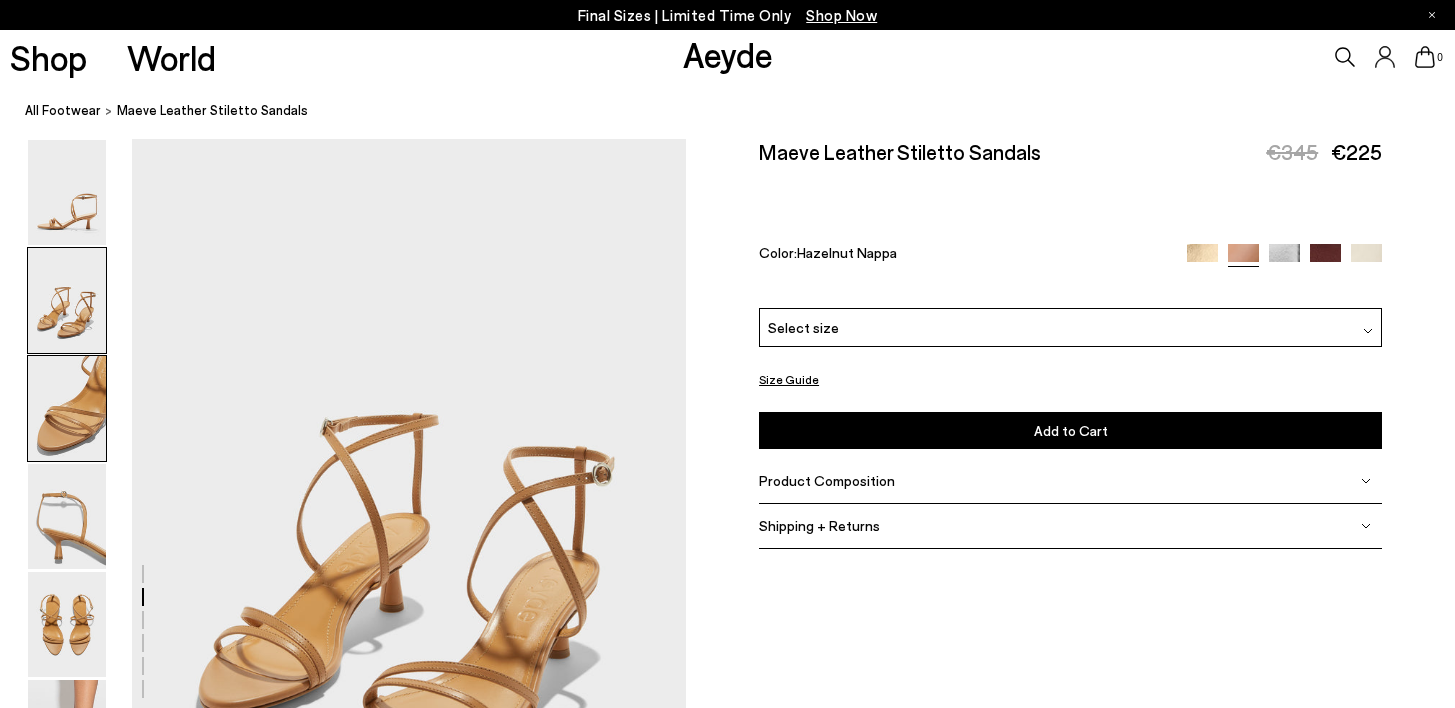 scroll, scrollTop: 744, scrollLeft: 0, axis: vertical 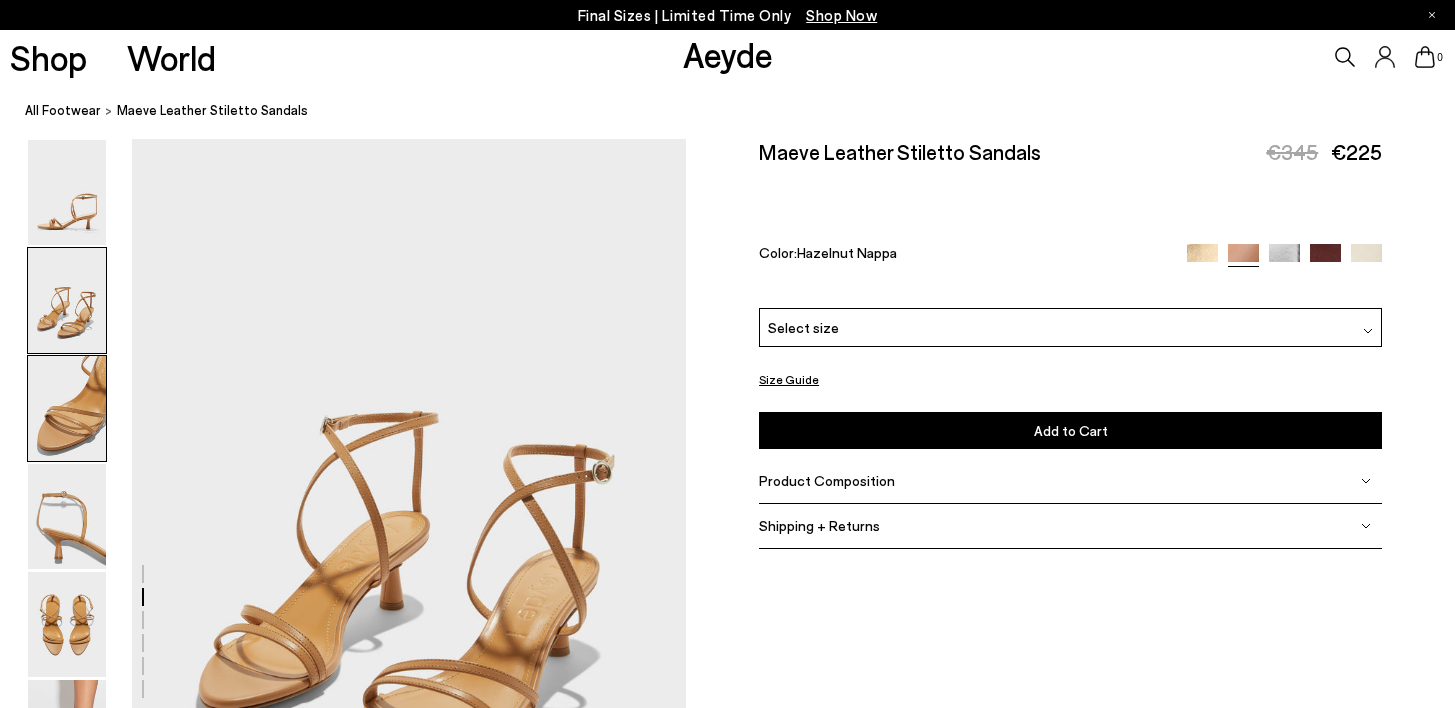 click at bounding box center (67, 408) 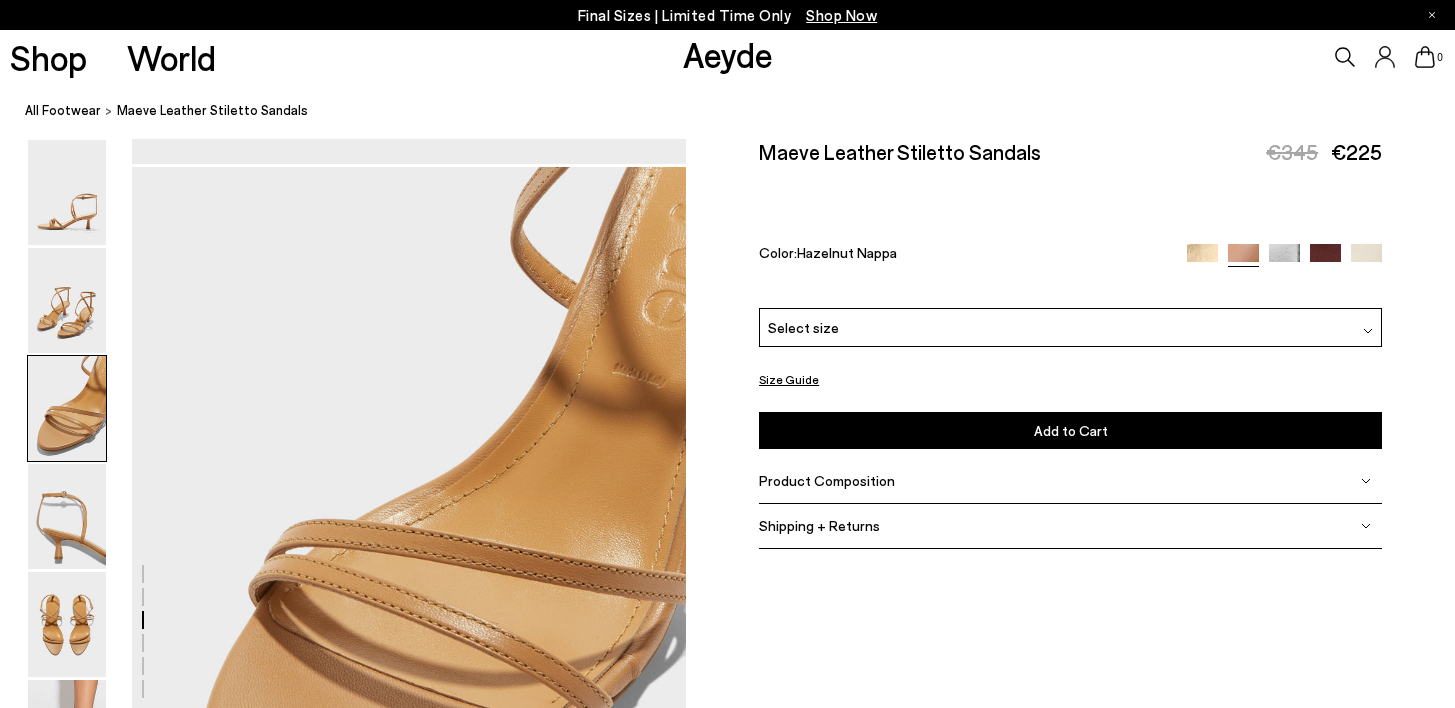 scroll, scrollTop: 1486, scrollLeft: 0, axis: vertical 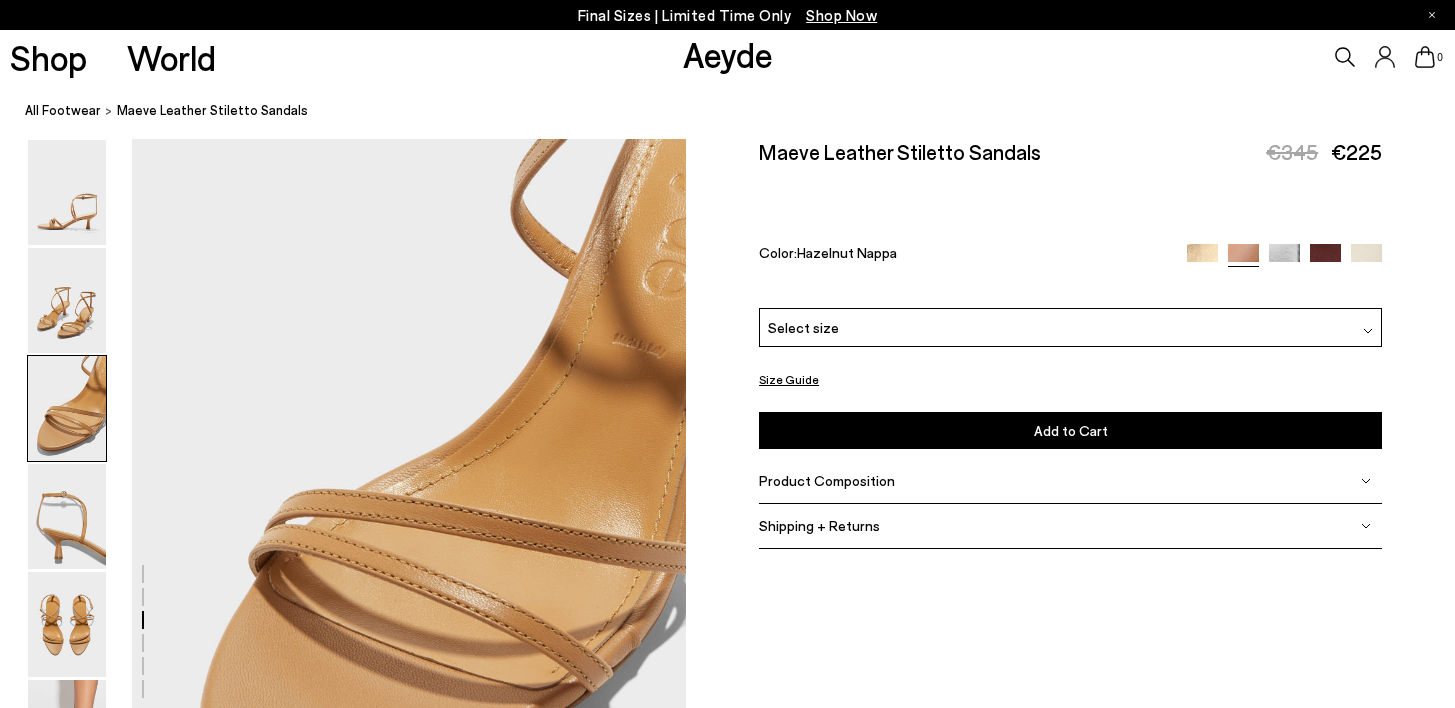 click at bounding box center (1284, 259) 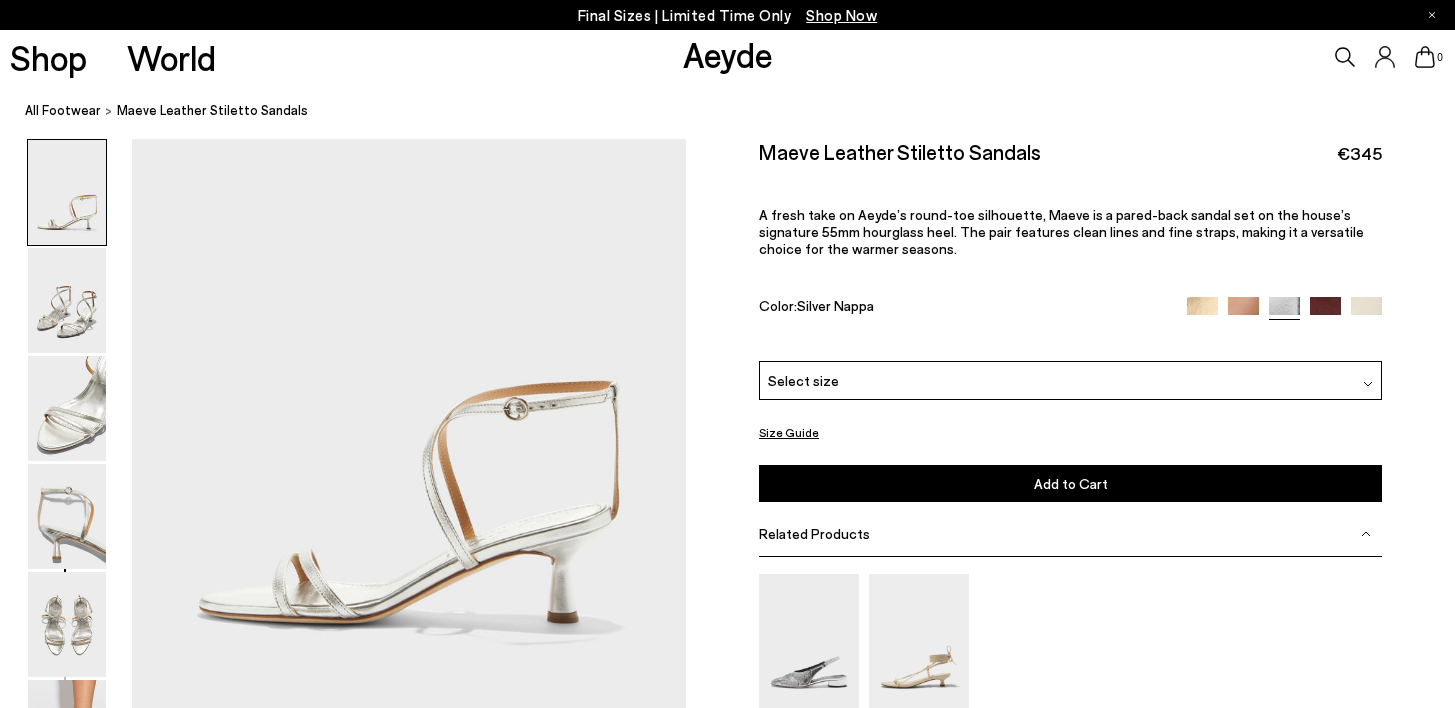 scroll, scrollTop: 0, scrollLeft: 0, axis: both 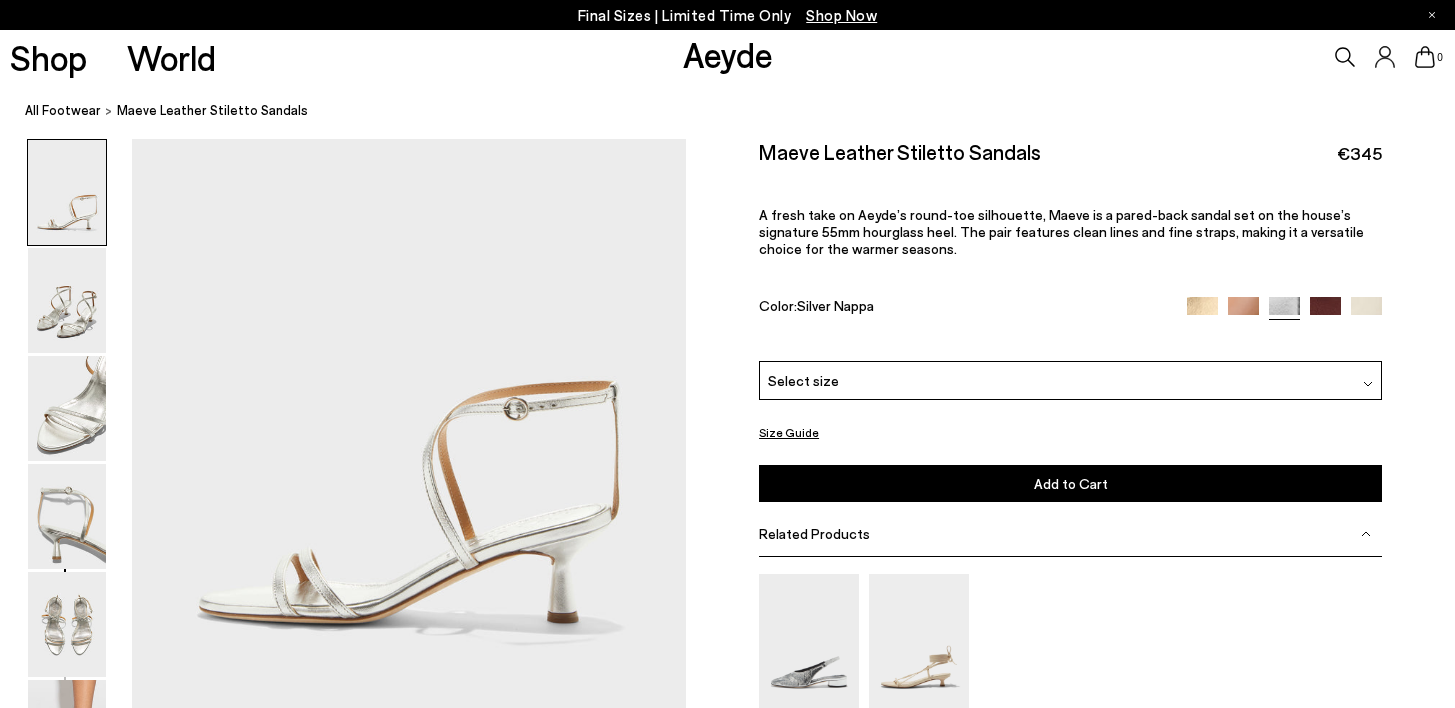 click at bounding box center [1325, 312] 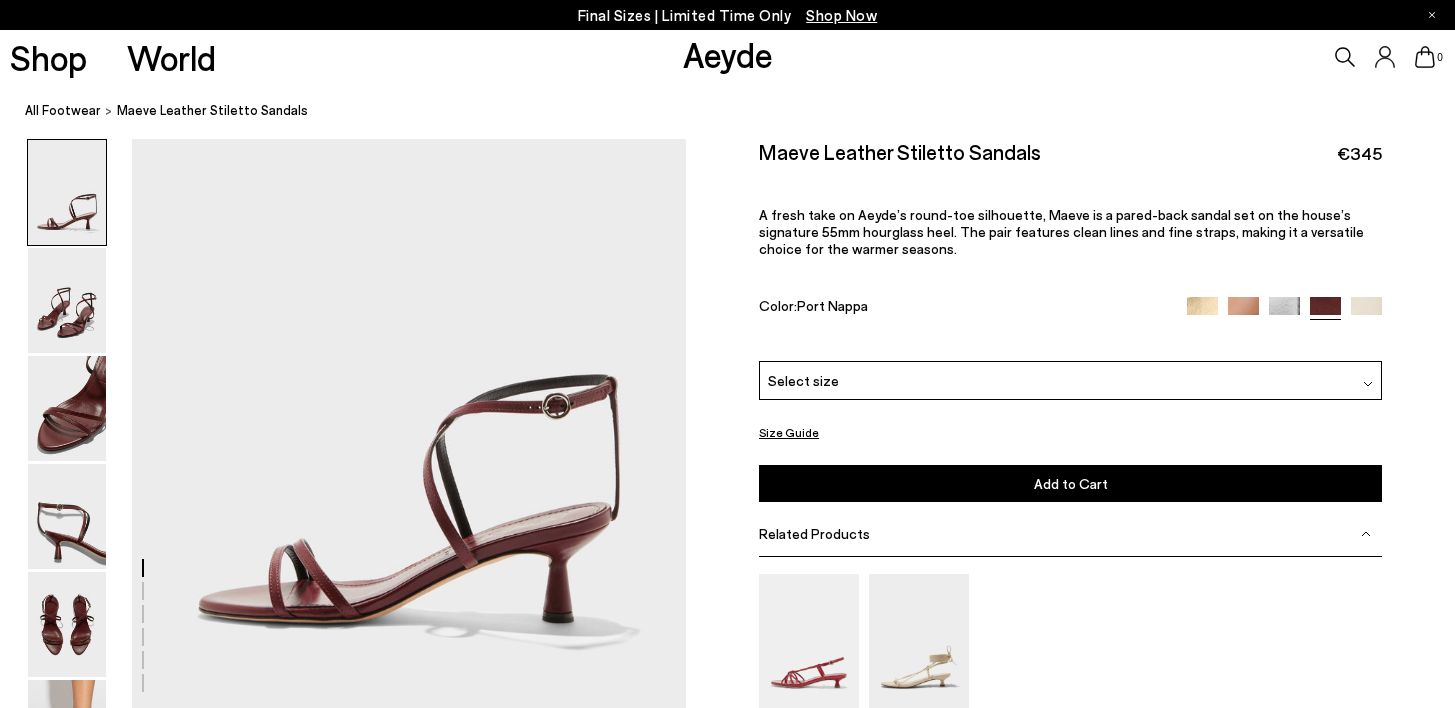scroll, scrollTop: 0, scrollLeft: 0, axis: both 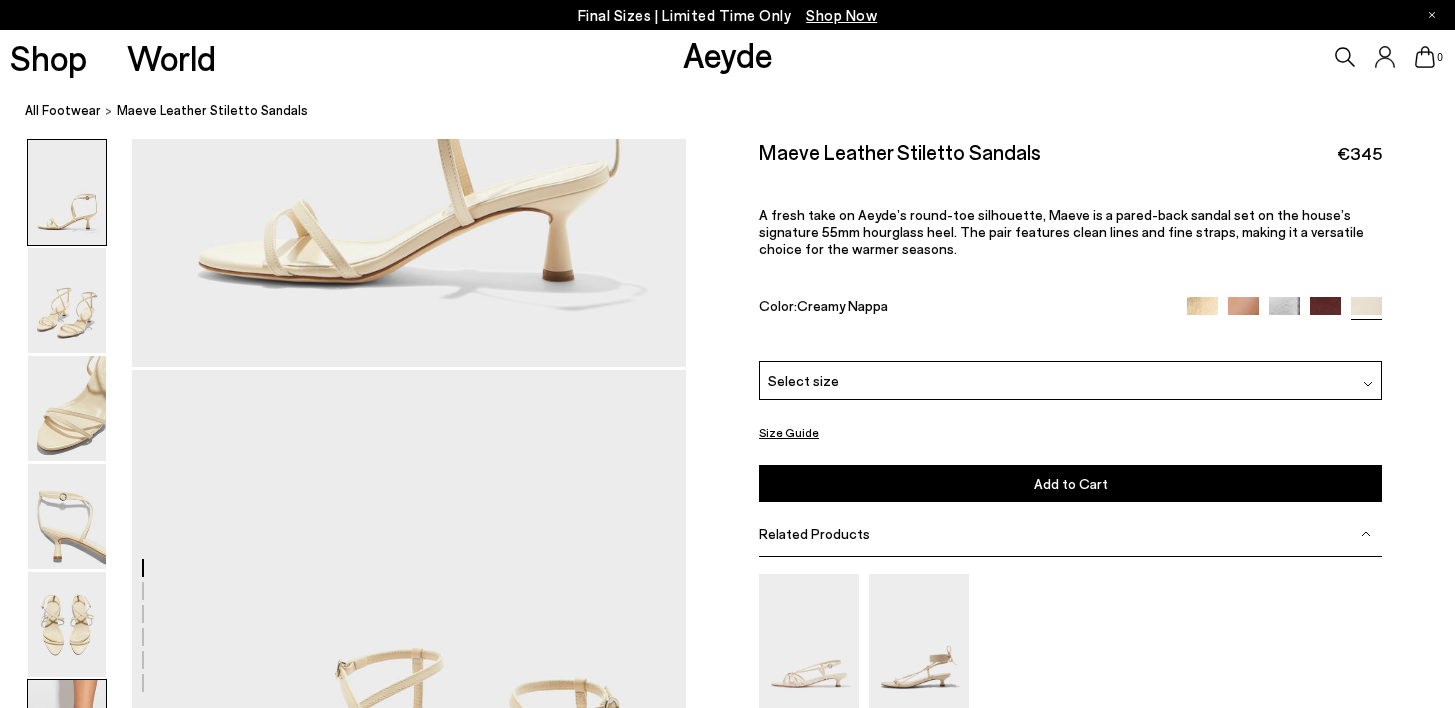 click at bounding box center [67, 732] 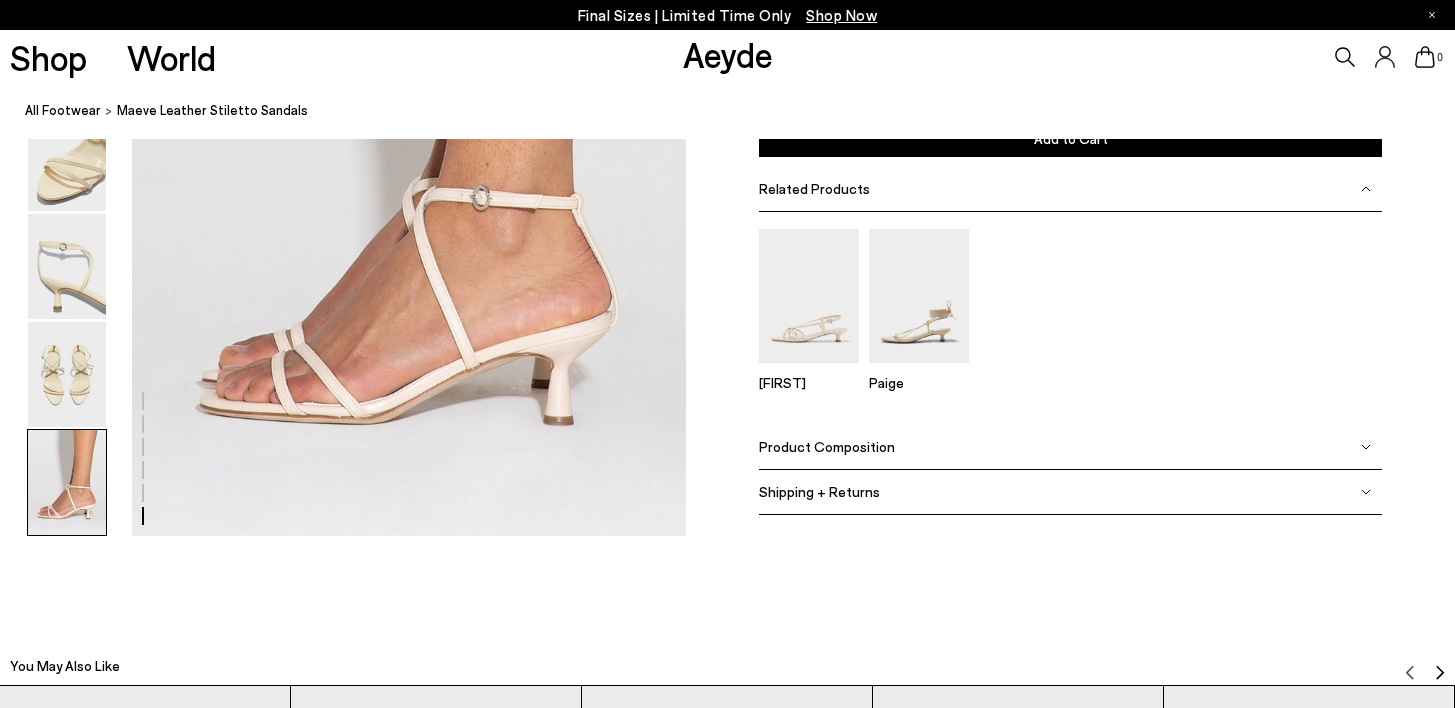 scroll, scrollTop: 3885, scrollLeft: 0, axis: vertical 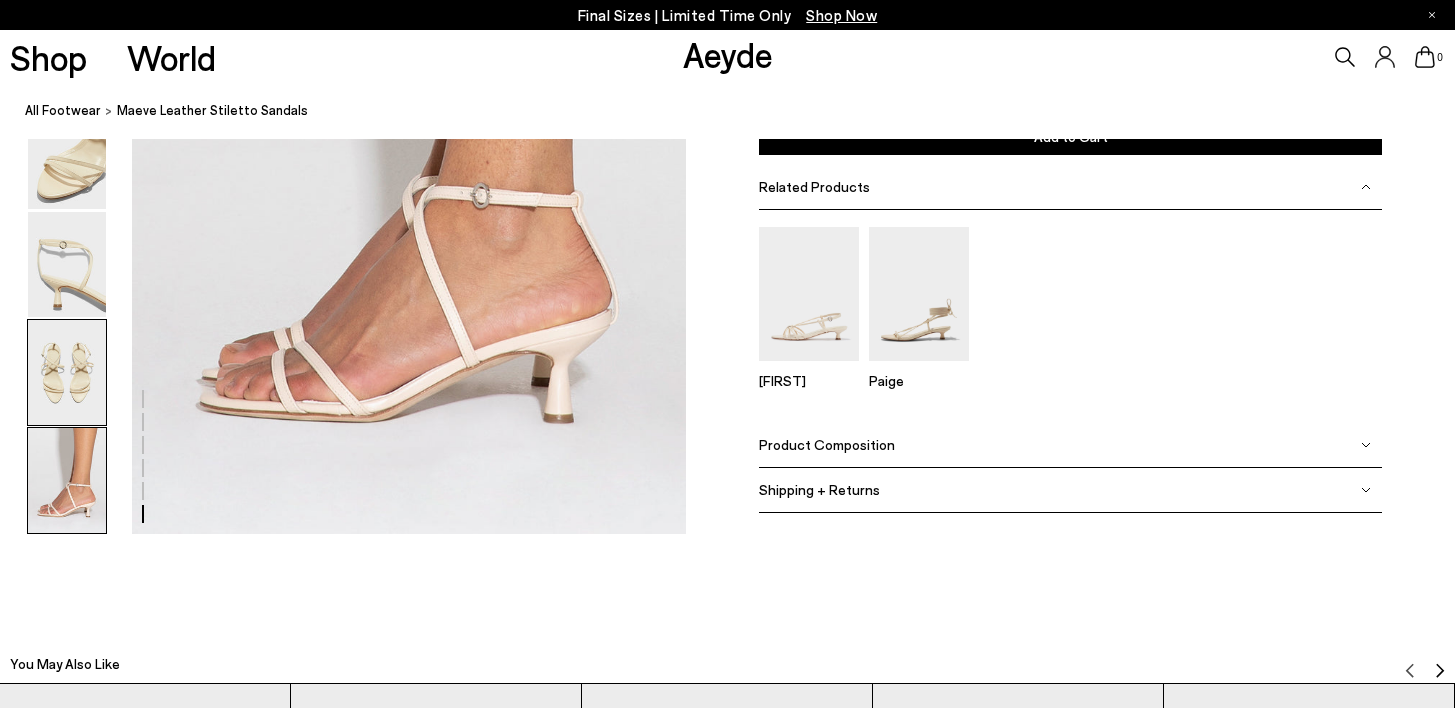 click at bounding box center (67, 372) 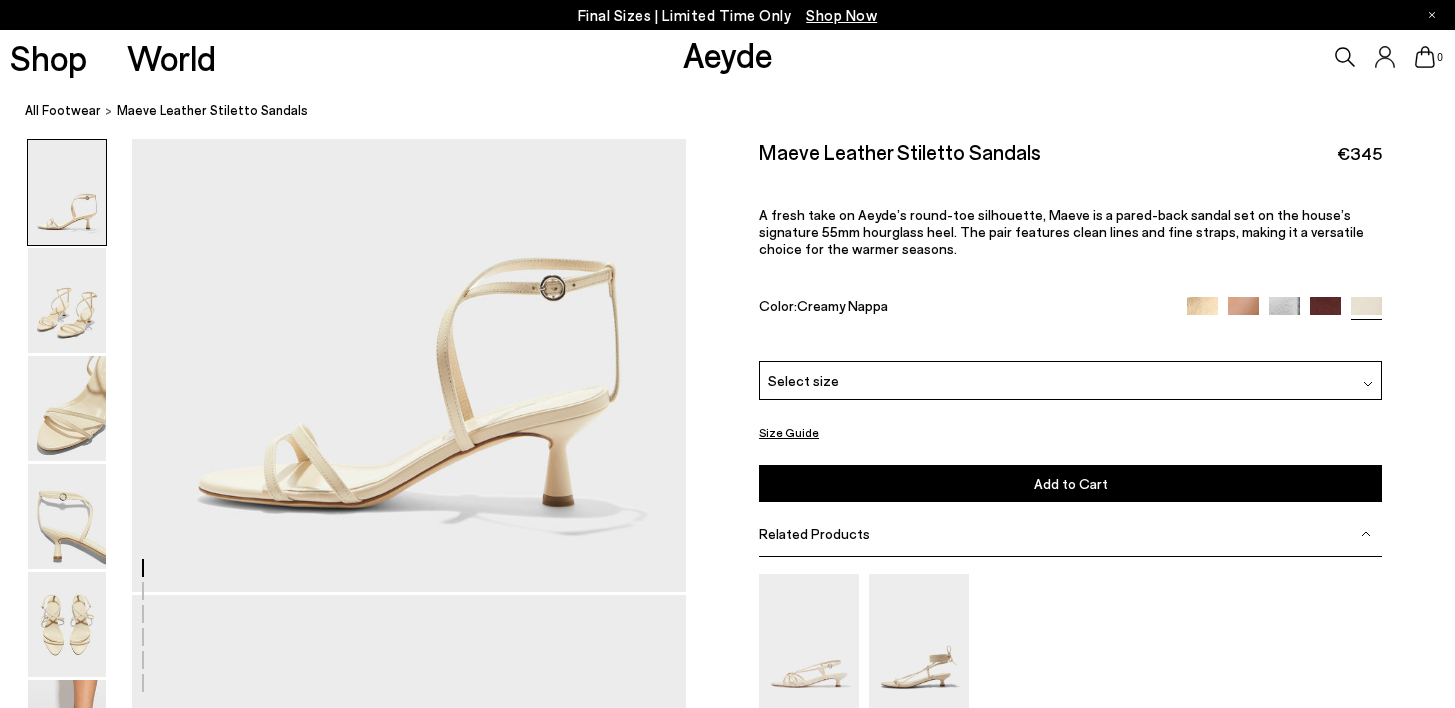 scroll, scrollTop: 0, scrollLeft: 0, axis: both 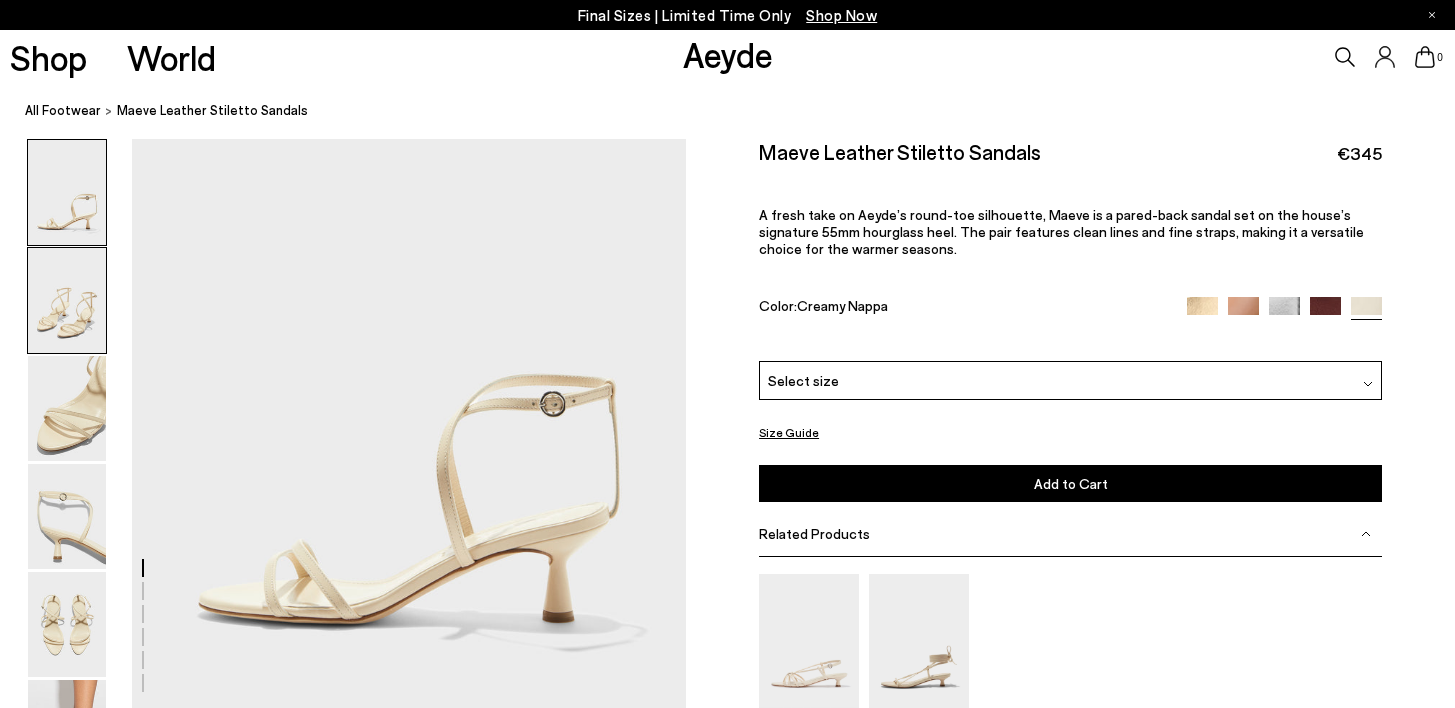 click at bounding box center (67, 300) 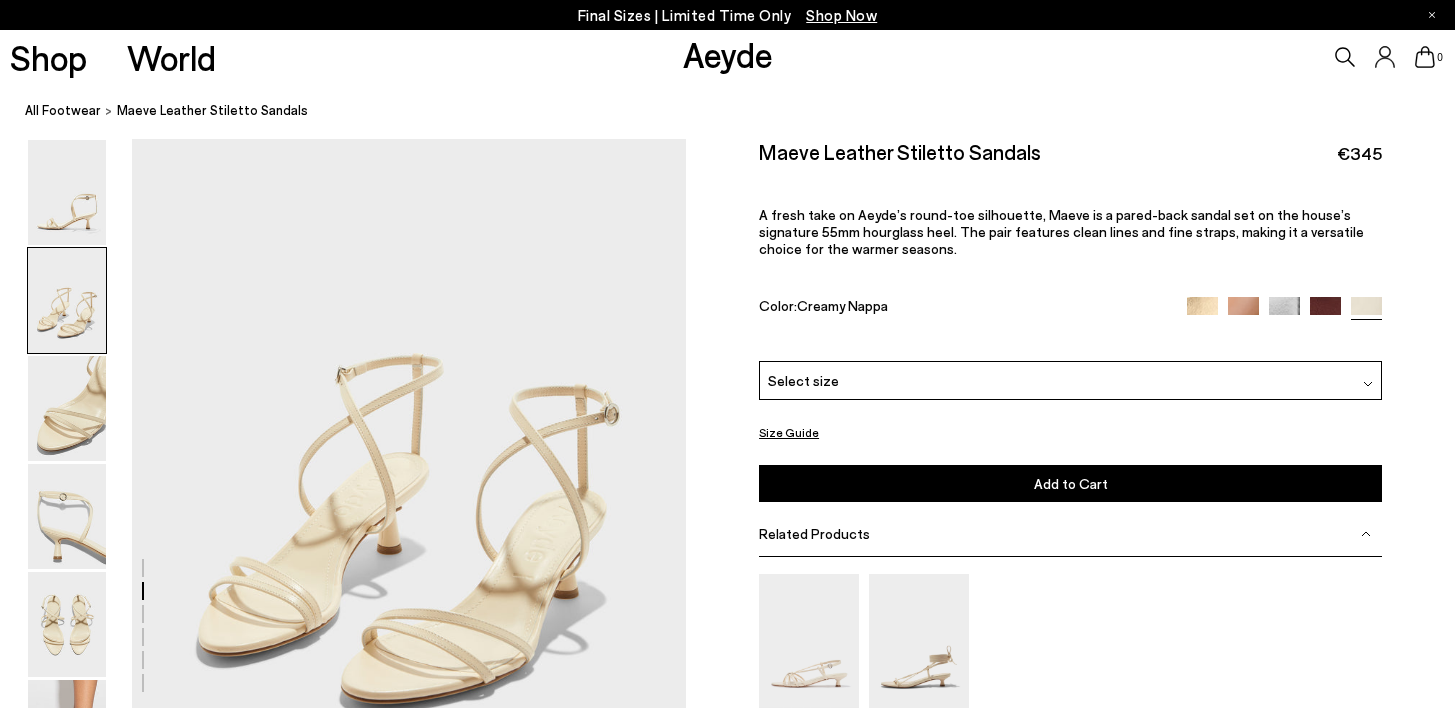scroll, scrollTop: 641, scrollLeft: 0, axis: vertical 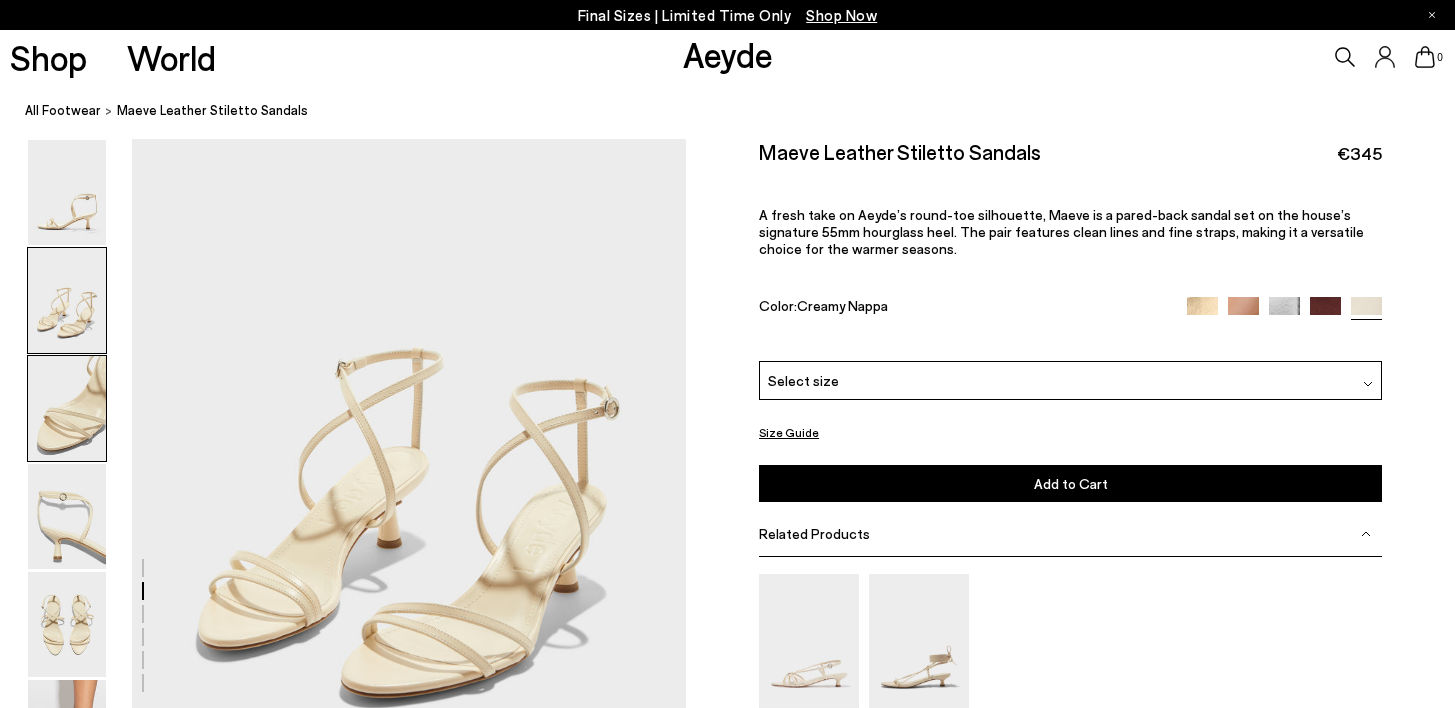 click at bounding box center (67, 408) 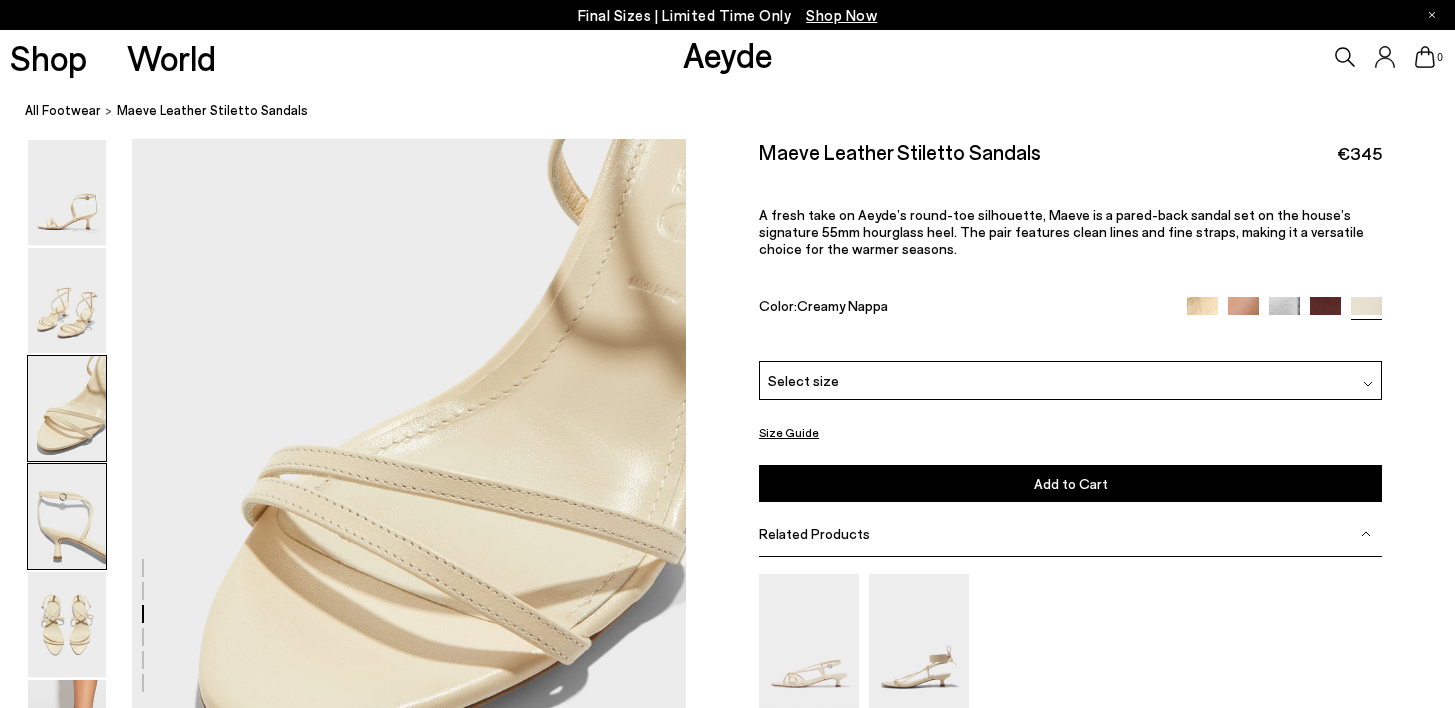 click at bounding box center [67, 516] 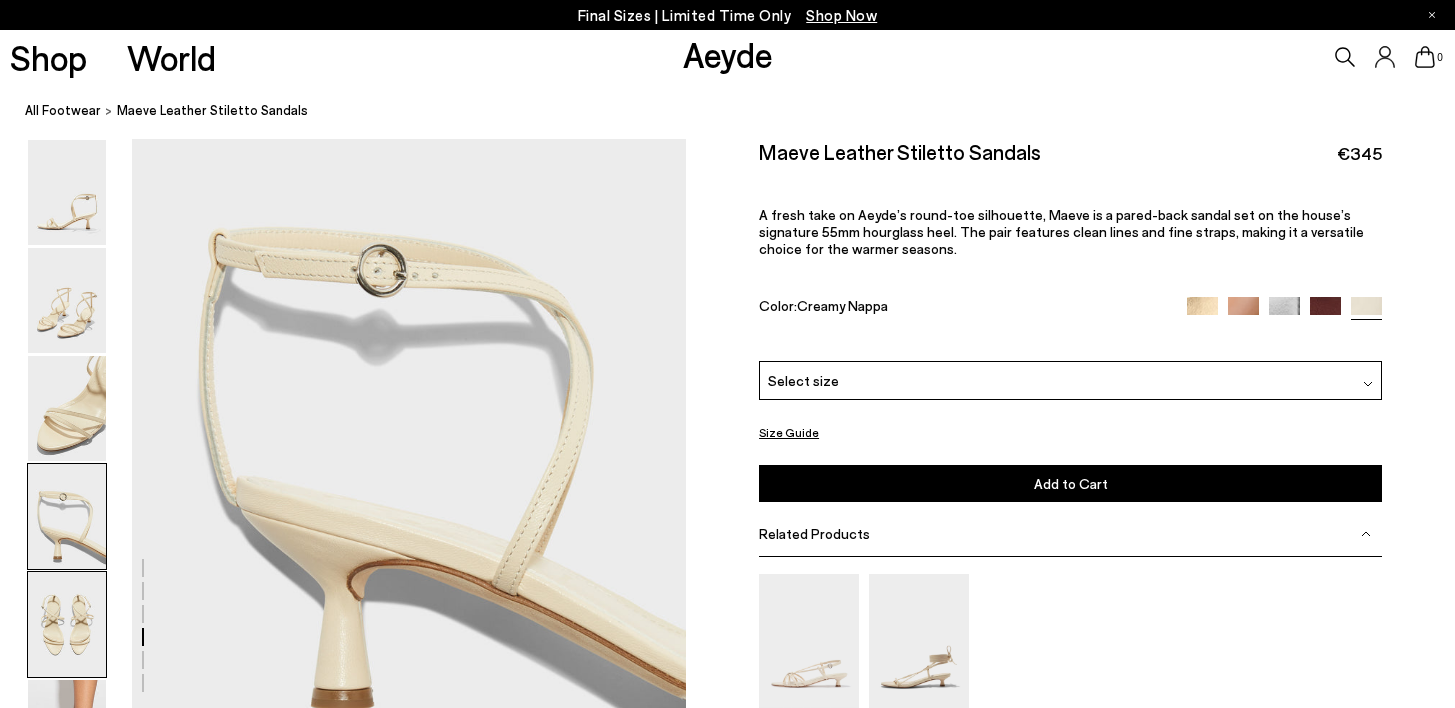 click at bounding box center [67, 624] 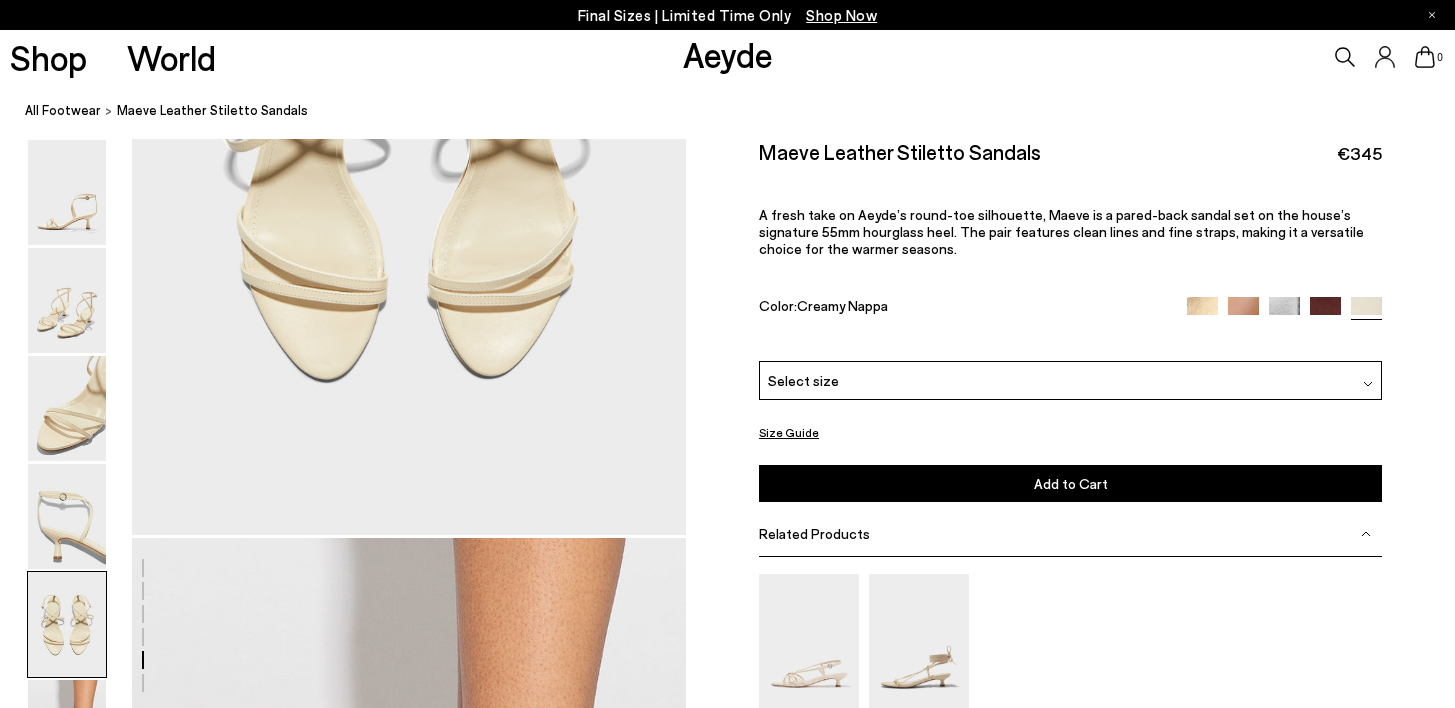 scroll, scrollTop: 3219, scrollLeft: 0, axis: vertical 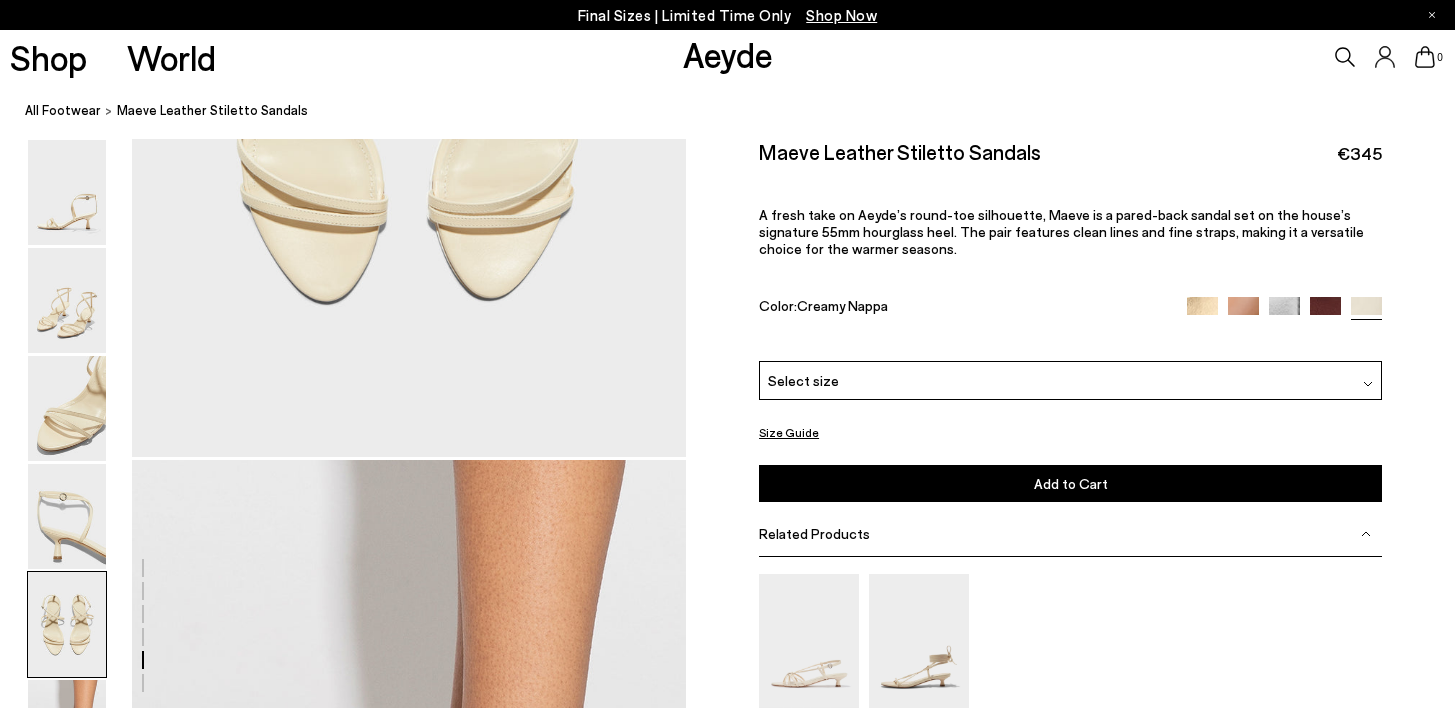 click on "Maeve Leather Stiletto Sandals
€345
A fresh take on Aeyde’s round-toe silhouette, Maeve is a pared-back sandal set on the house’s signature 55mm hourglass heel. The pair features clean lines and fine straps, making it a versatile choice for the warmer seasons.
Color:  Creamy Nappa" at bounding box center [1070, 249] 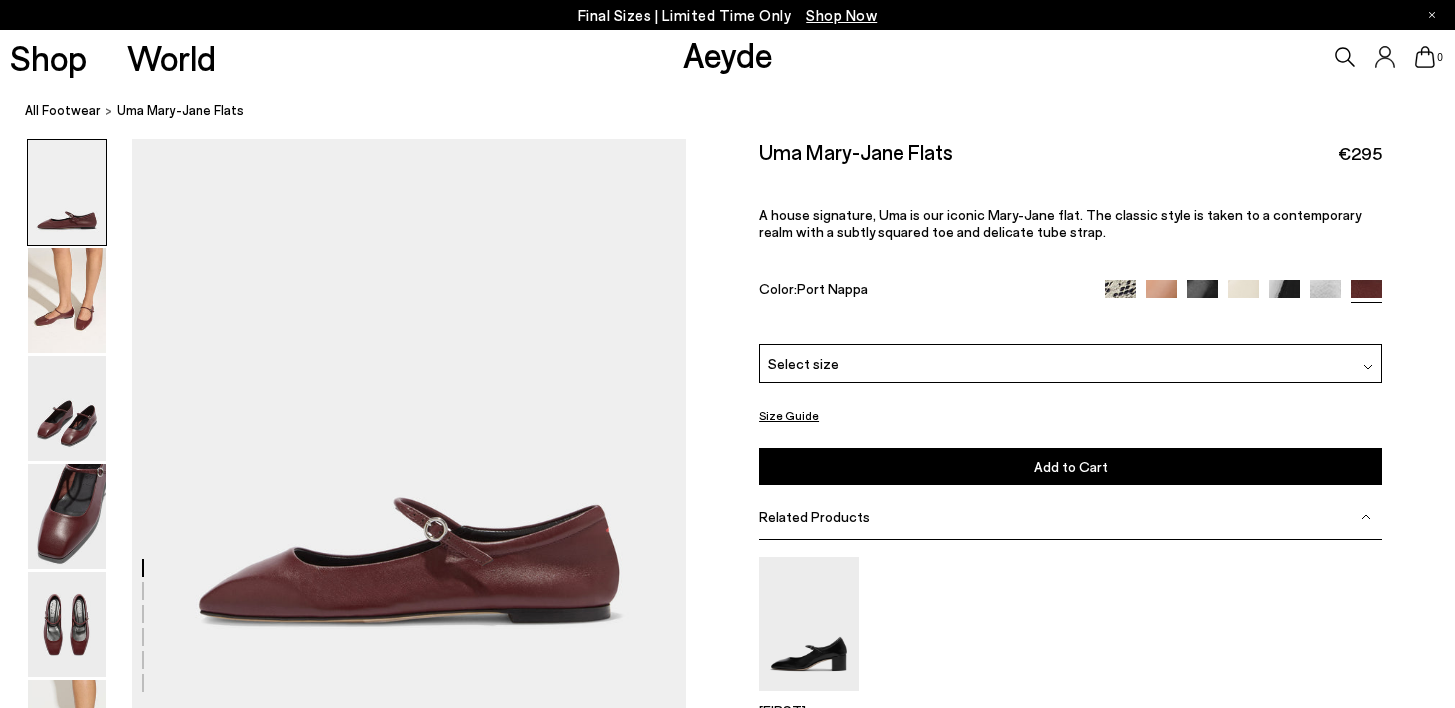 scroll, scrollTop: 0, scrollLeft: 0, axis: both 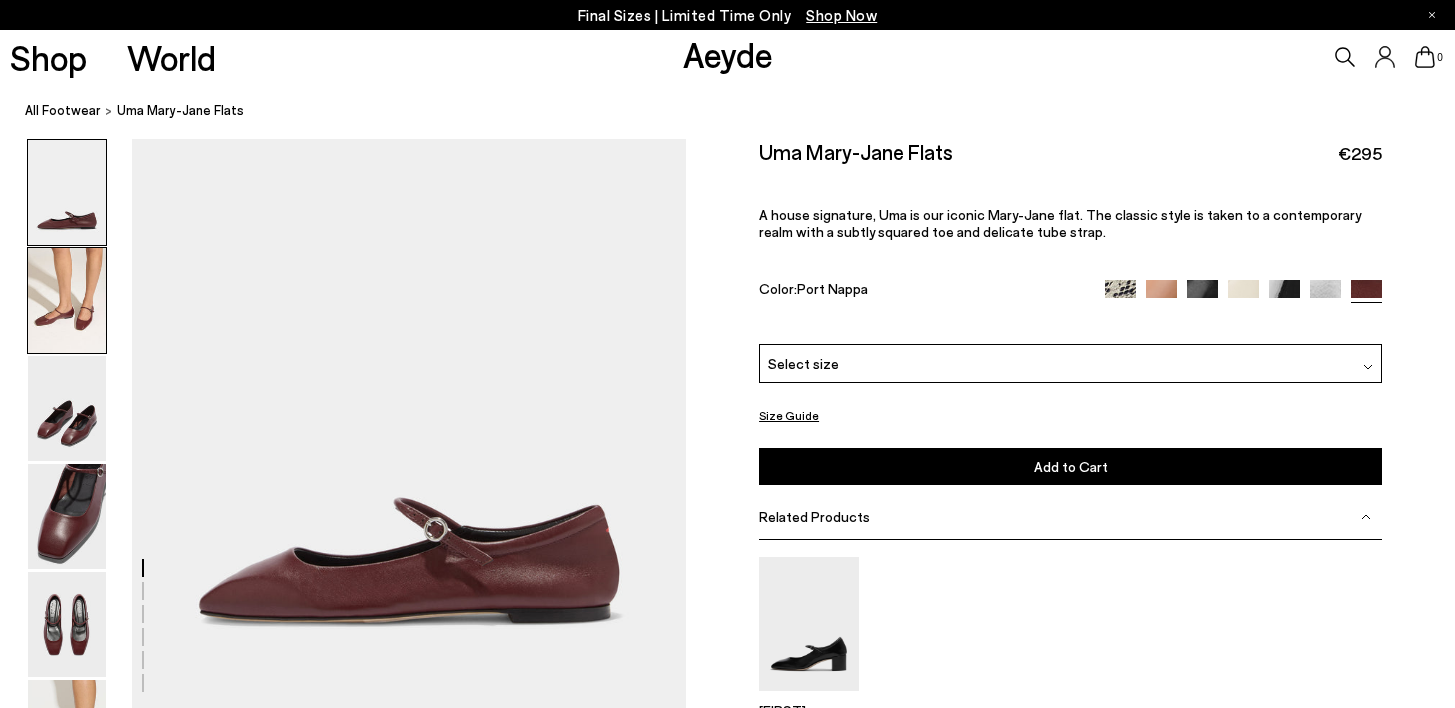 click at bounding box center (67, 300) 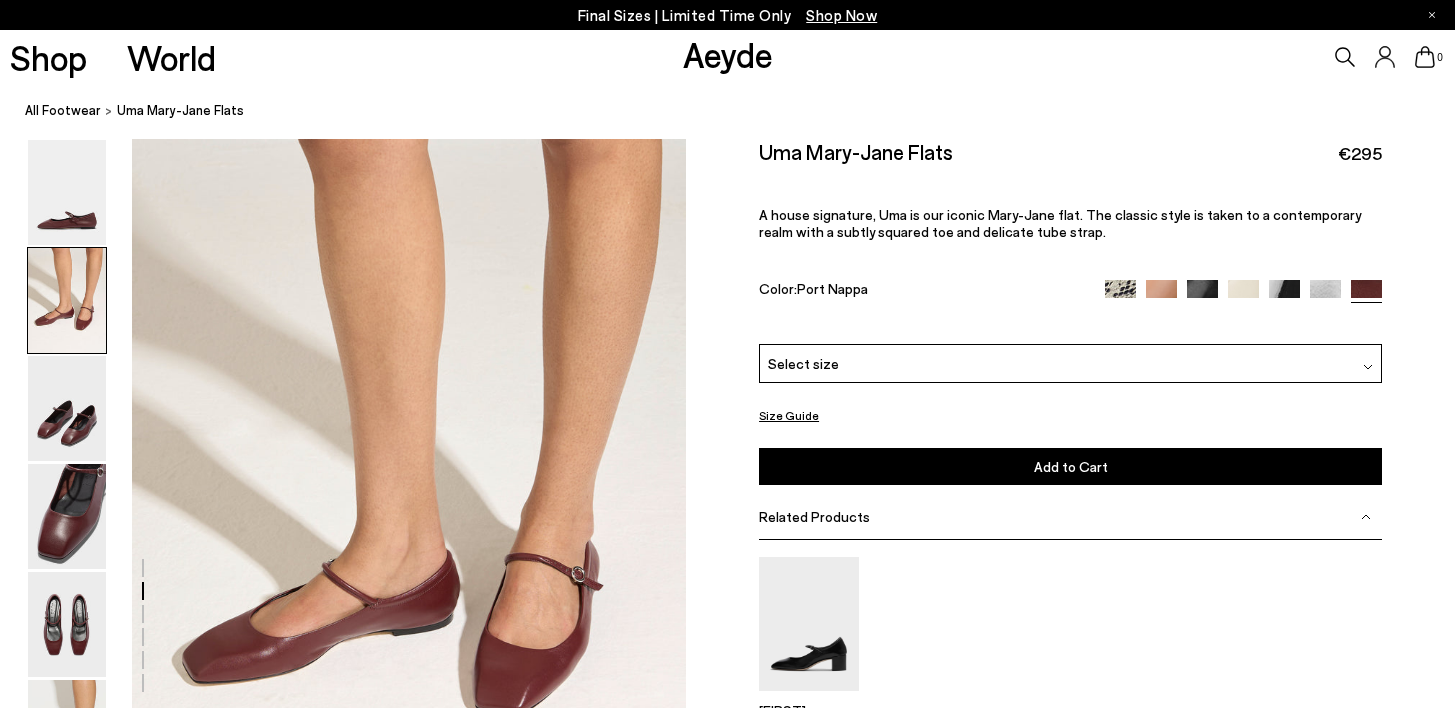 scroll, scrollTop: 574, scrollLeft: 0, axis: vertical 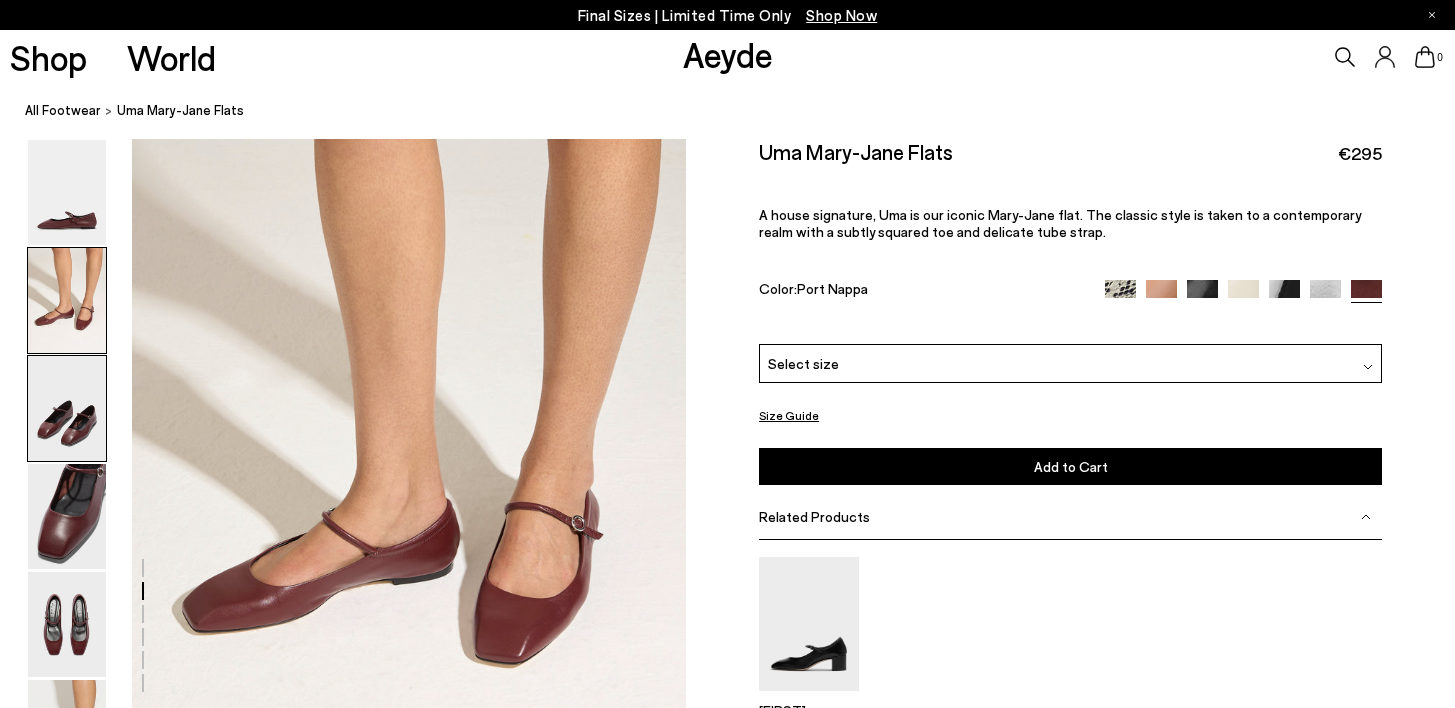 click at bounding box center [67, 408] 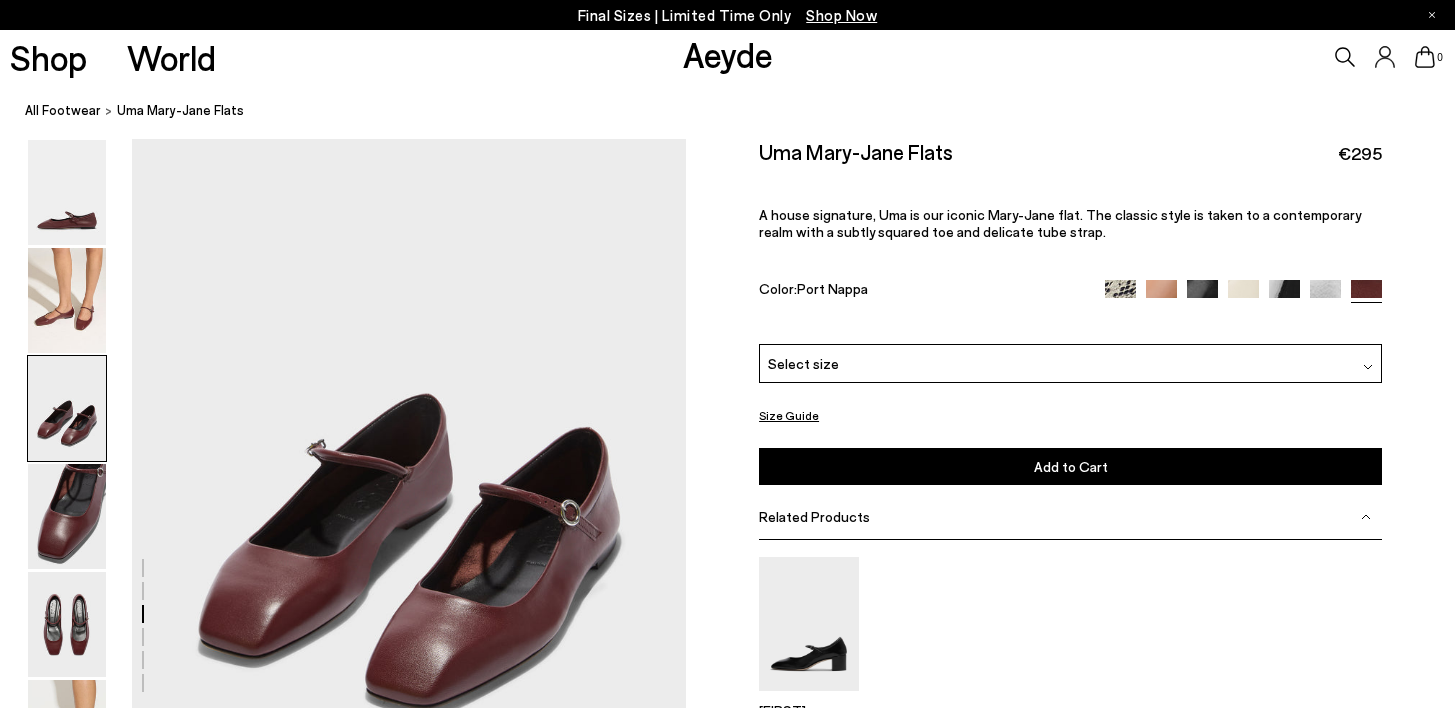 scroll, scrollTop: 1375, scrollLeft: 0, axis: vertical 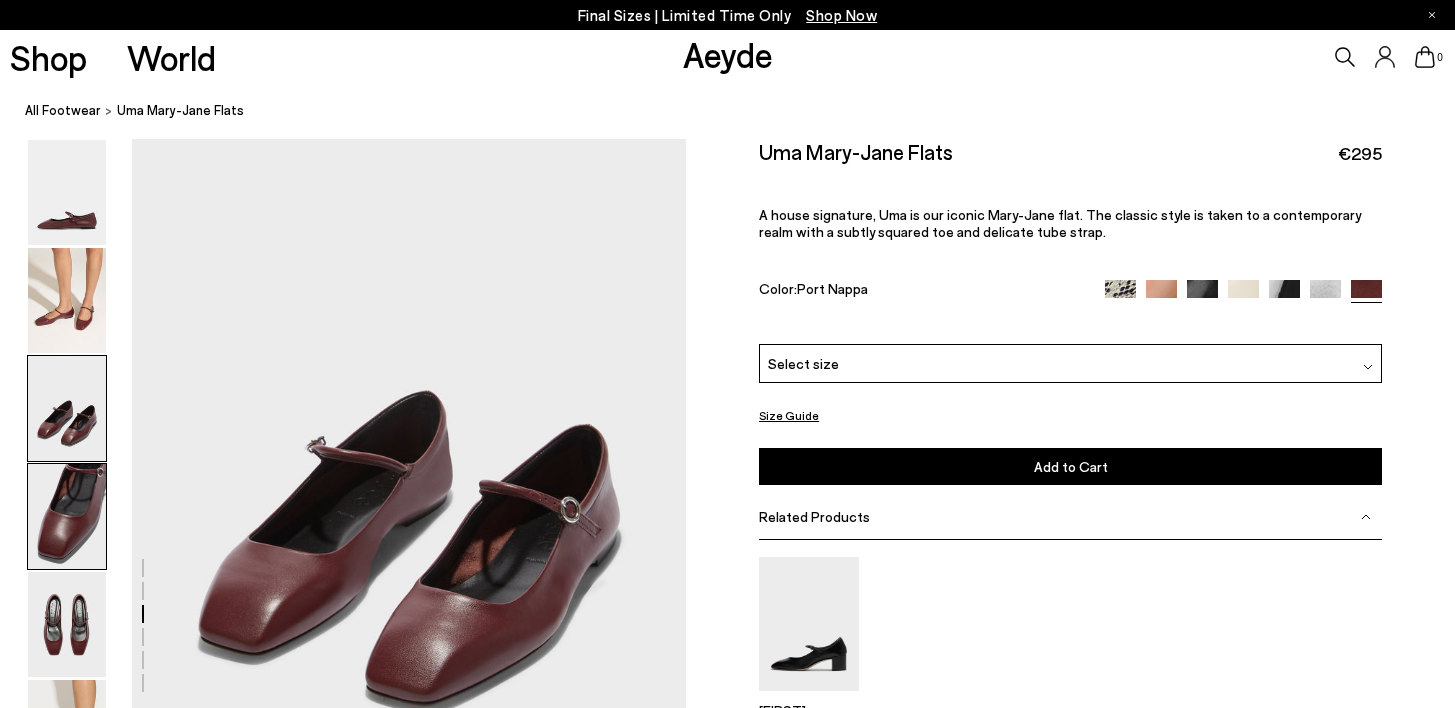 click at bounding box center [67, 516] 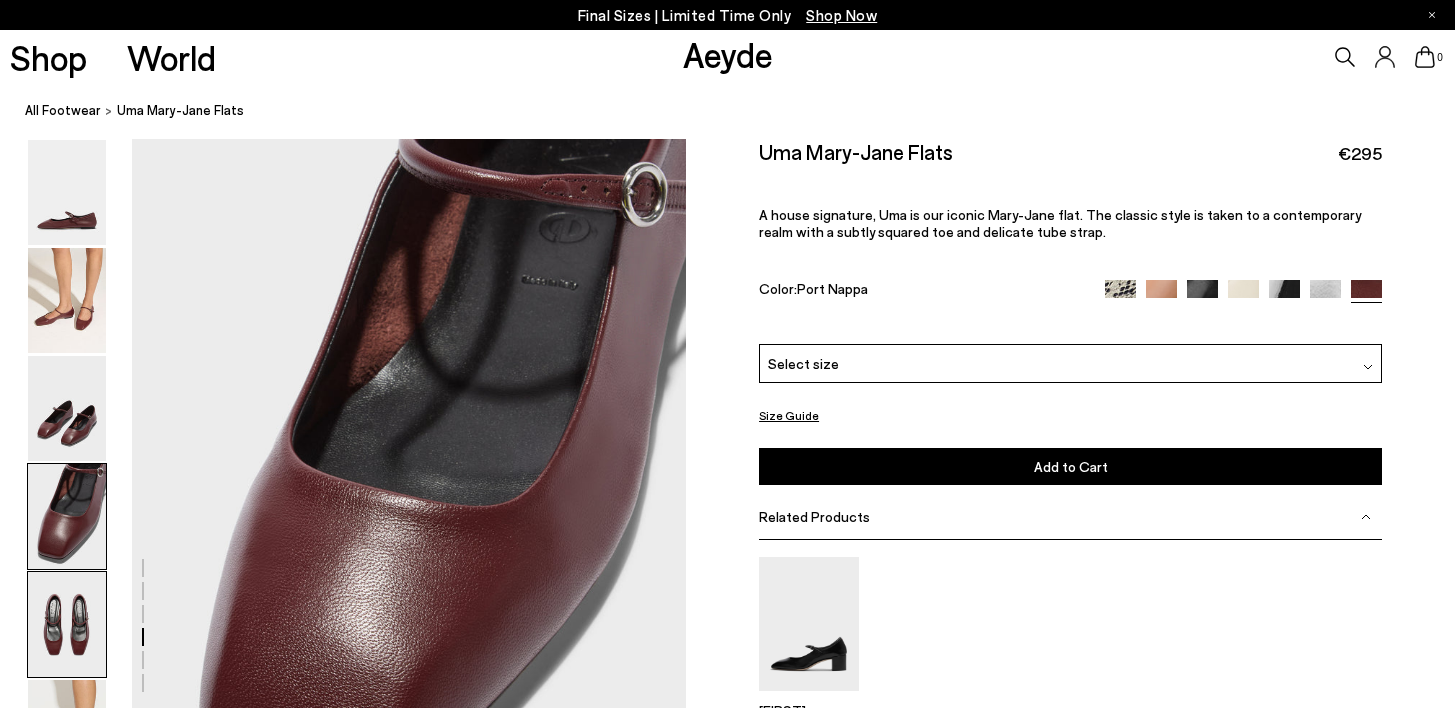 click at bounding box center [67, 624] 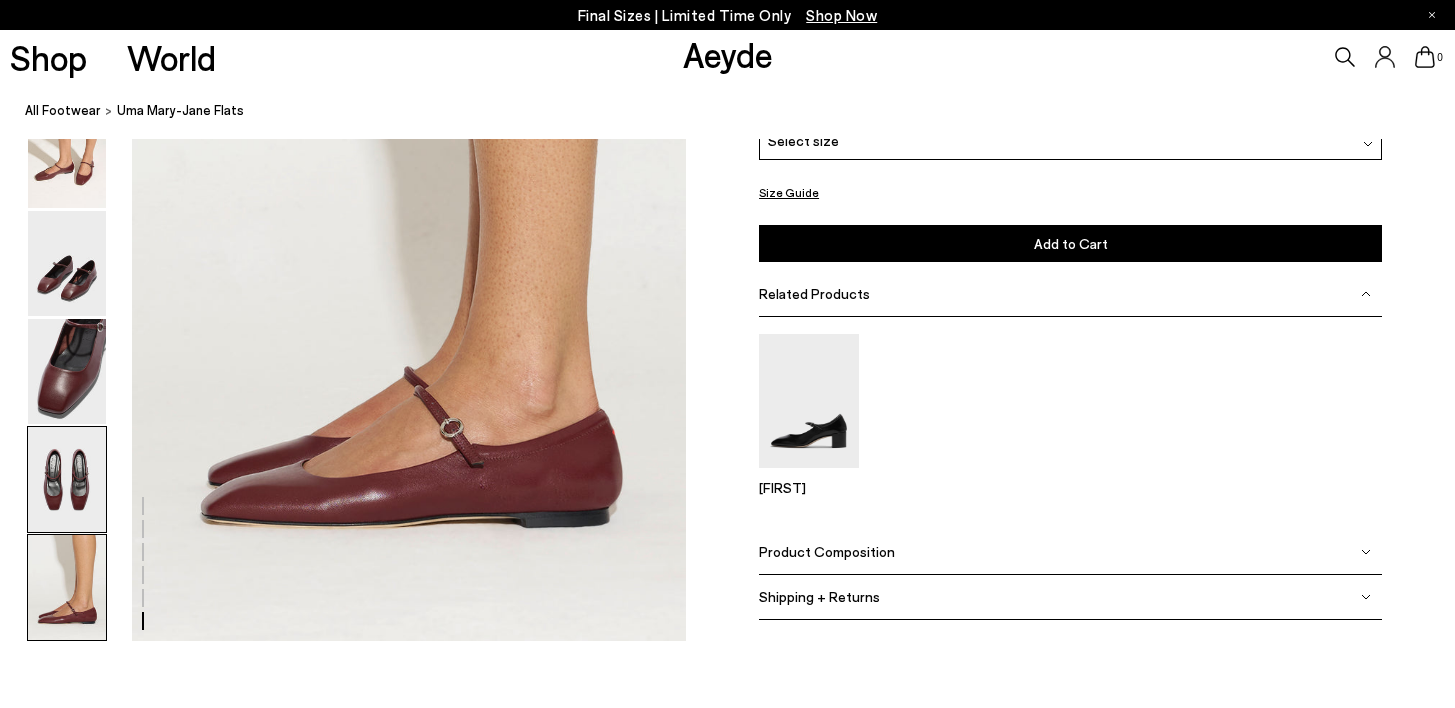 scroll, scrollTop: 3784, scrollLeft: 0, axis: vertical 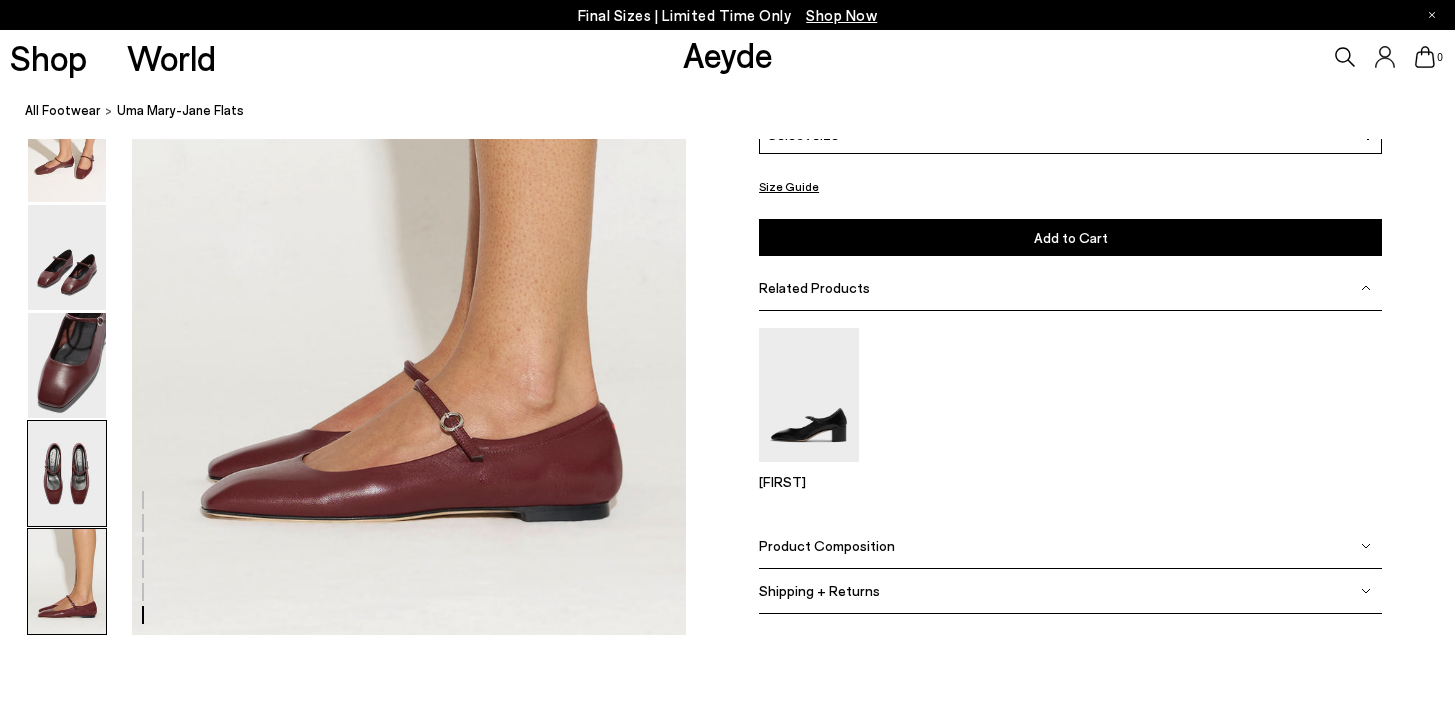 click at bounding box center [67, 473] 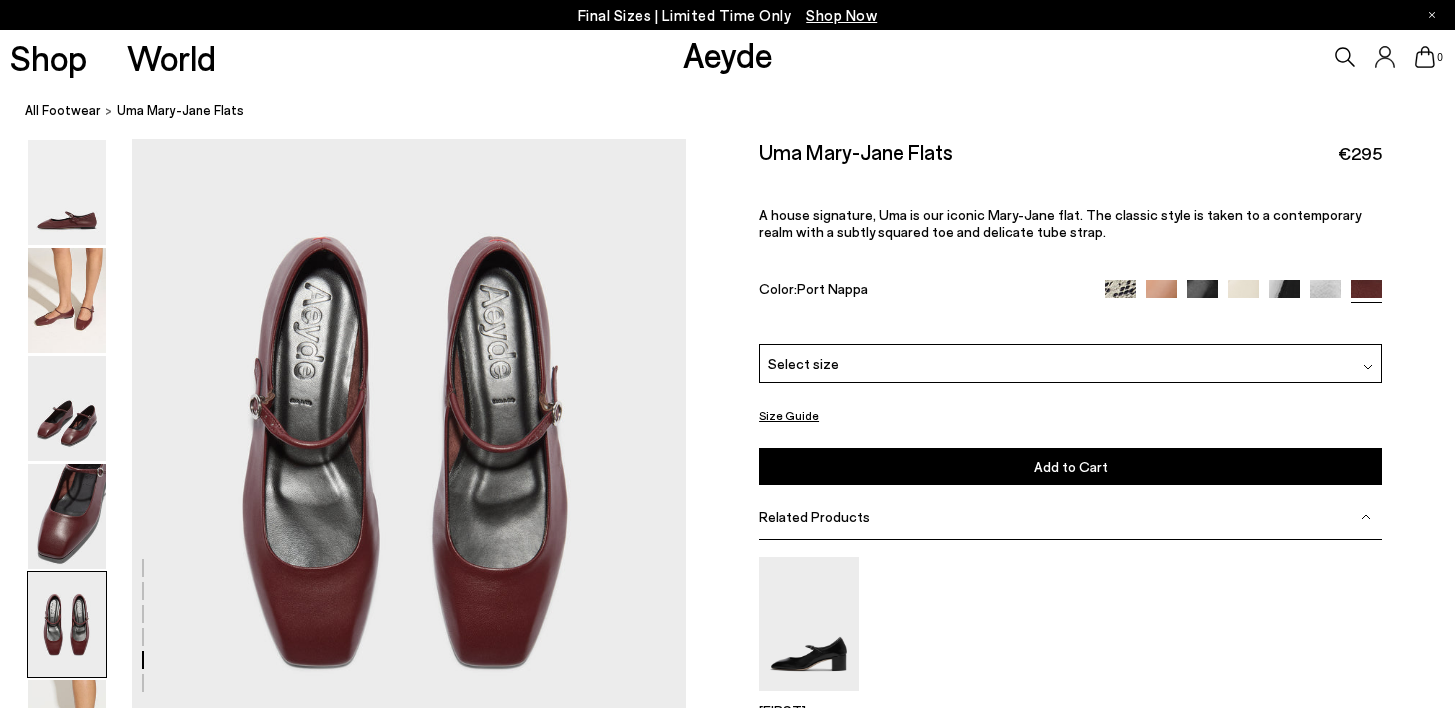 scroll, scrollTop: 2800, scrollLeft: 0, axis: vertical 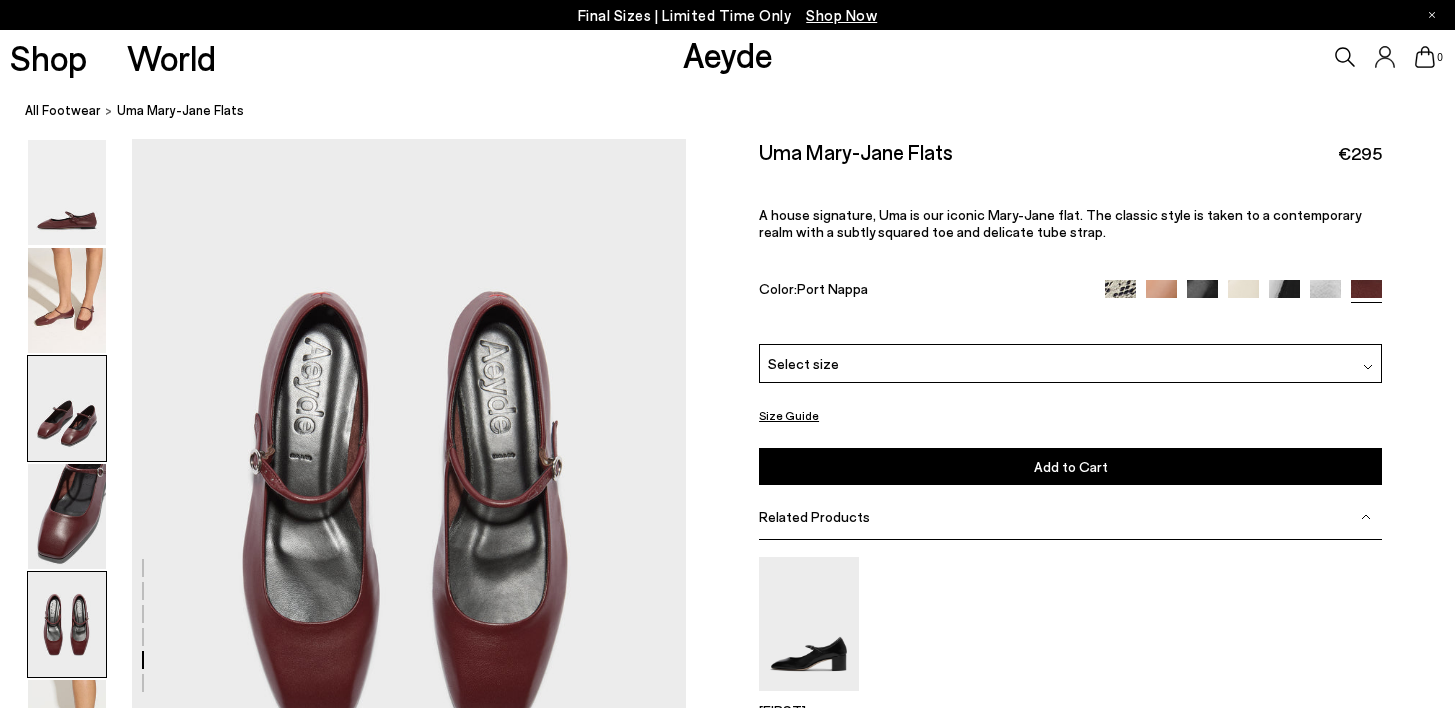 click at bounding box center [67, 408] 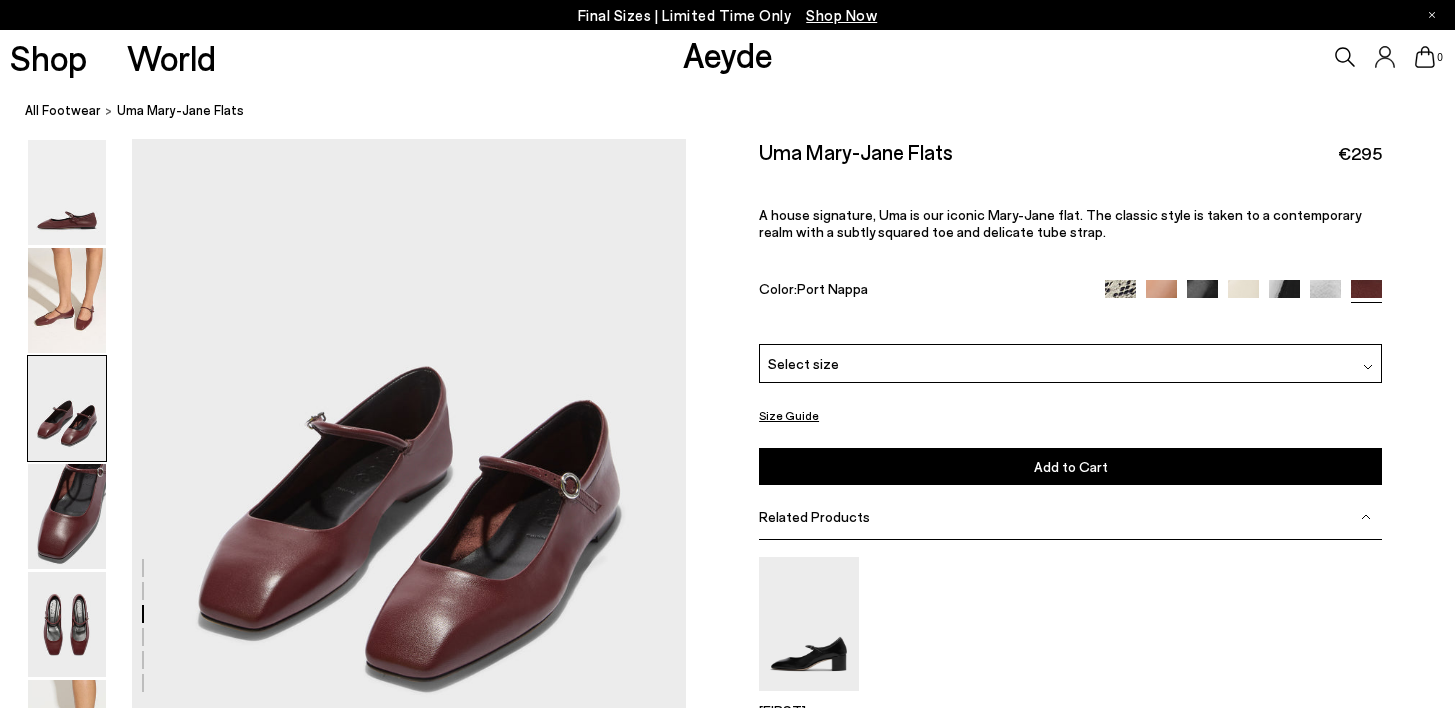 scroll, scrollTop: 1316, scrollLeft: 0, axis: vertical 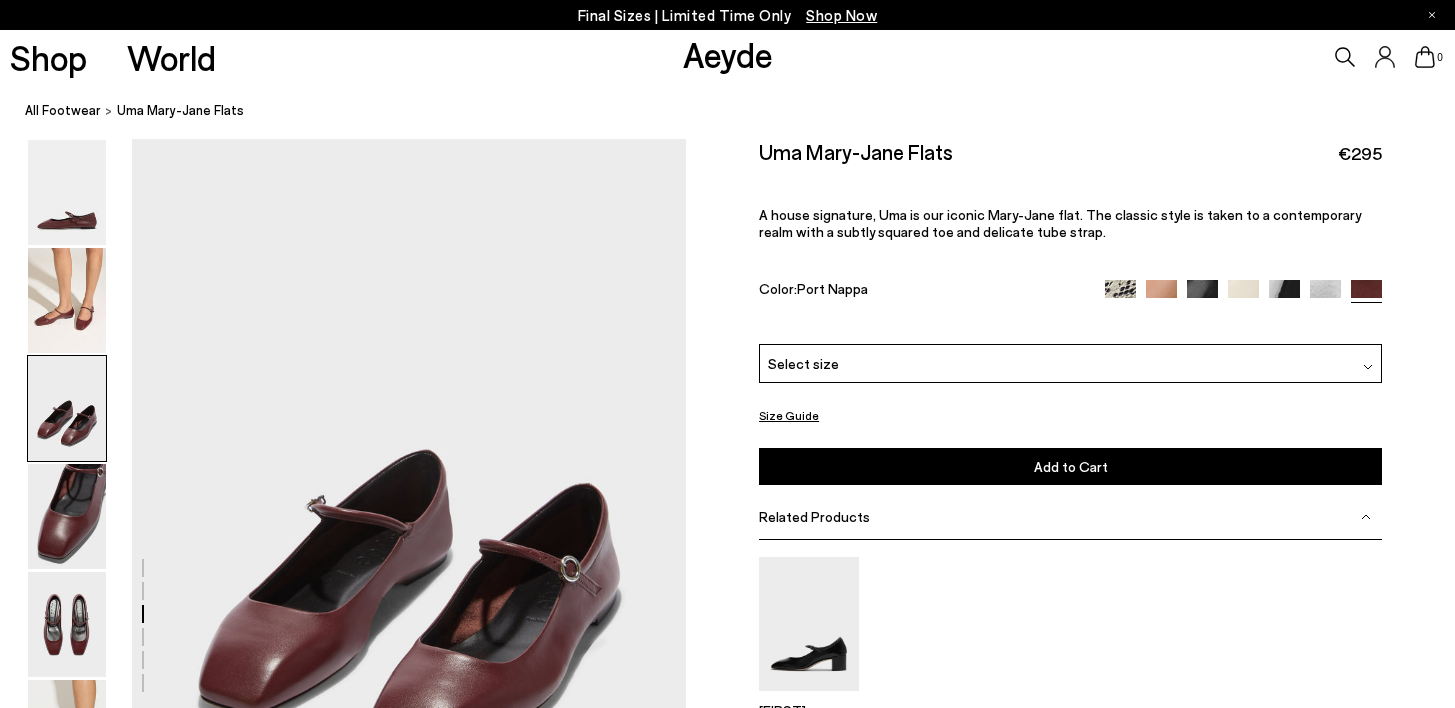 click on "Select size" at bounding box center (1070, 362) 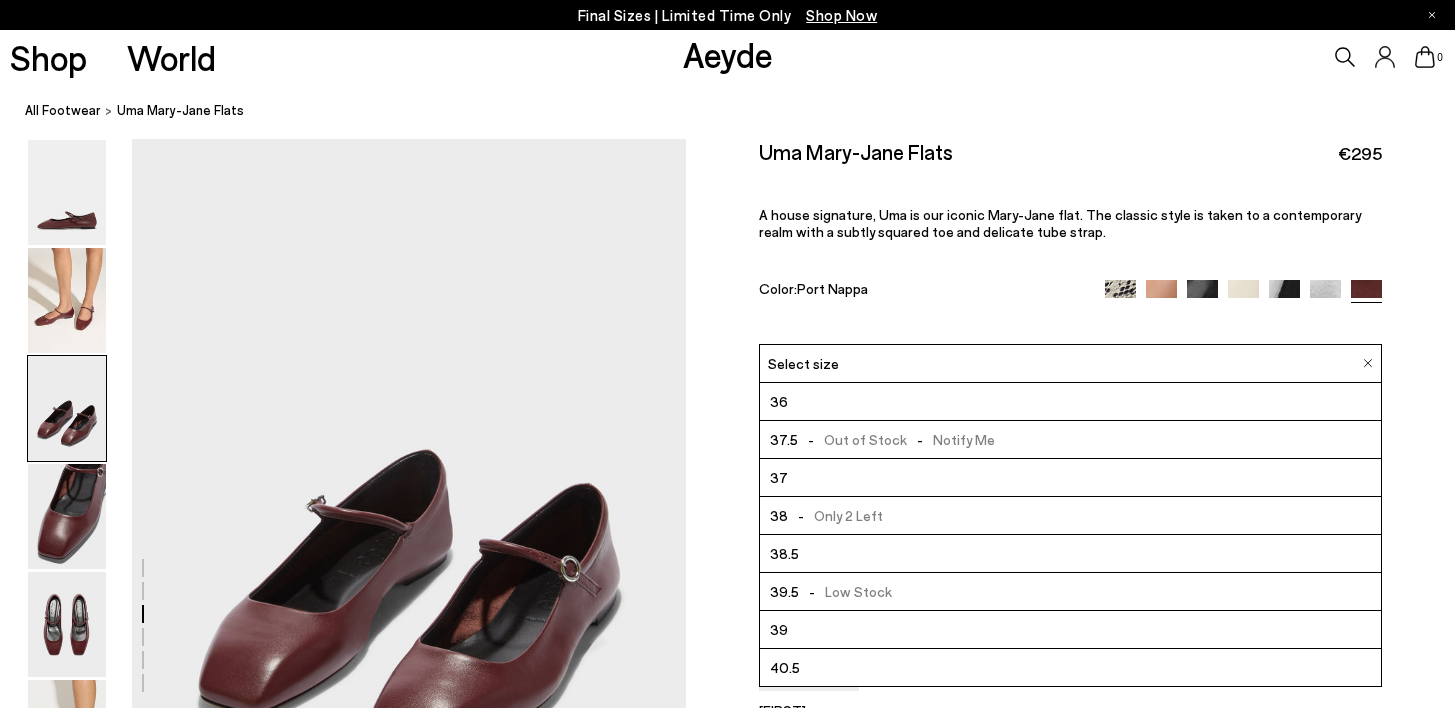 click at bounding box center [1243, 295] 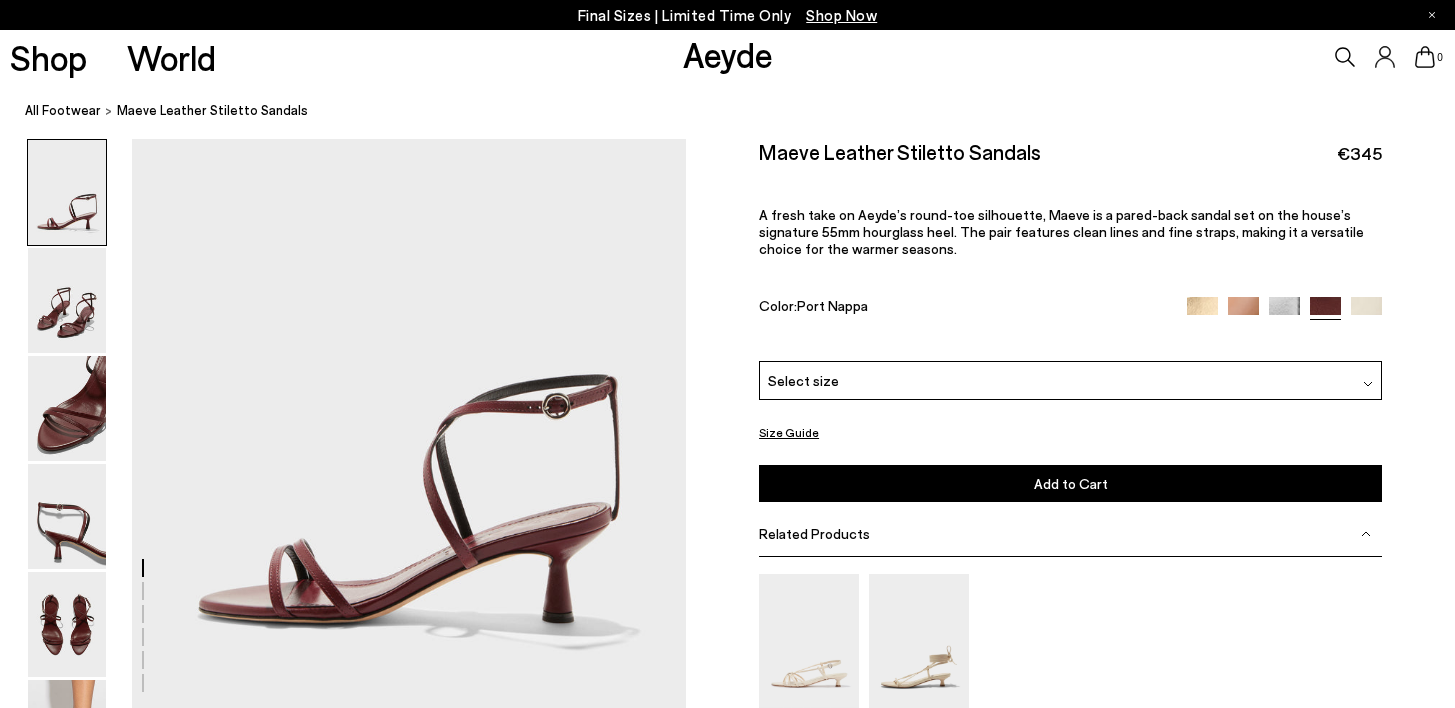 scroll, scrollTop: 0, scrollLeft: 0, axis: both 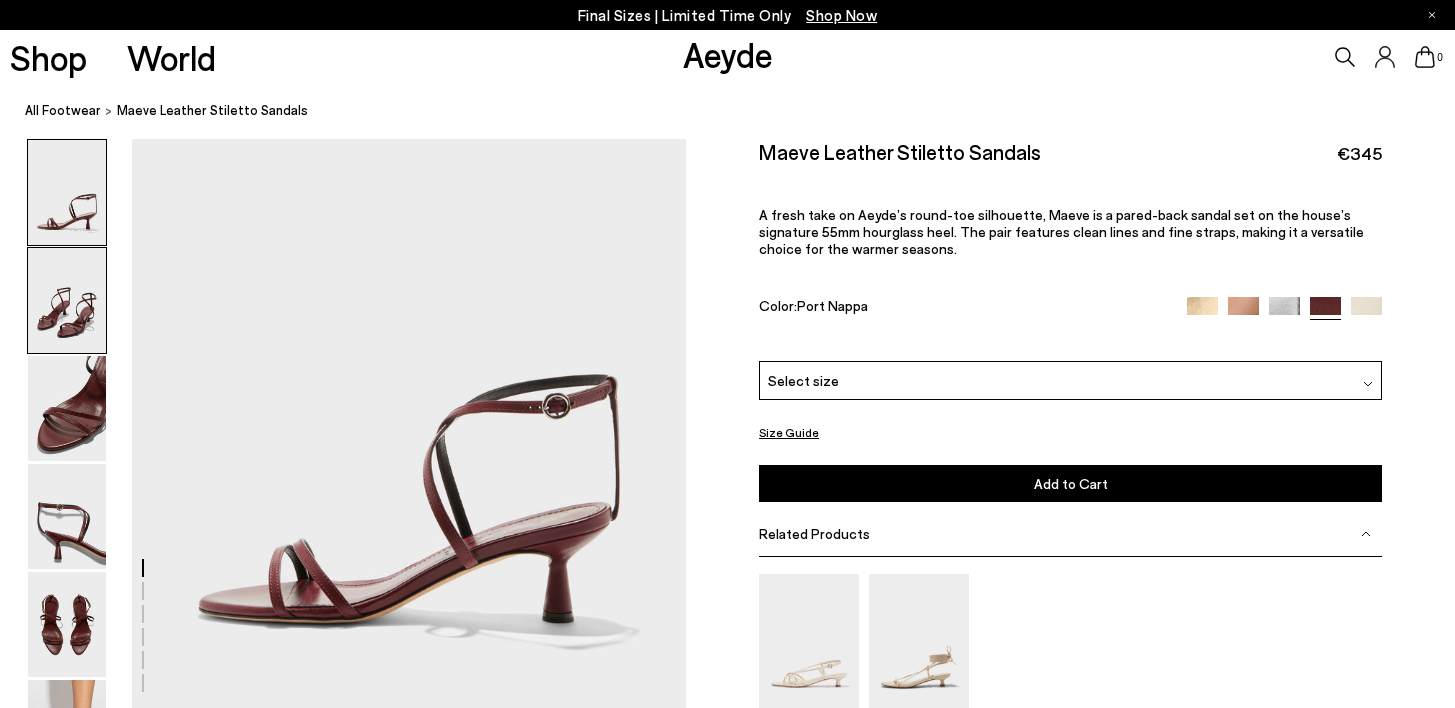 click at bounding box center (67, 300) 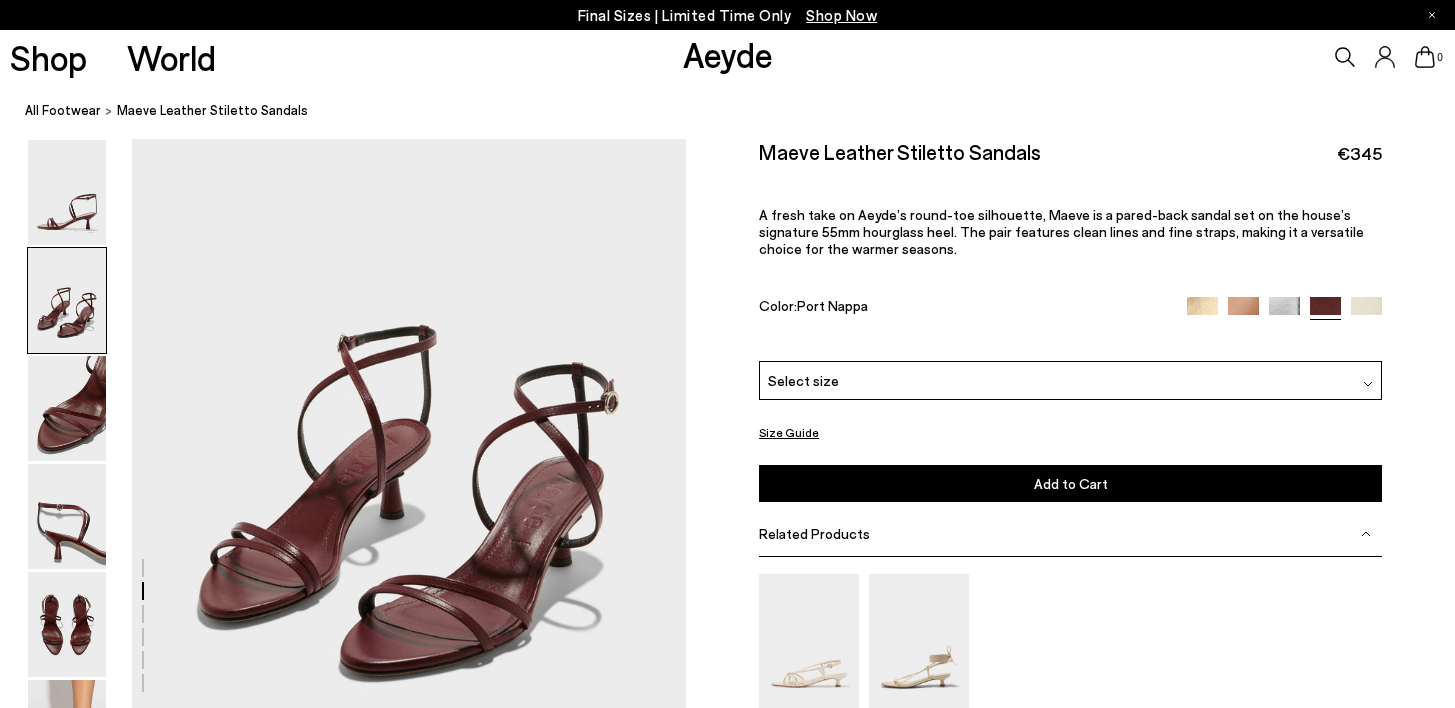 scroll, scrollTop: 671, scrollLeft: 0, axis: vertical 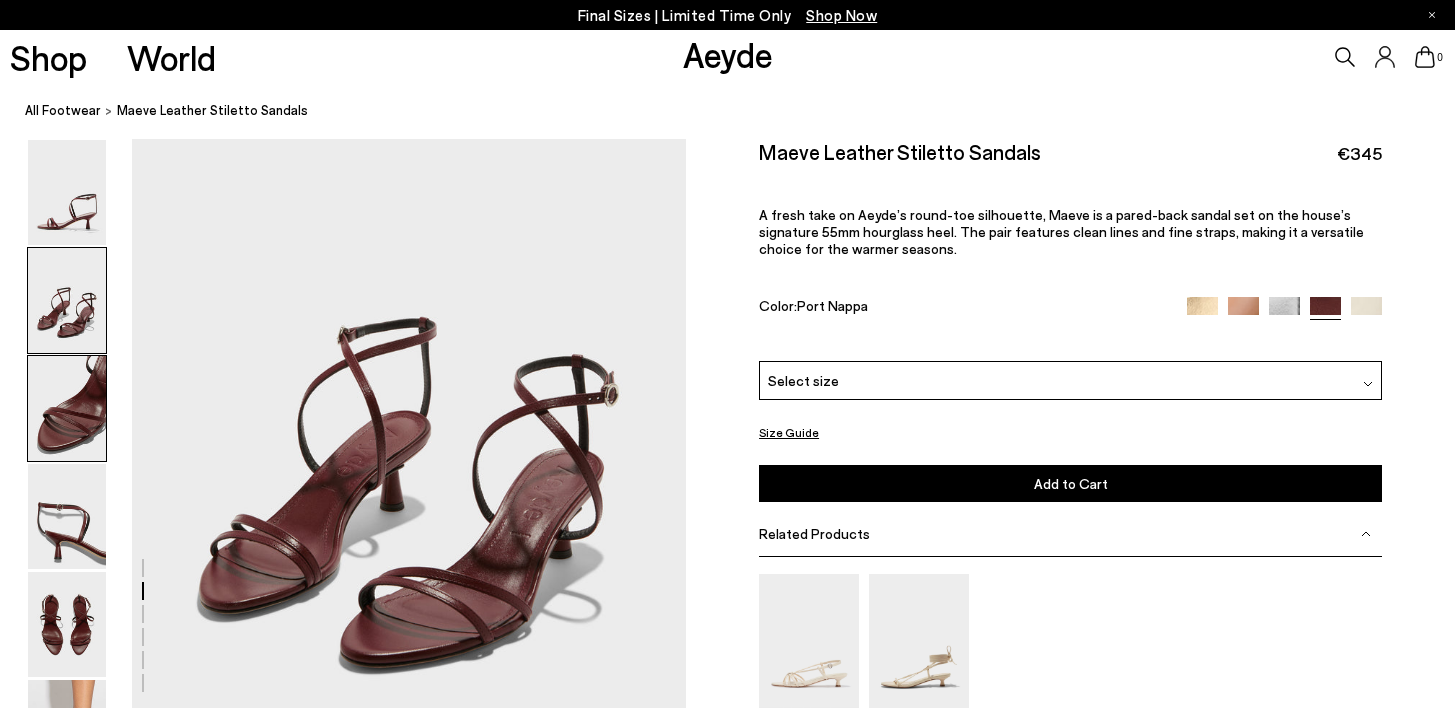 click at bounding box center (67, 408) 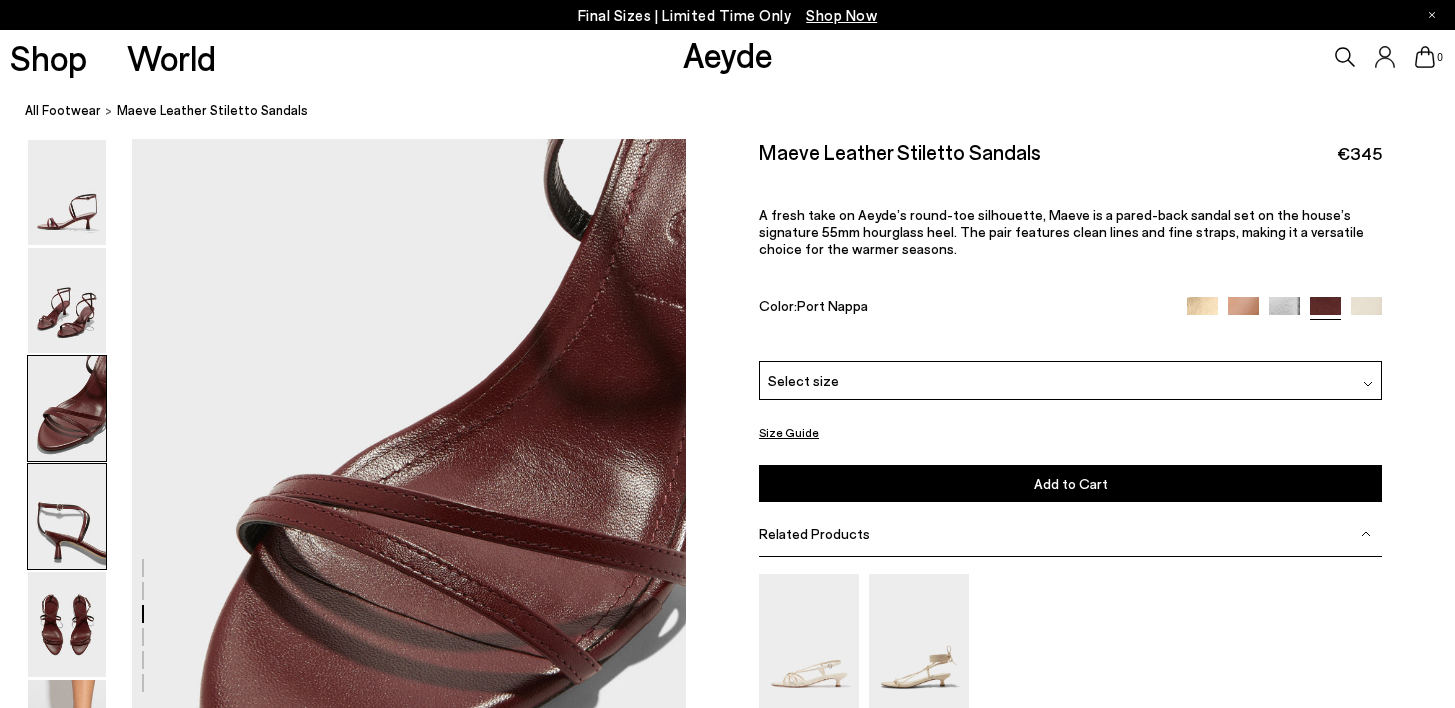 click at bounding box center [67, 516] 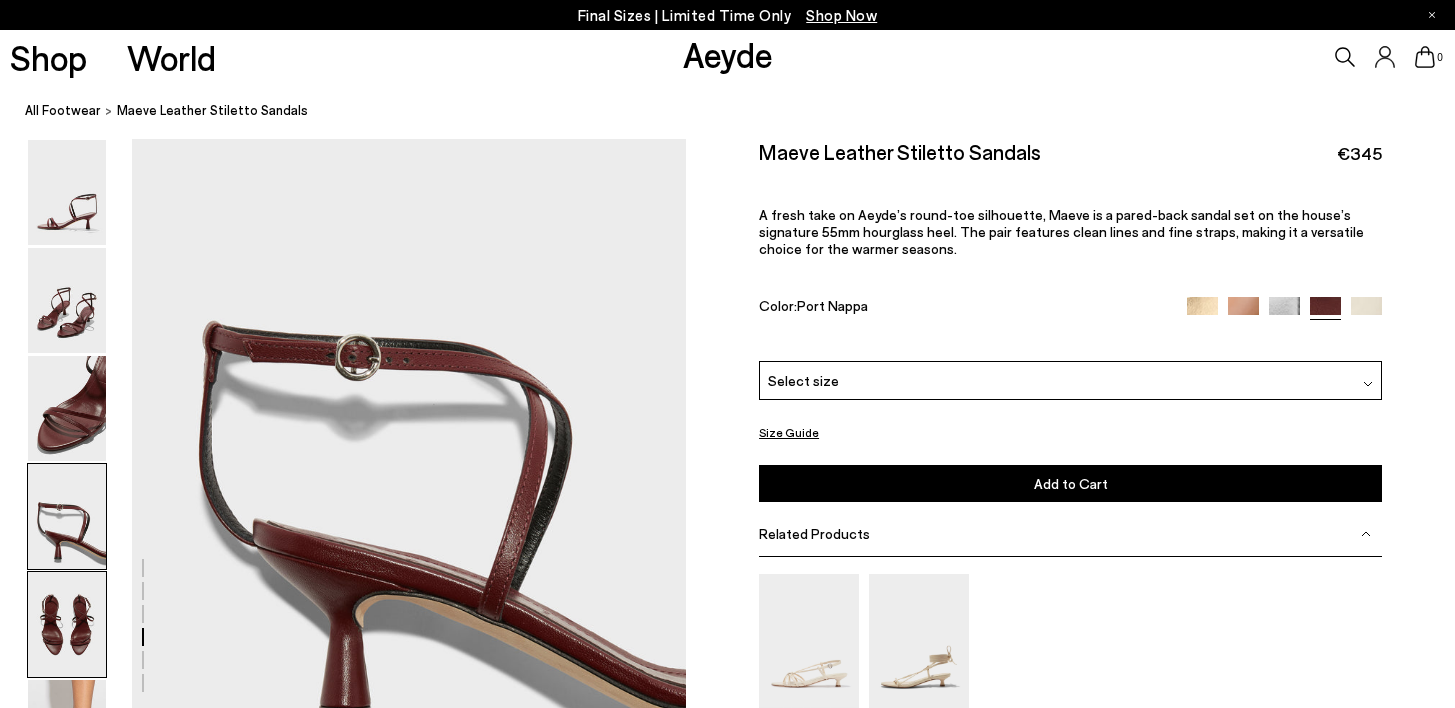 click at bounding box center [67, 624] 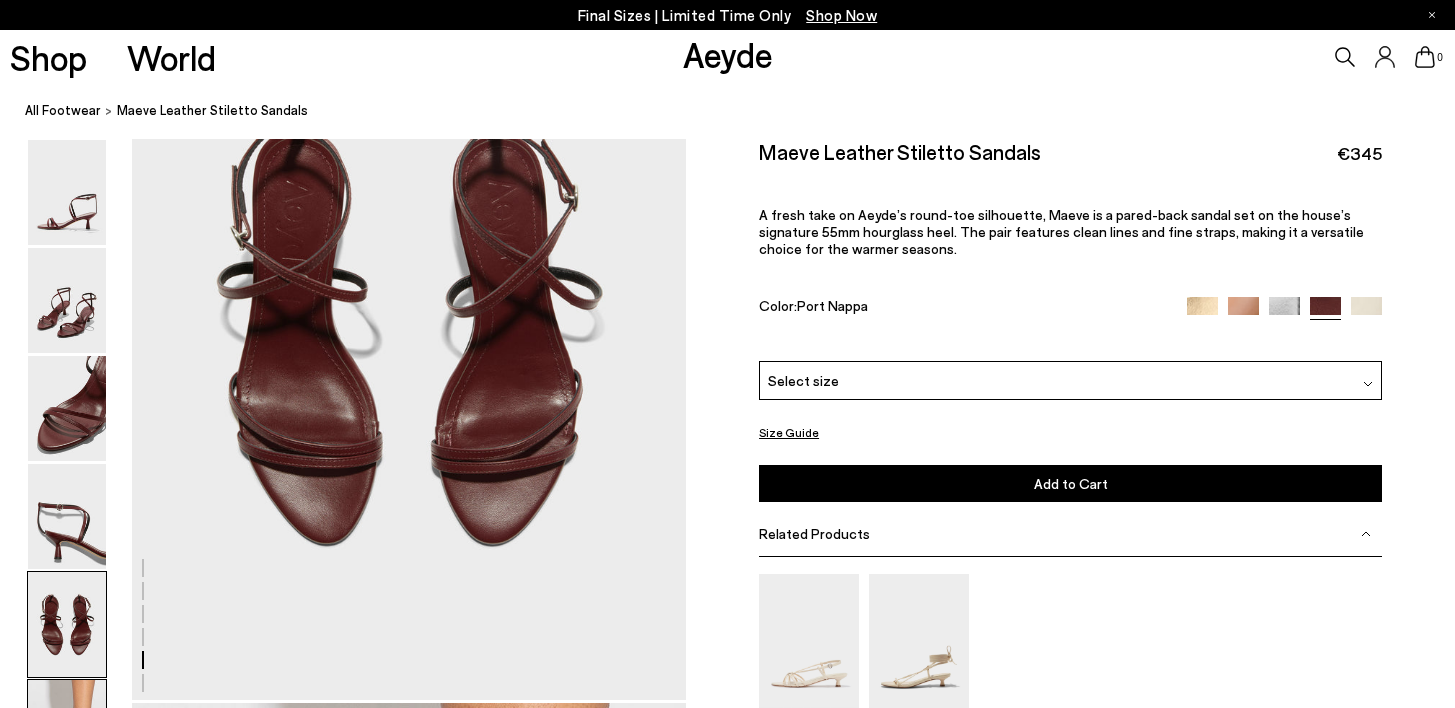 click at bounding box center [67, 732] 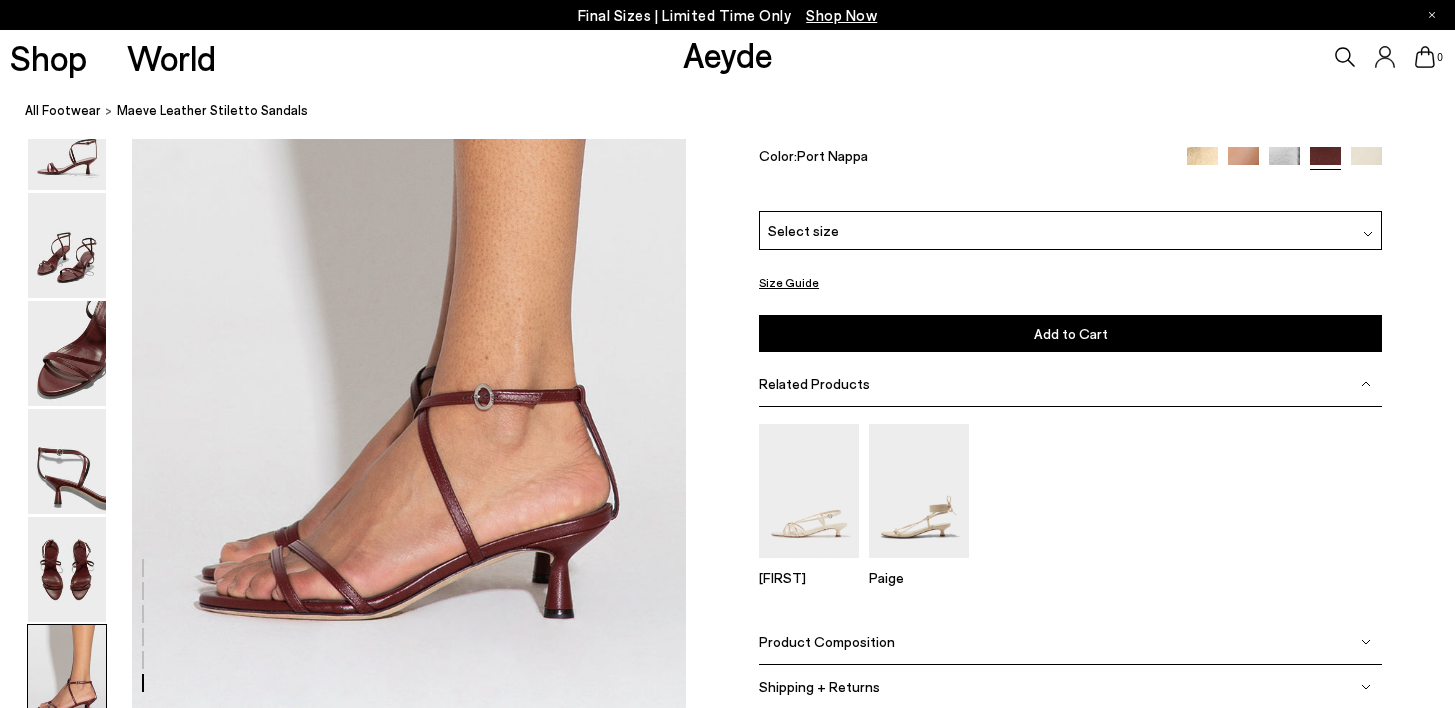 scroll, scrollTop: 3738, scrollLeft: 0, axis: vertical 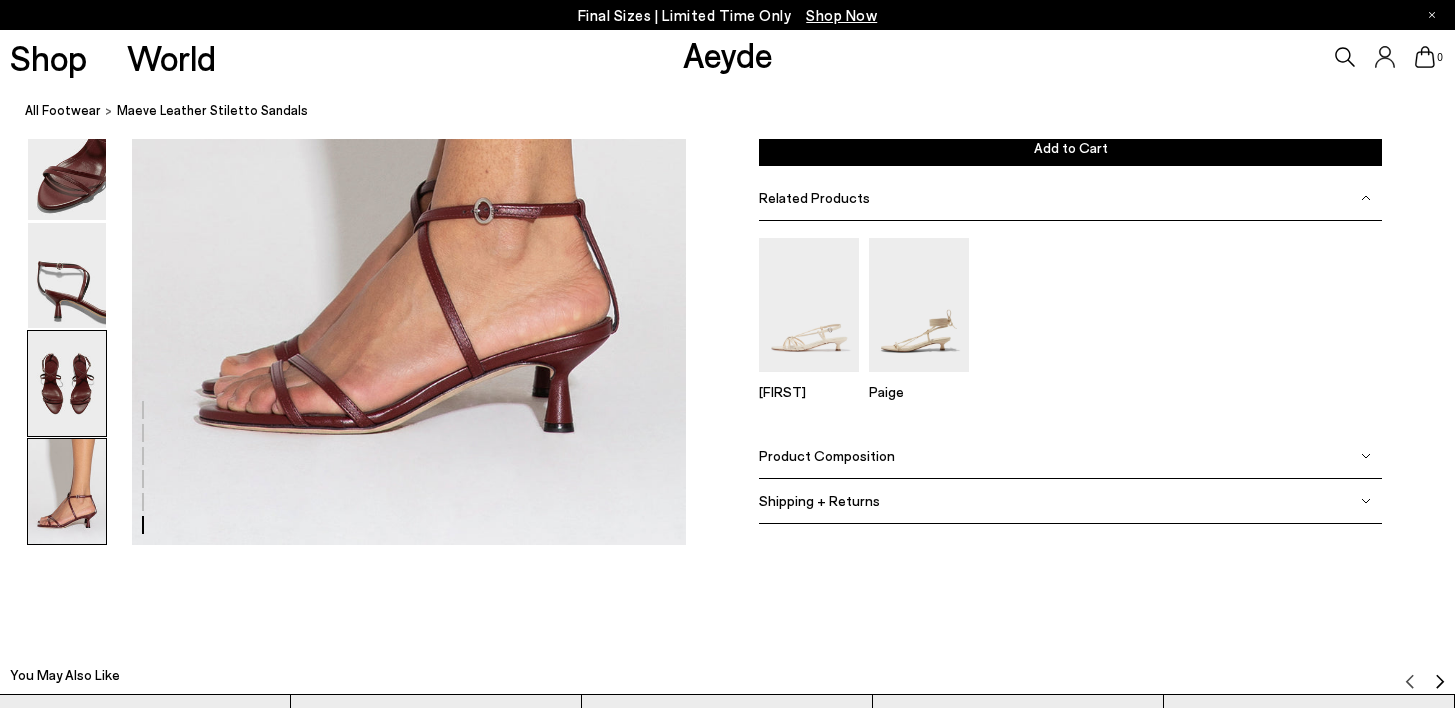 click at bounding box center (67, 383) 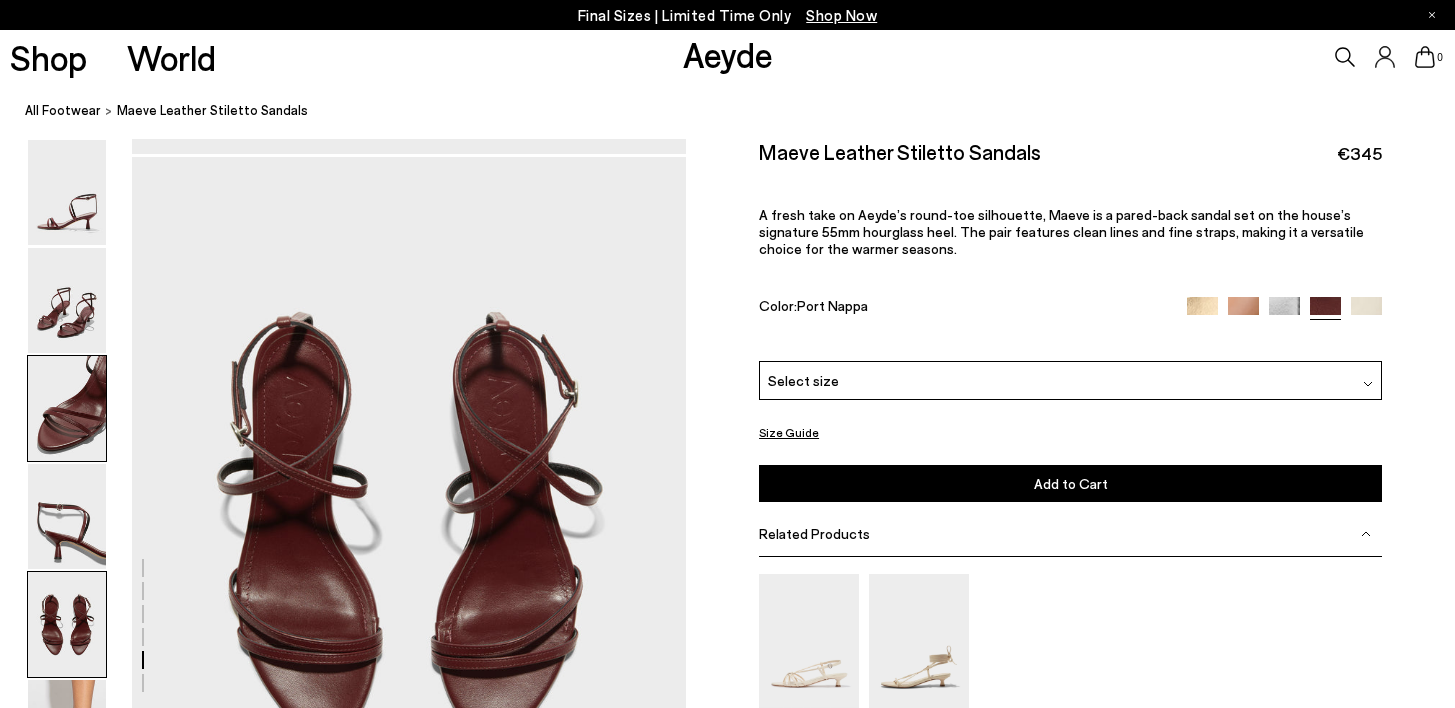 click at bounding box center [67, 408] 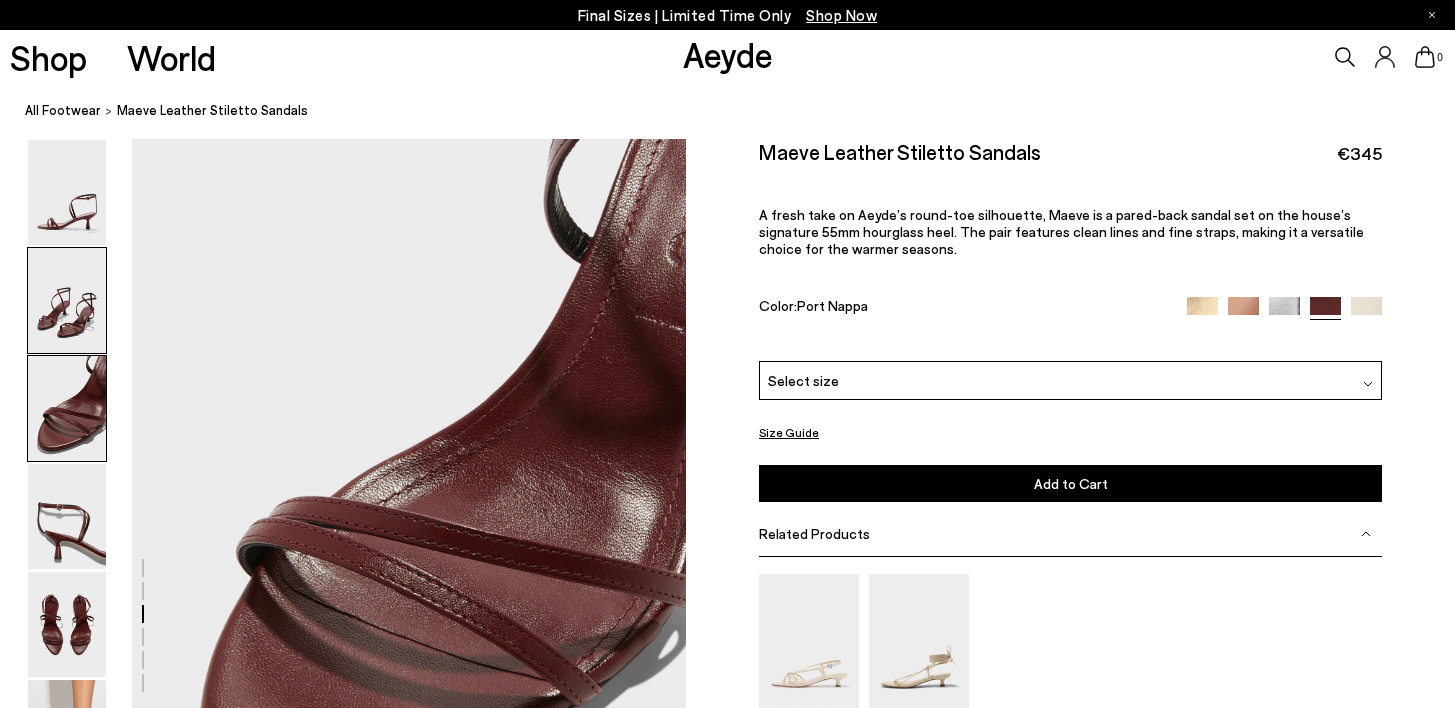 click at bounding box center [67, 300] 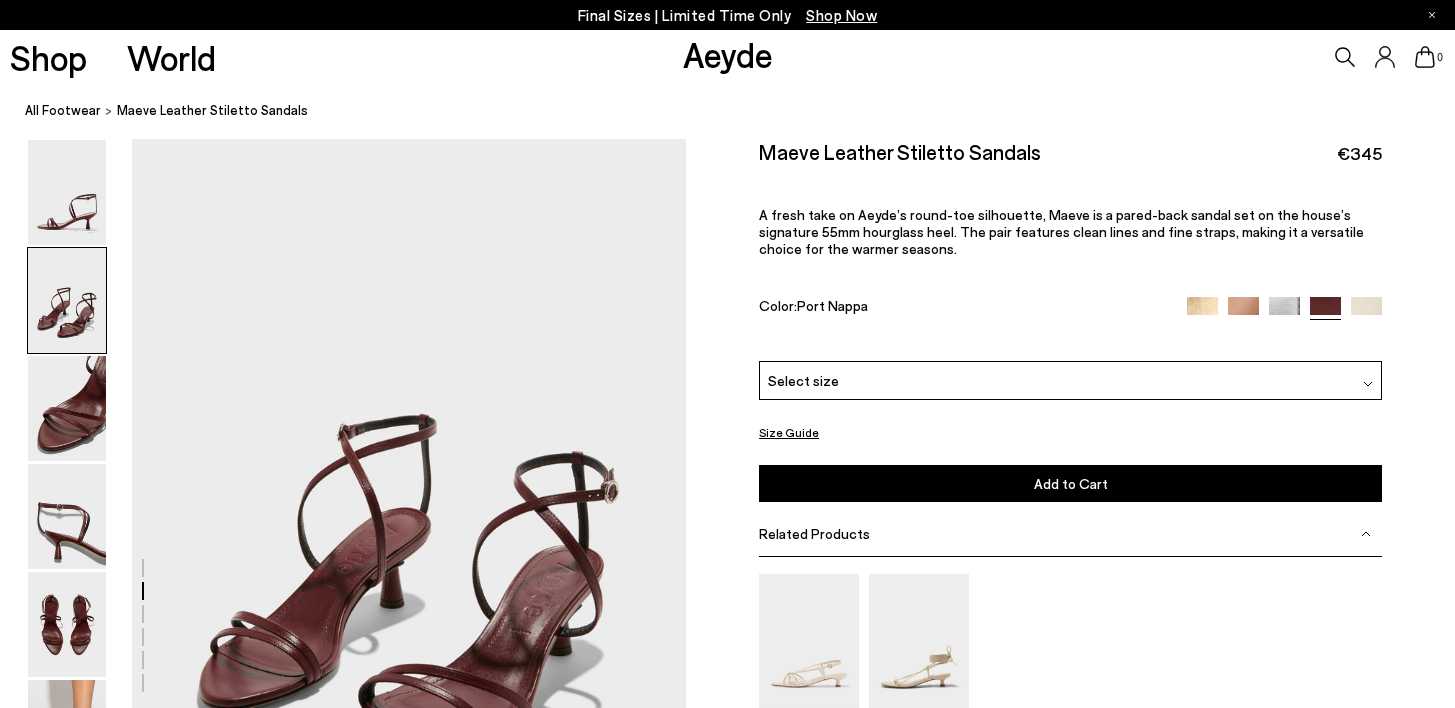 scroll, scrollTop: 550, scrollLeft: 0, axis: vertical 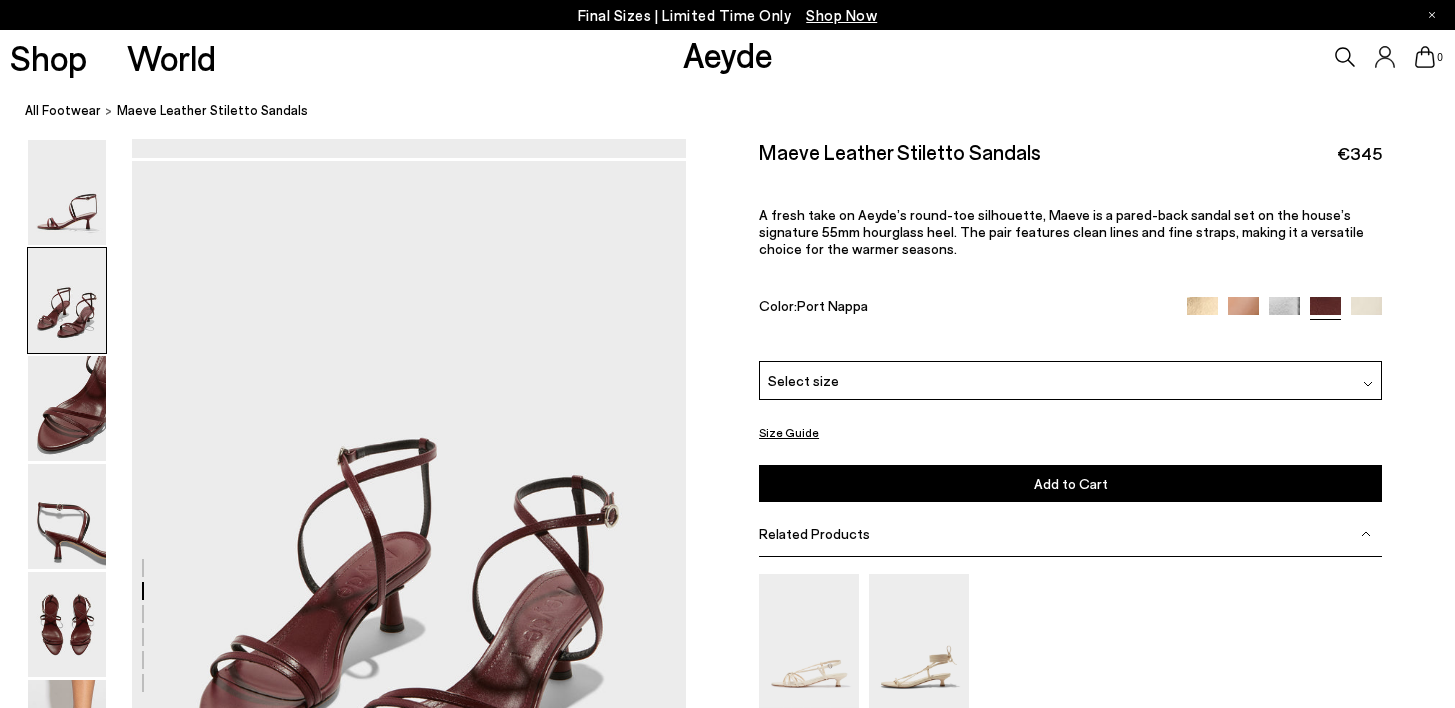 click on "Select size" at bounding box center (1070, 379) 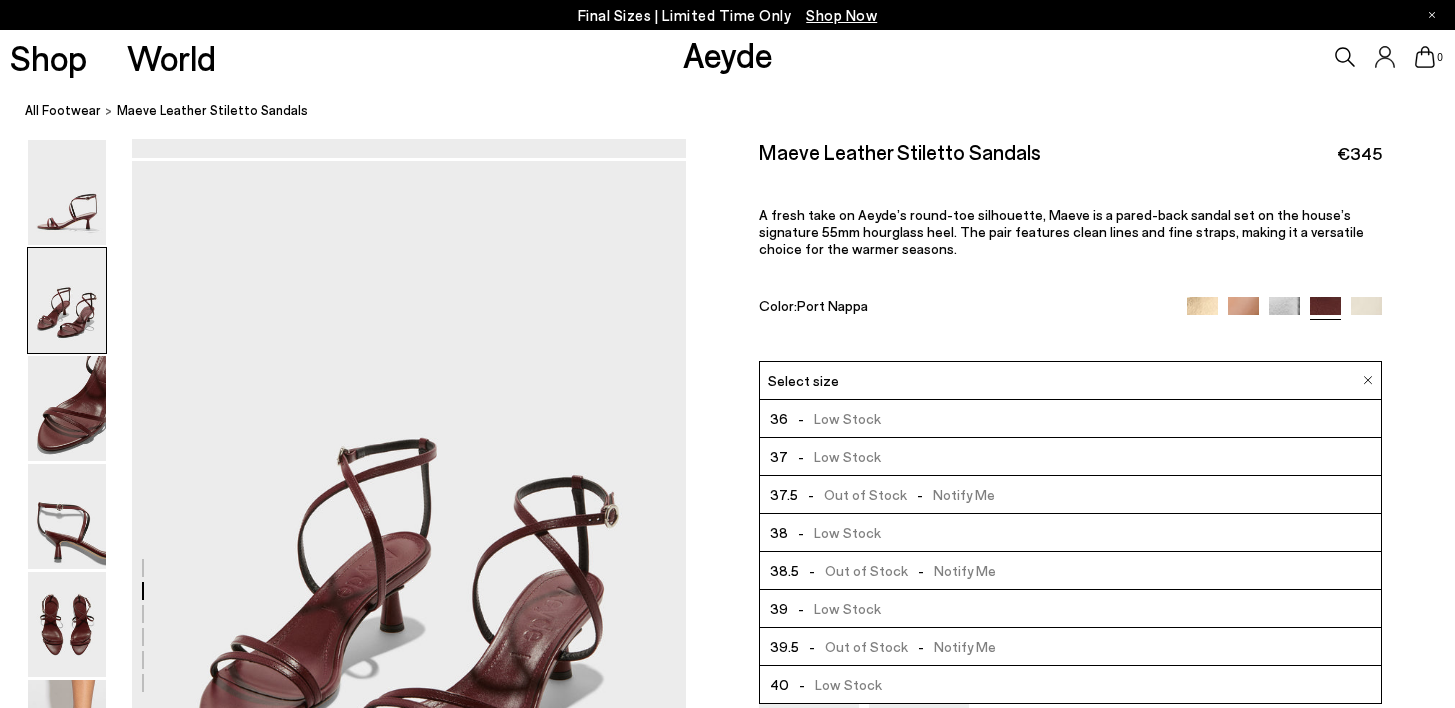 click on "Maeve Leather Stiletto Sandals
€345
A fresh take on Aeyde’s round-toe silhouette, Maeve is a pared-back sandal set on the house’s signature 55mm hourglass heel. The pair features clean lines and fine straps, making it a versatile choice for the warmer seasons.
Color:  Port Nappa" at bounding box center [1070, 249] 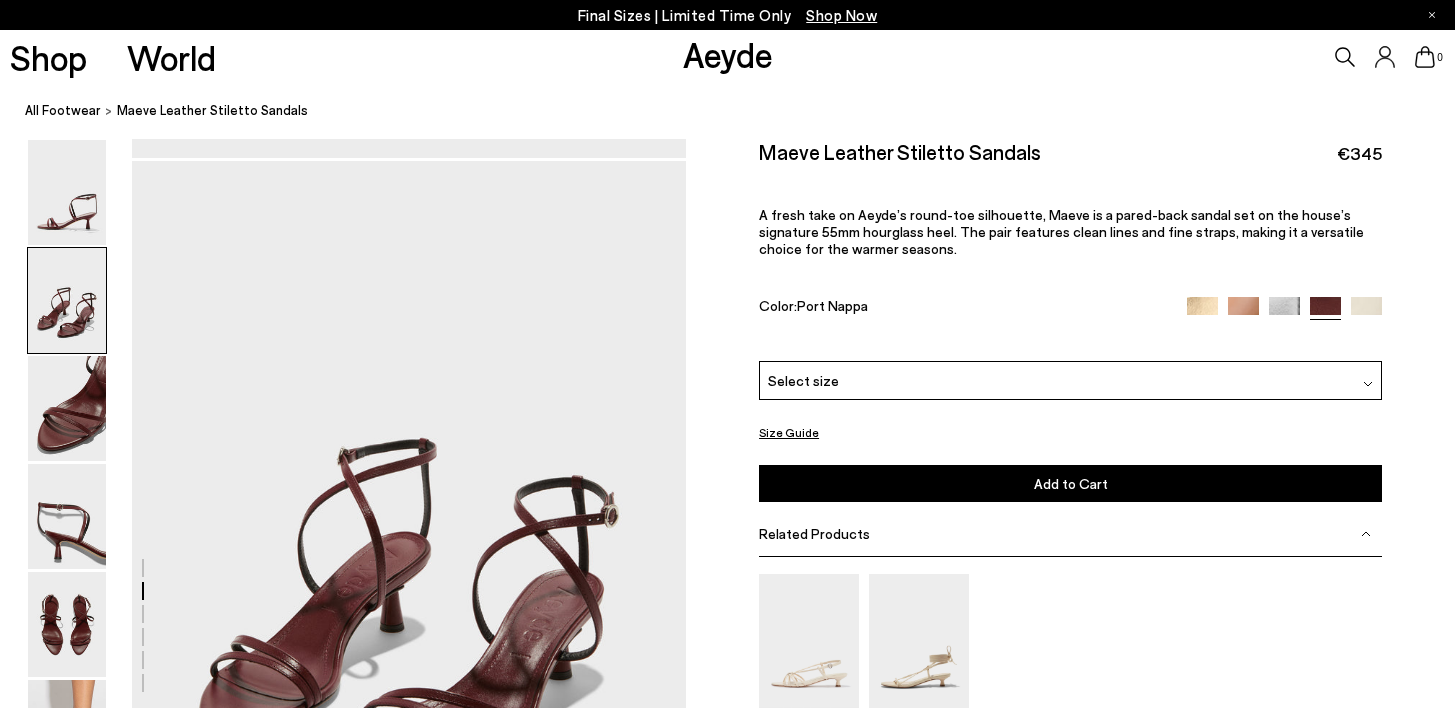 click on "Size Guide
Shoes
Belt
Our shoes come in European sizing. The easiest way to measure your foot is to stand on a sheet of paper, border your foot with a pen and measure the length between your heel and your longest toe. Please reference our size guide below:
EU
UK US ** **" at bounding box center (1070, 510) 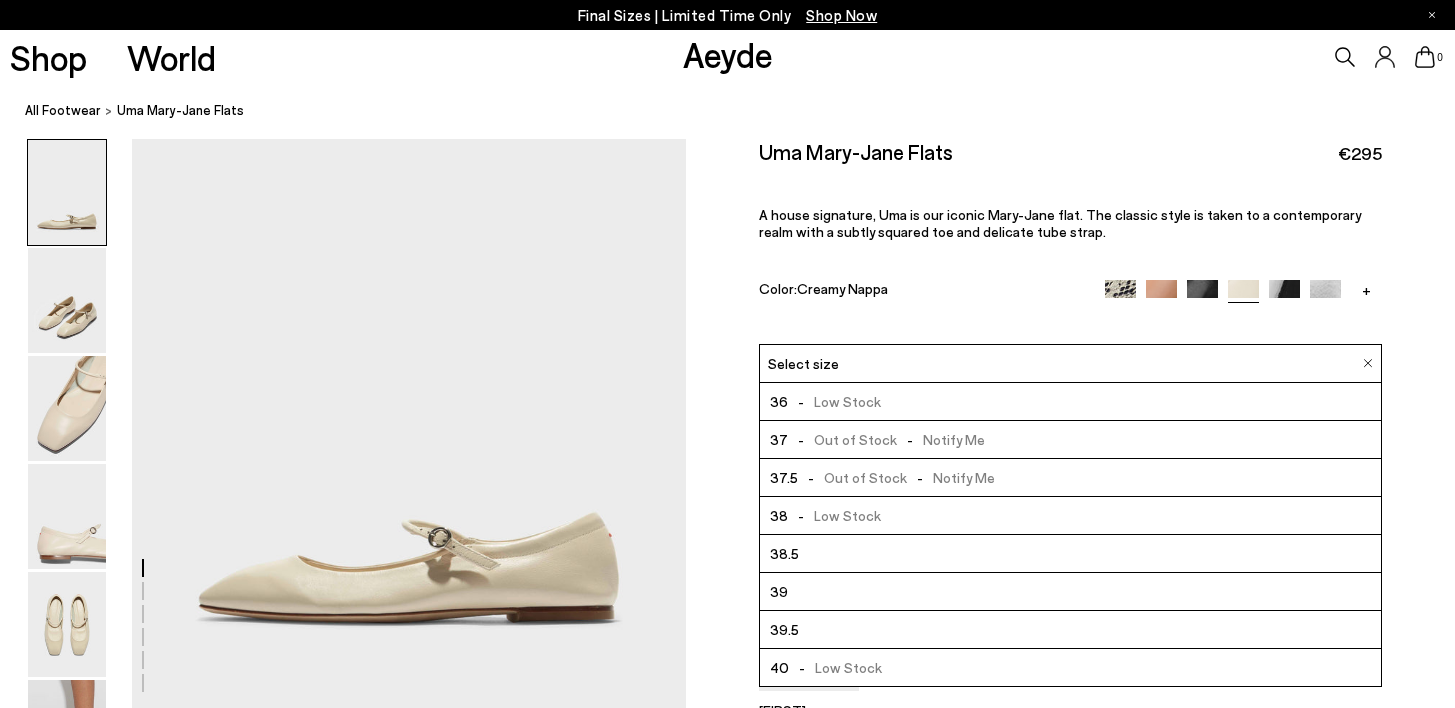 scroll, scrollTop: 0, scrollLeft: 0, axis: both 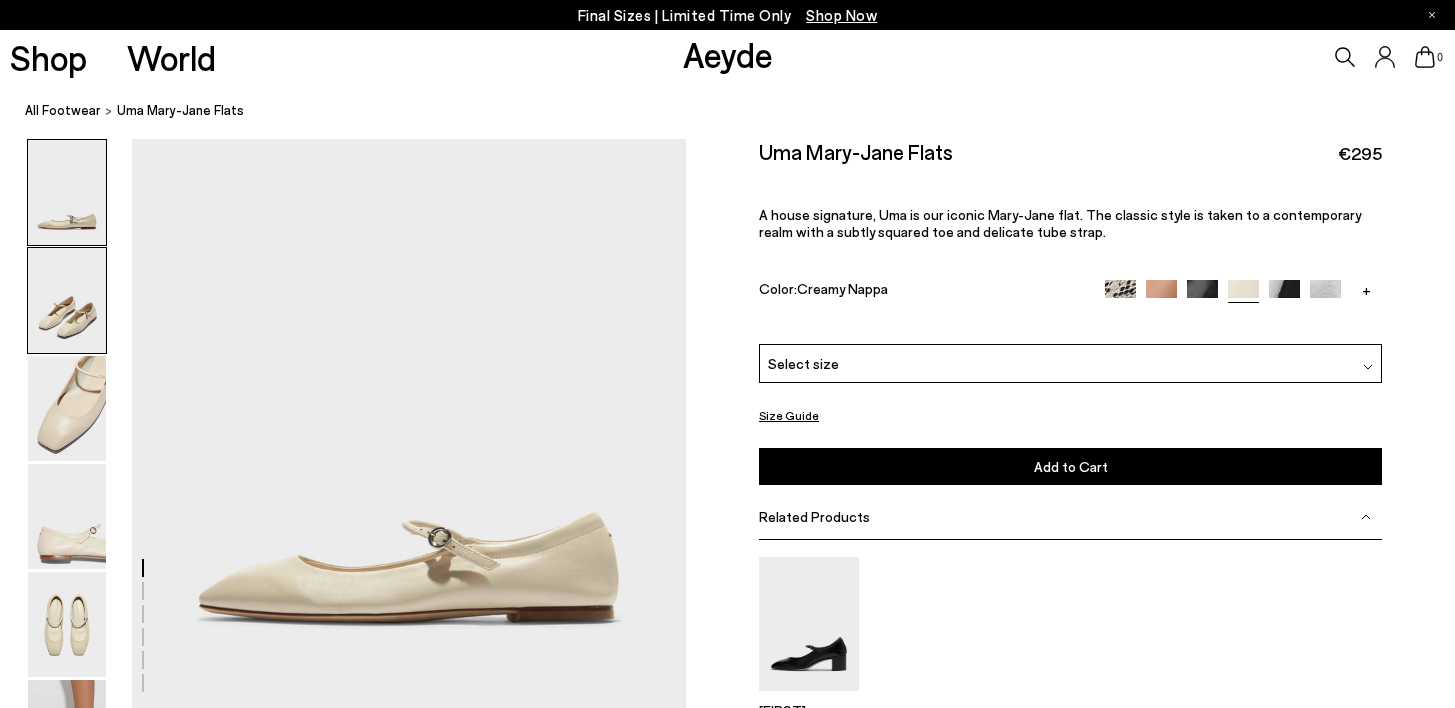 click at bounding box center (67, 300) 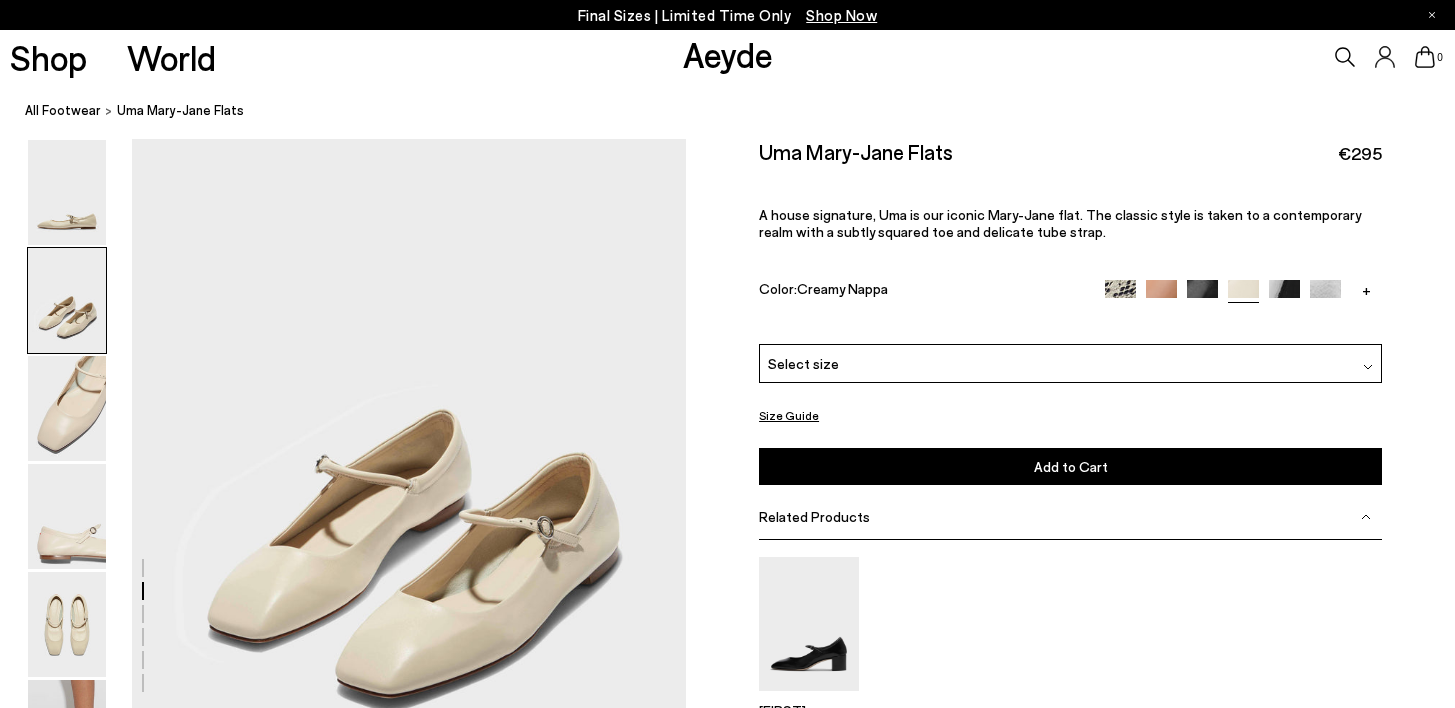 scroll, scrollTop: 652, scrollLeft: 0, axis: vertical 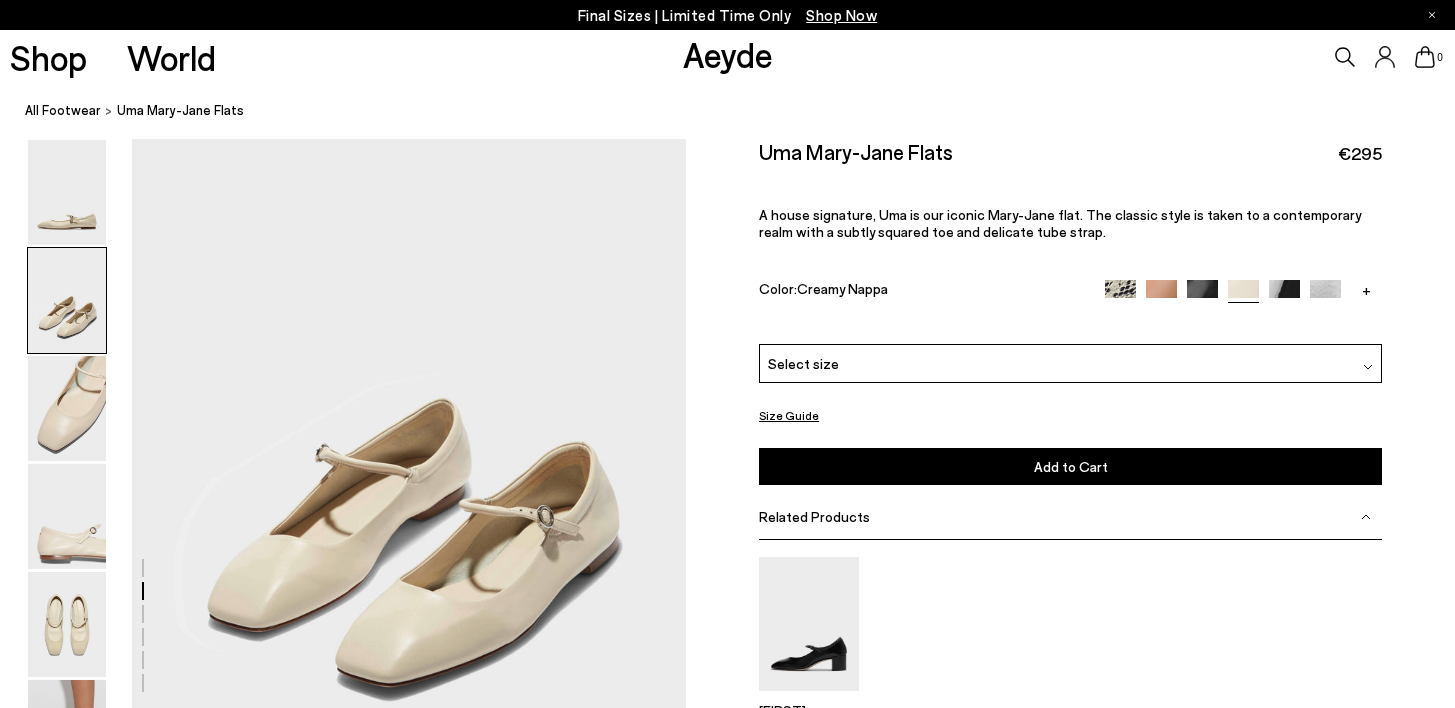 click on "Select size" at bounding box center [803, 362] 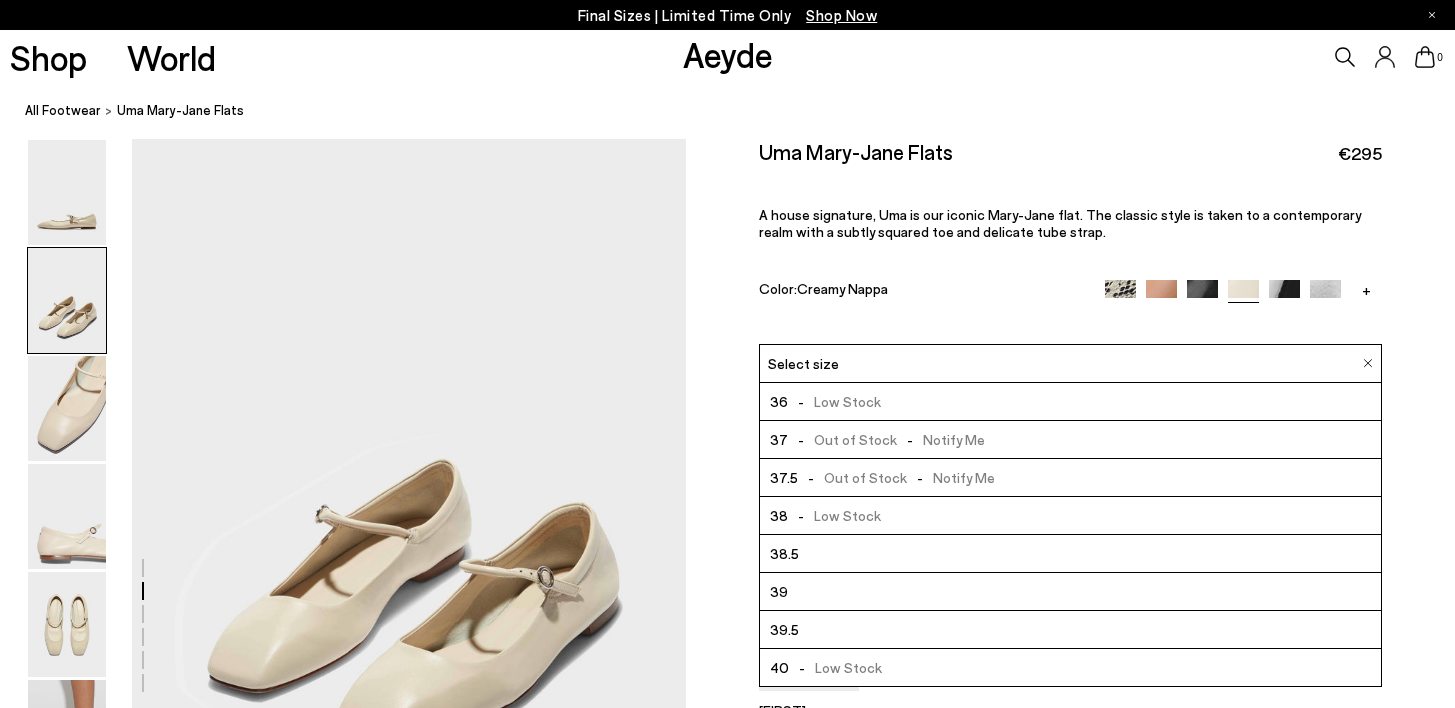 scroll, scrollTop: 571, scrollLeft: 0, axis: vertical 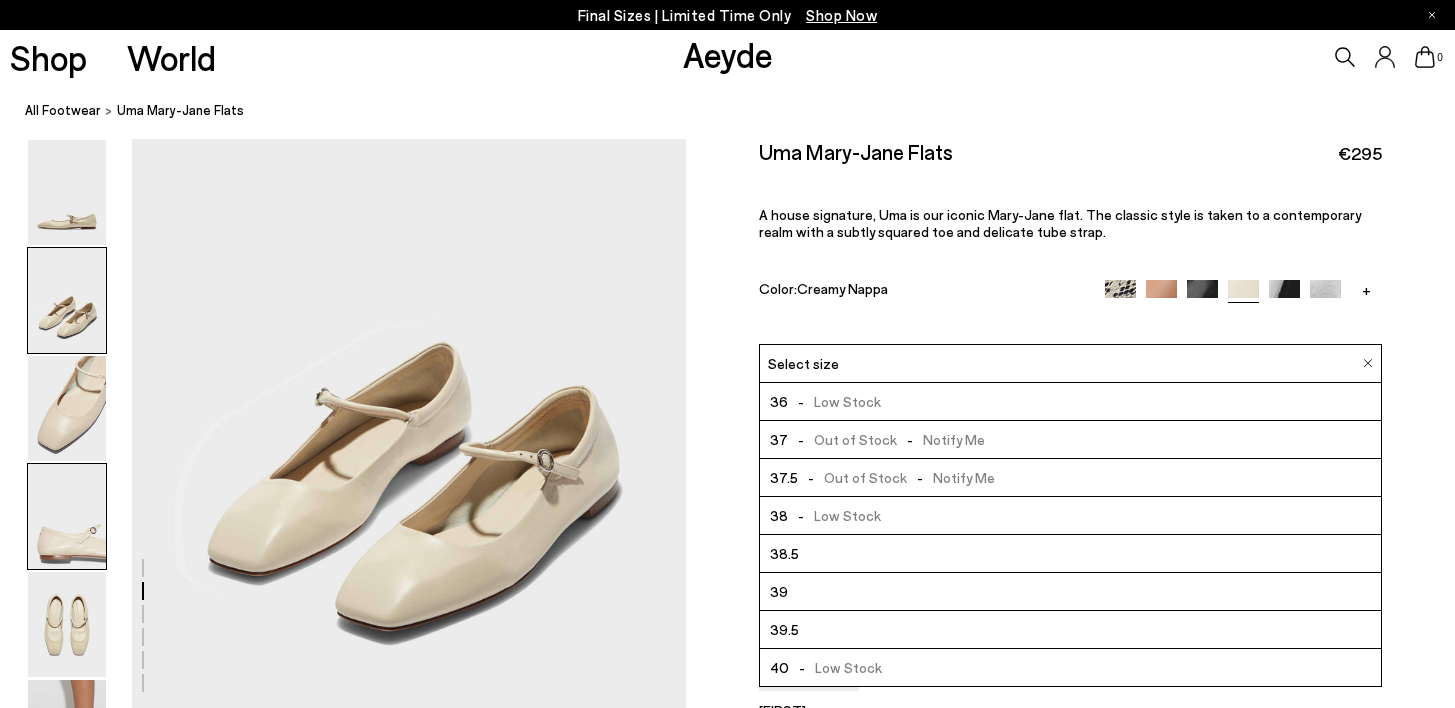 click at bounding box center [67, 516] 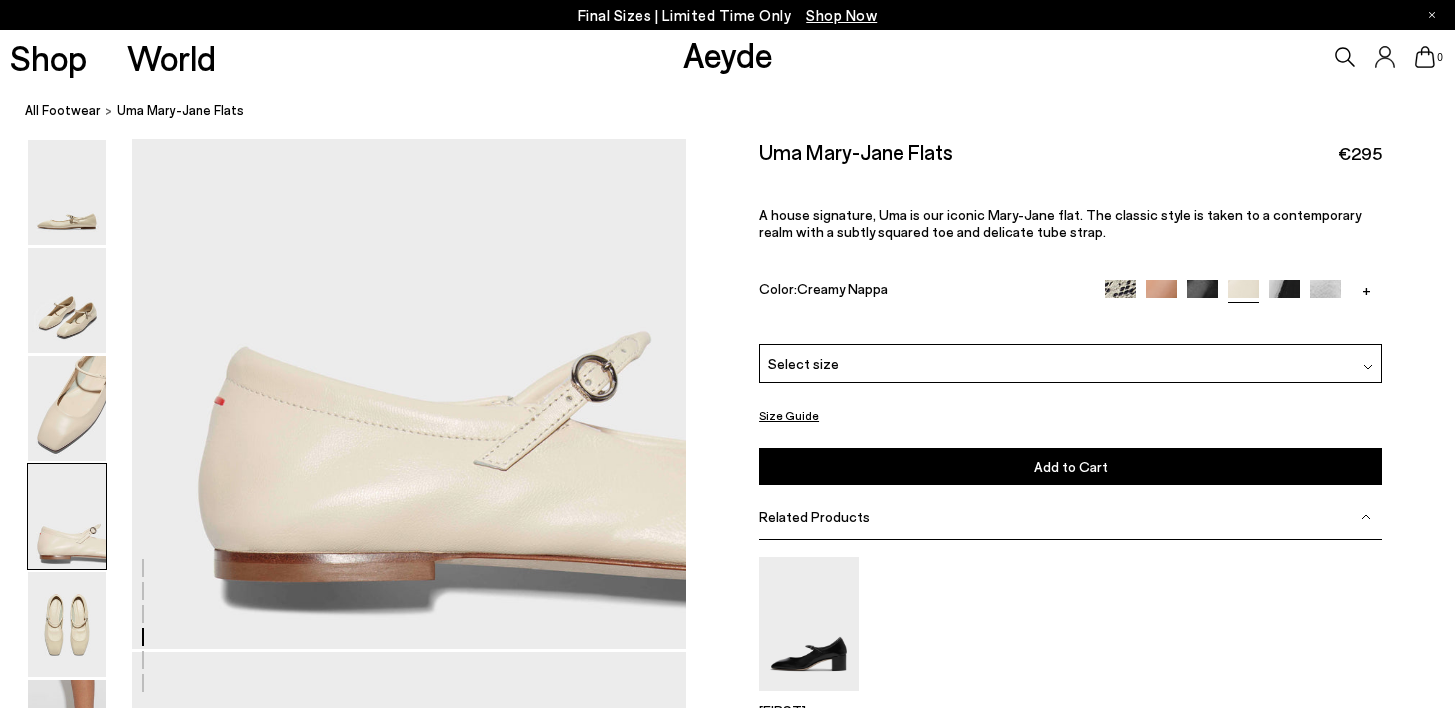 scroll, scrollTop: 2286, scrollLeft: 0, axis: vertical 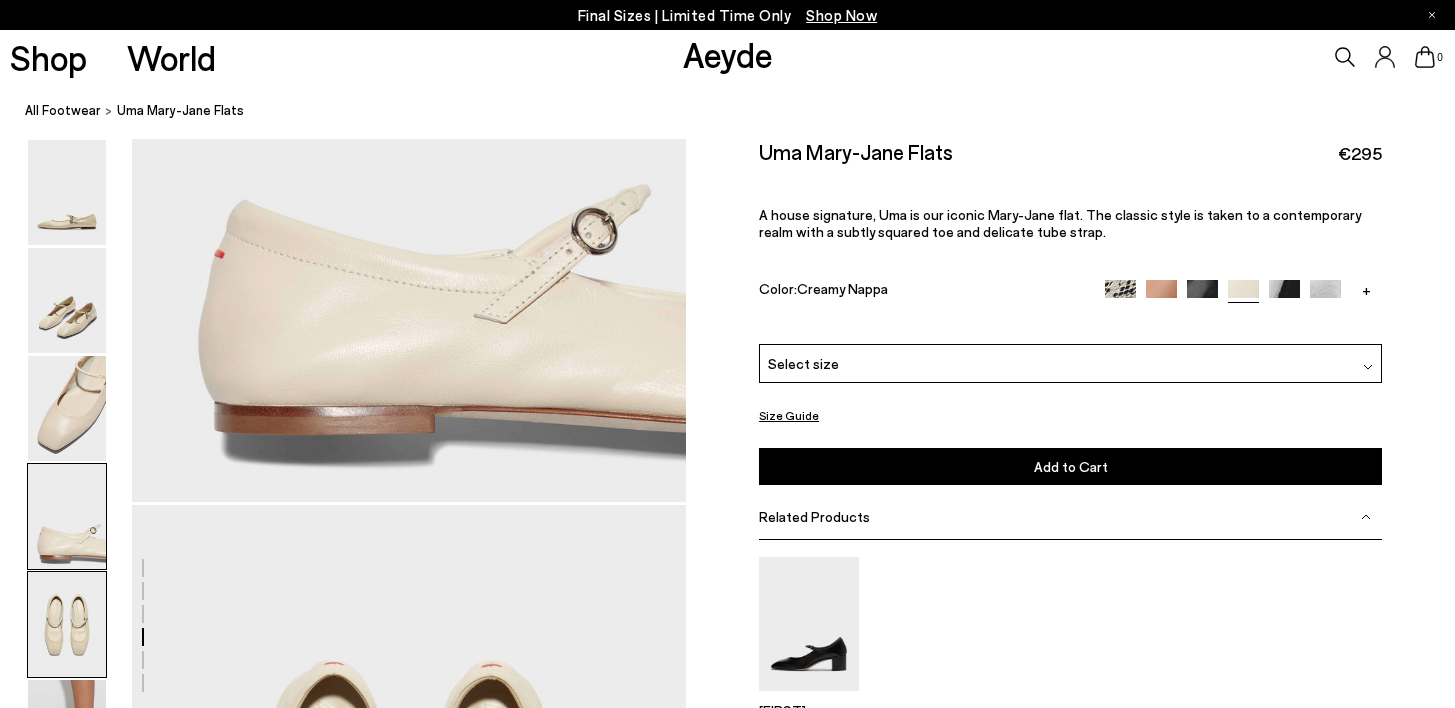 click at bounding box center [67, 624] 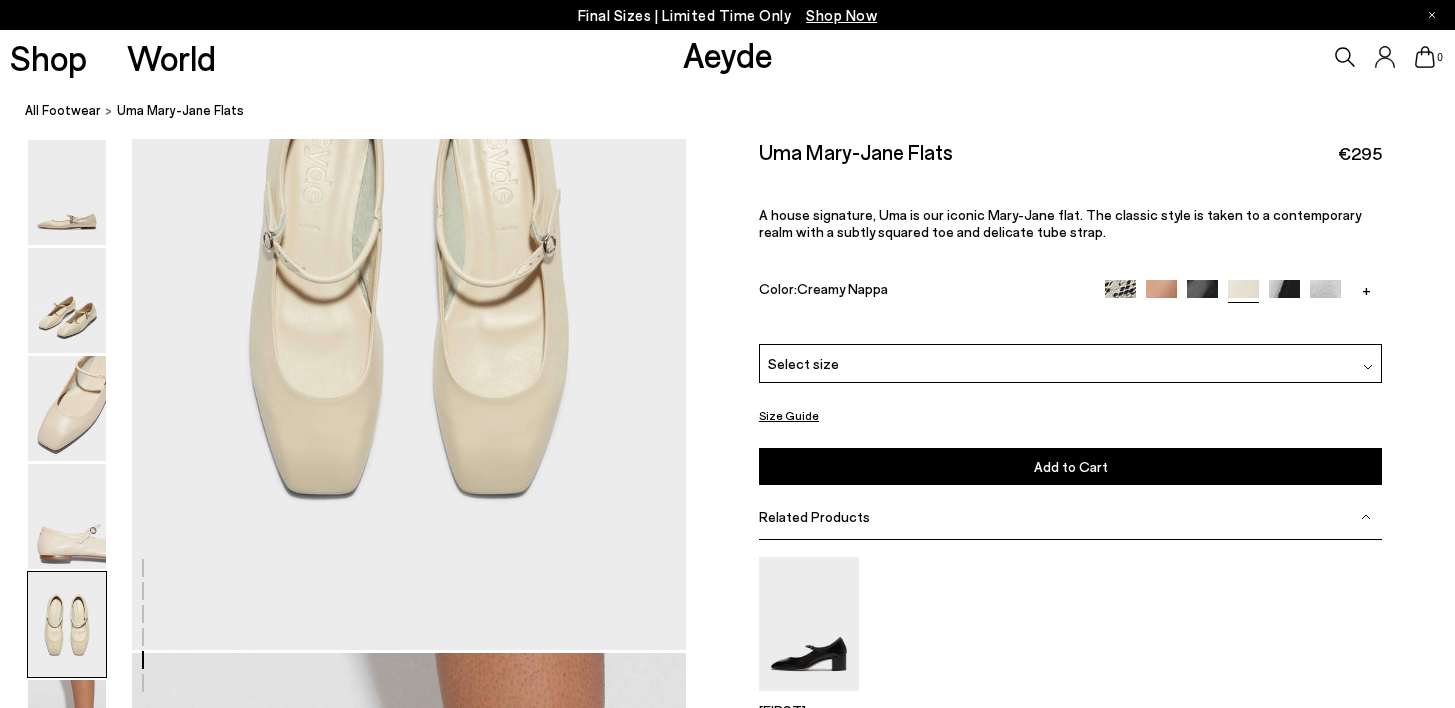 scroll, scrollTop: 3032, scrollLeft: 0, axis: vertical 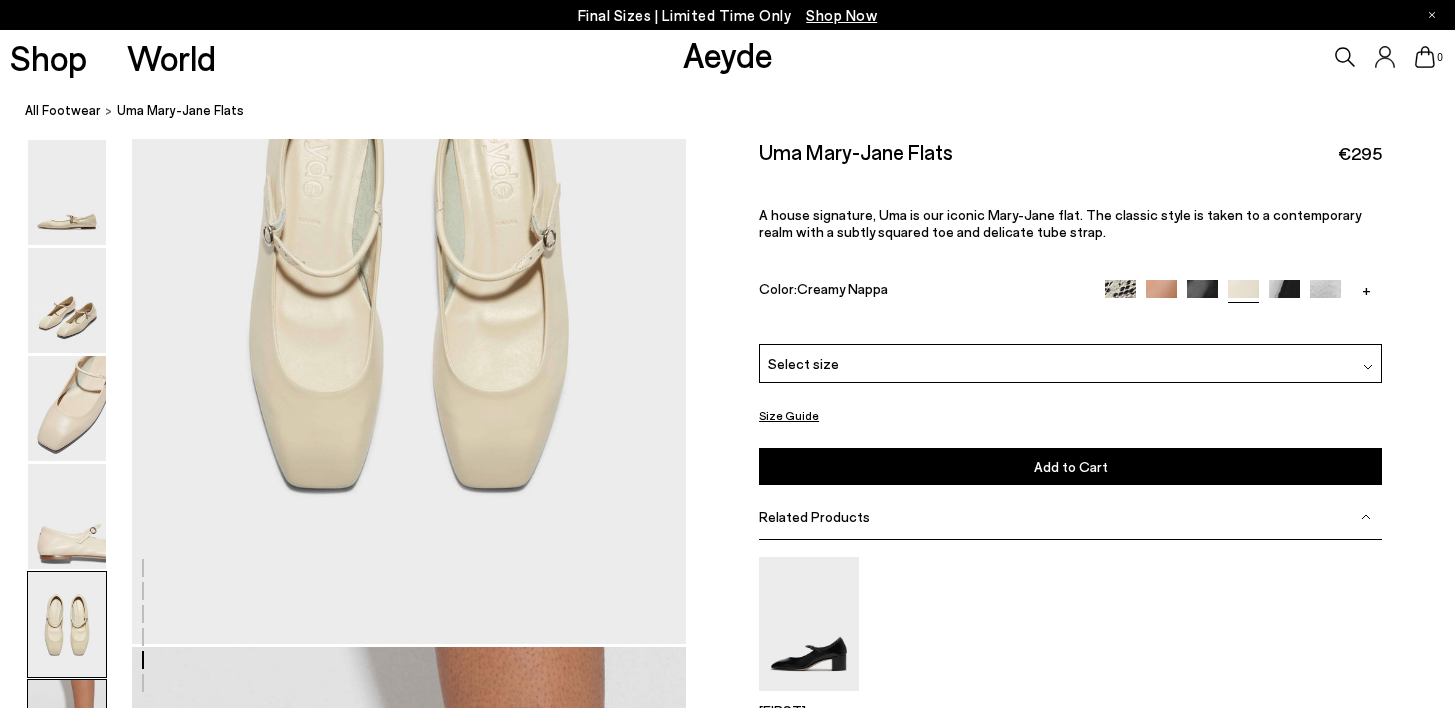 click at bounding box center (67, 732) 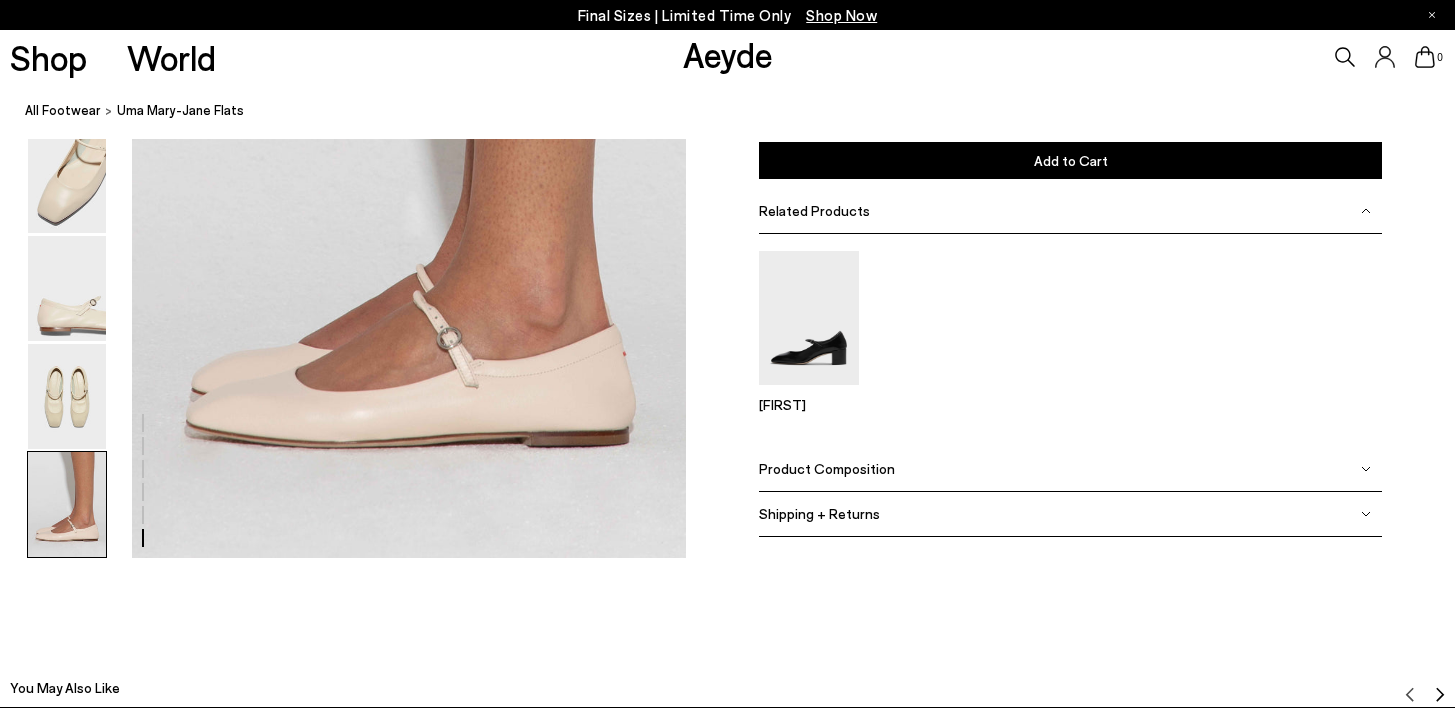 scroll, scrollTop: 3820, scrollLeft: 0, axis: vertical 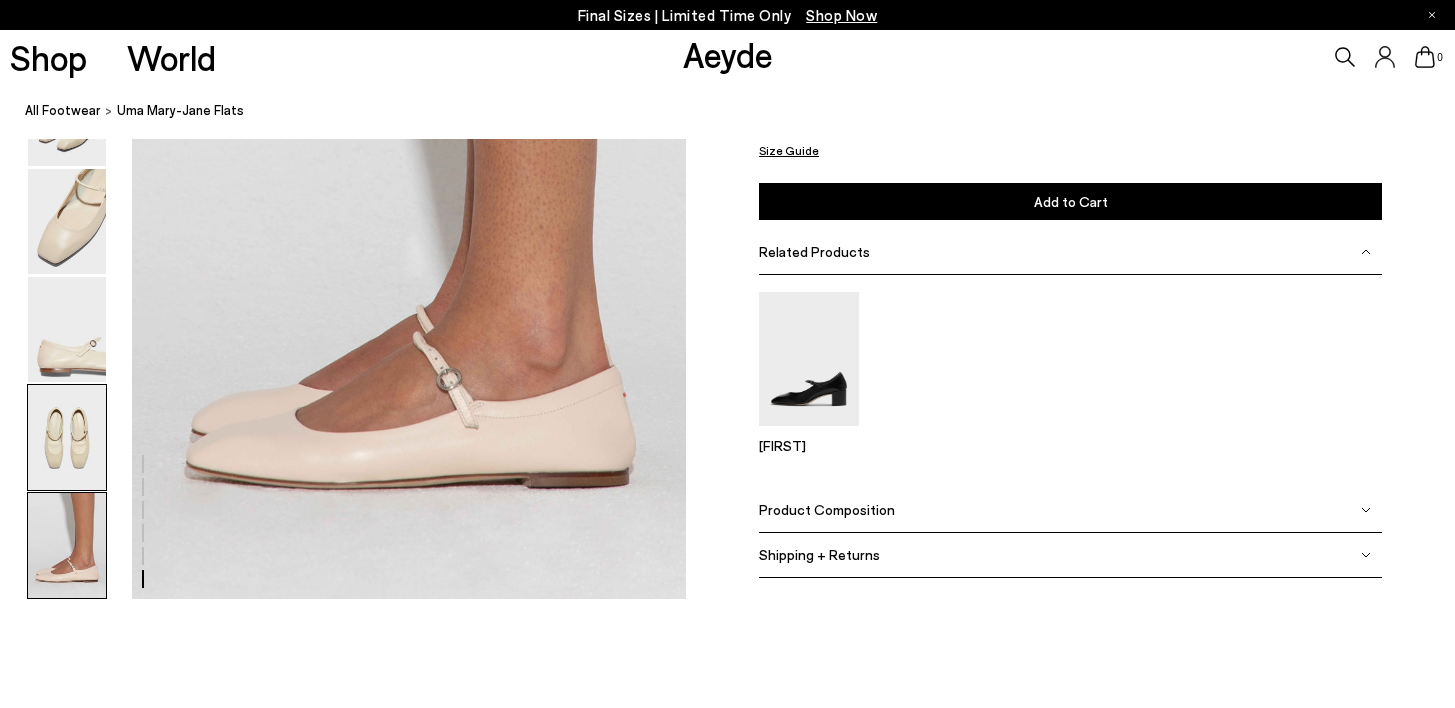 click at bounding box center [67, 437] 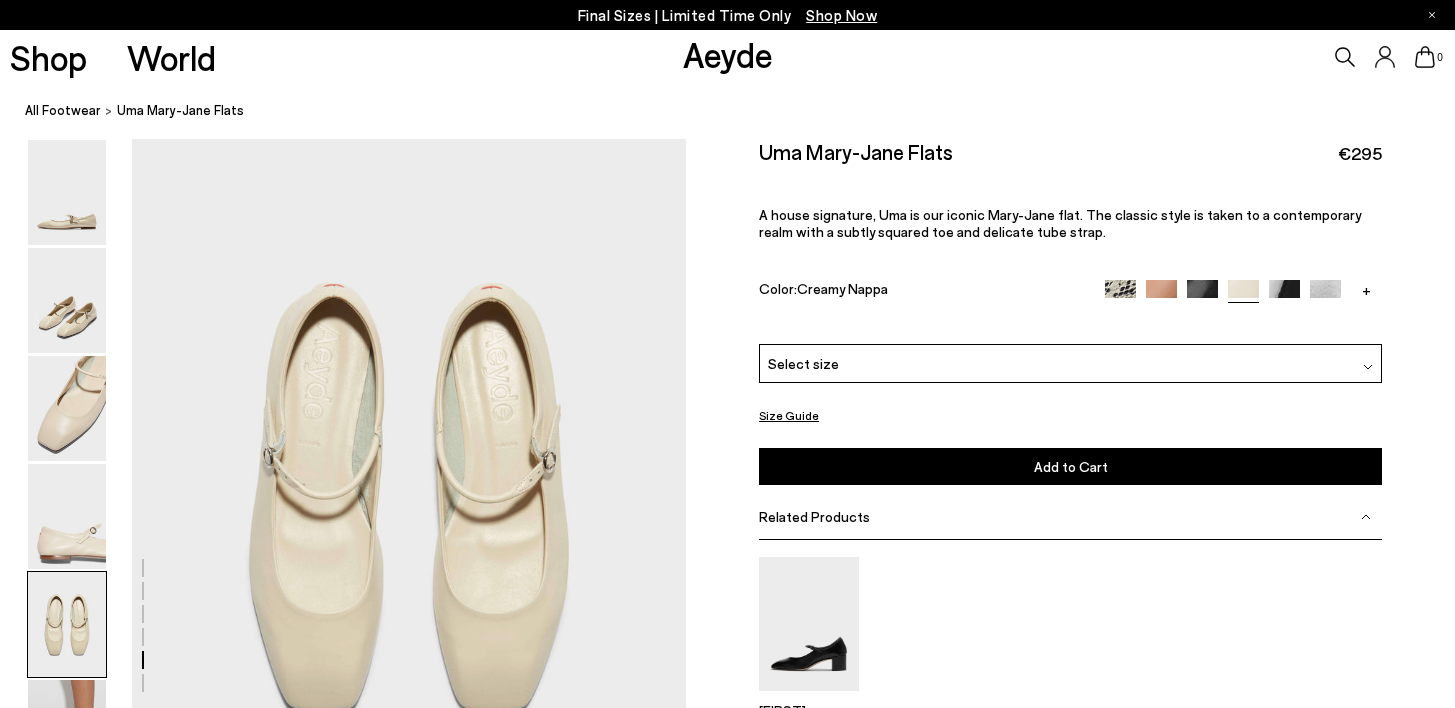 scroll, scrollTop: 2800, scrollLeft: 0, axis: vertical 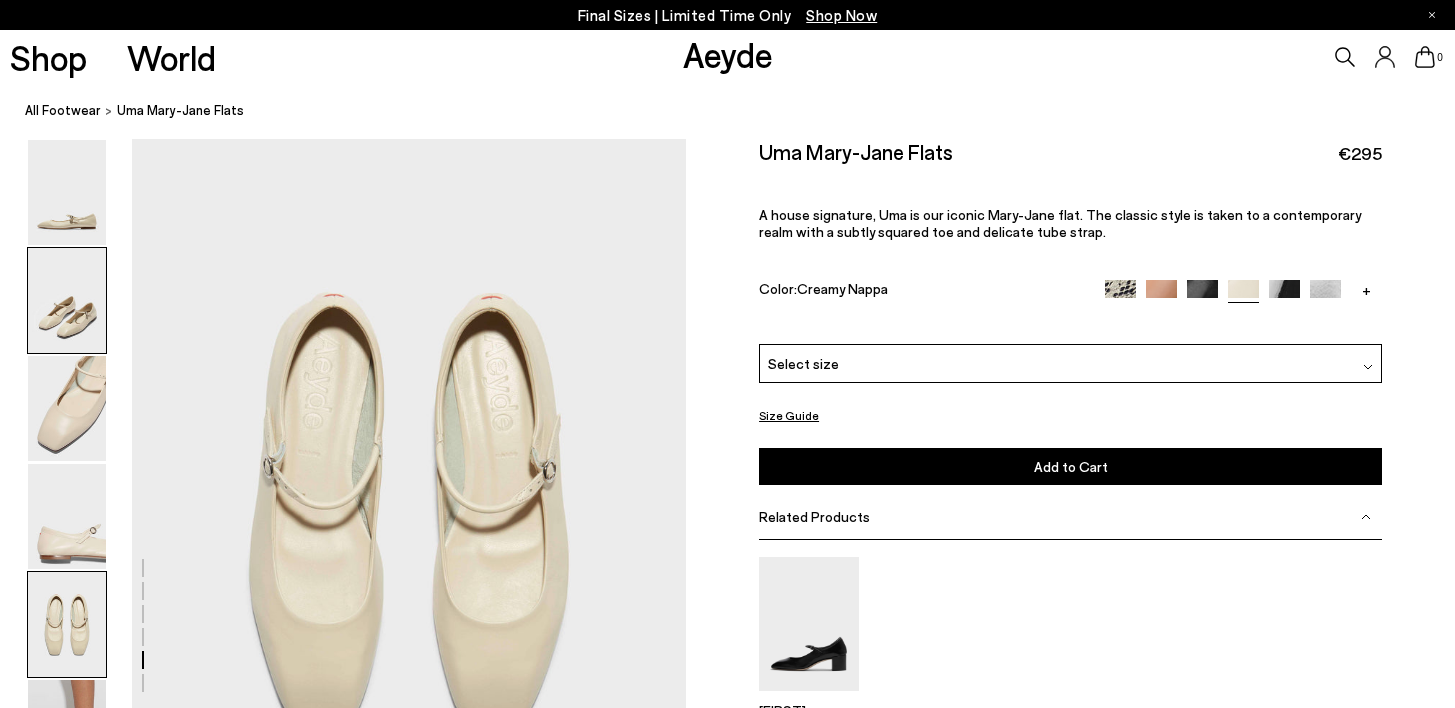 click at bounding box center [67, 300] 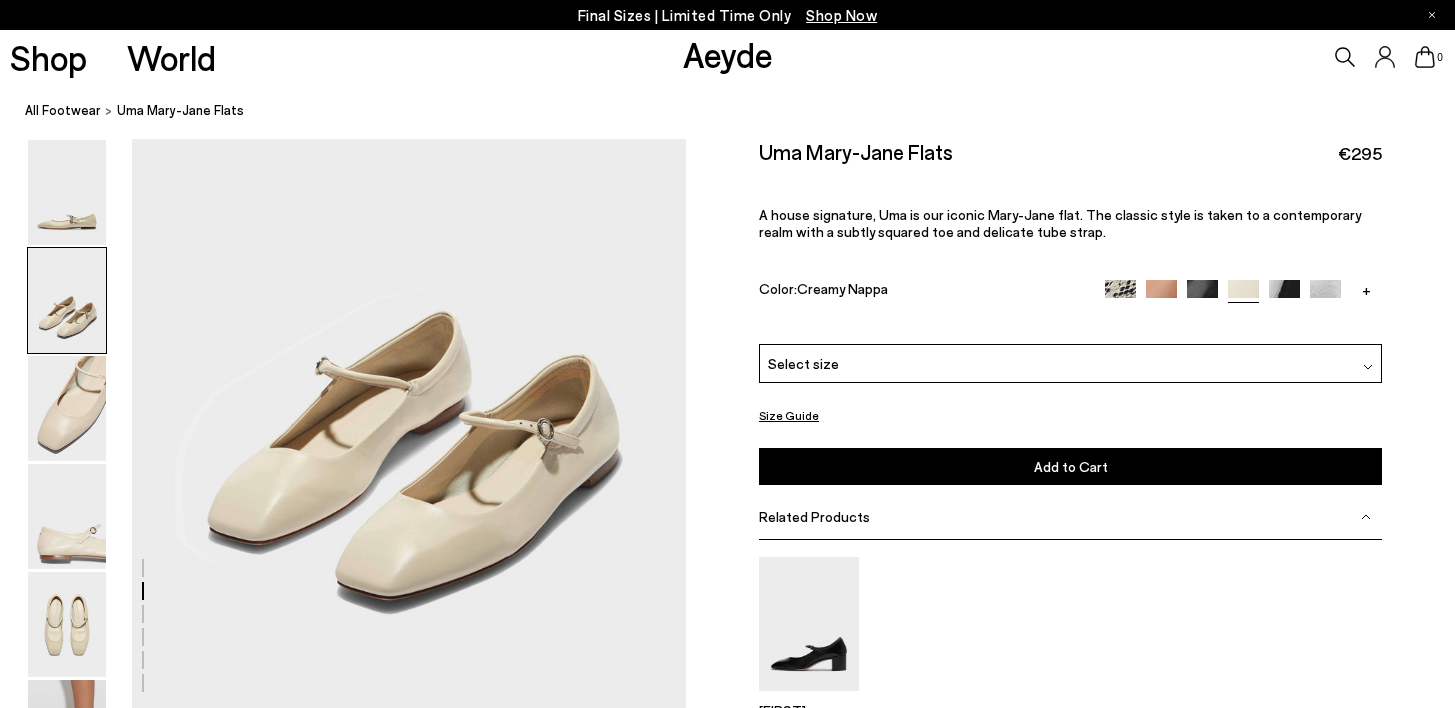 scroll, scrollTop: 741, scrollLeft: 0, axis: vertical 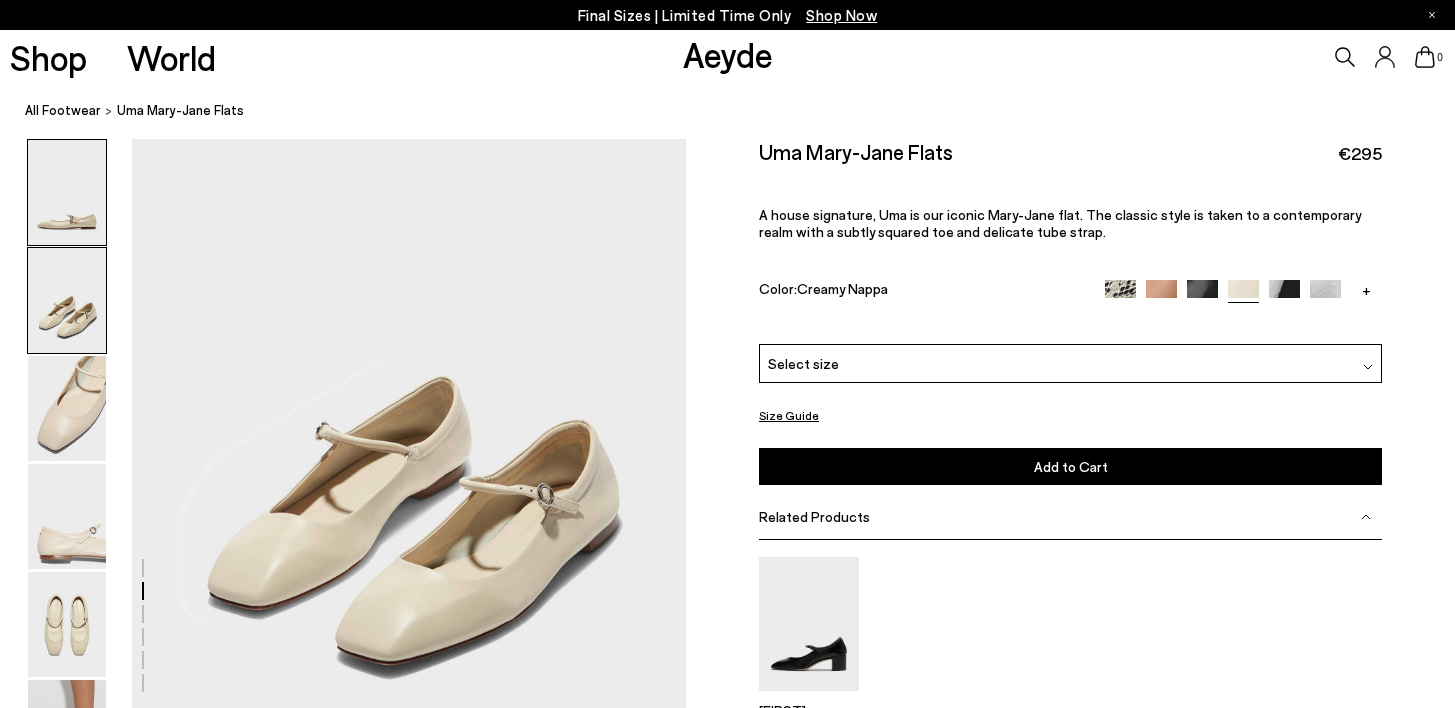 click at bounding box center [67, 192] 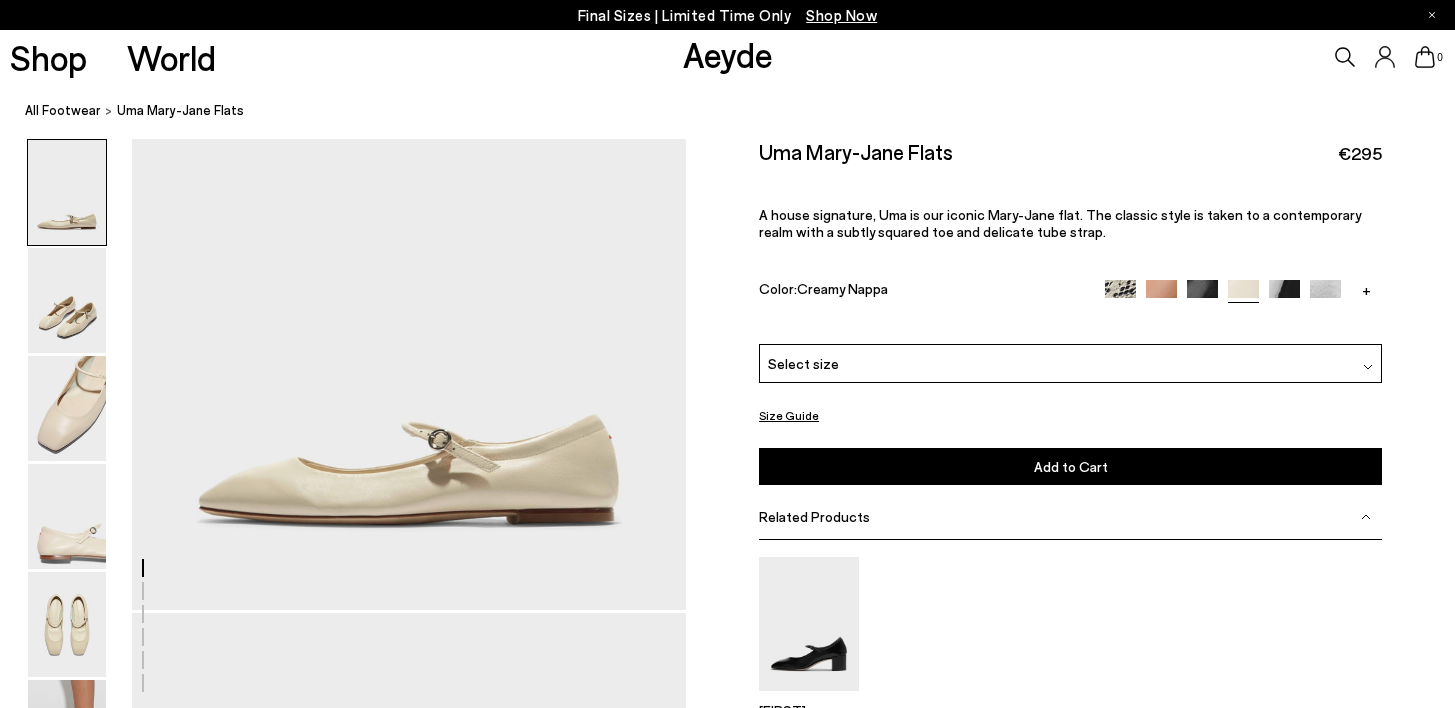 scroll, scrollTop: 0, scrollLeft: 0, axis: both 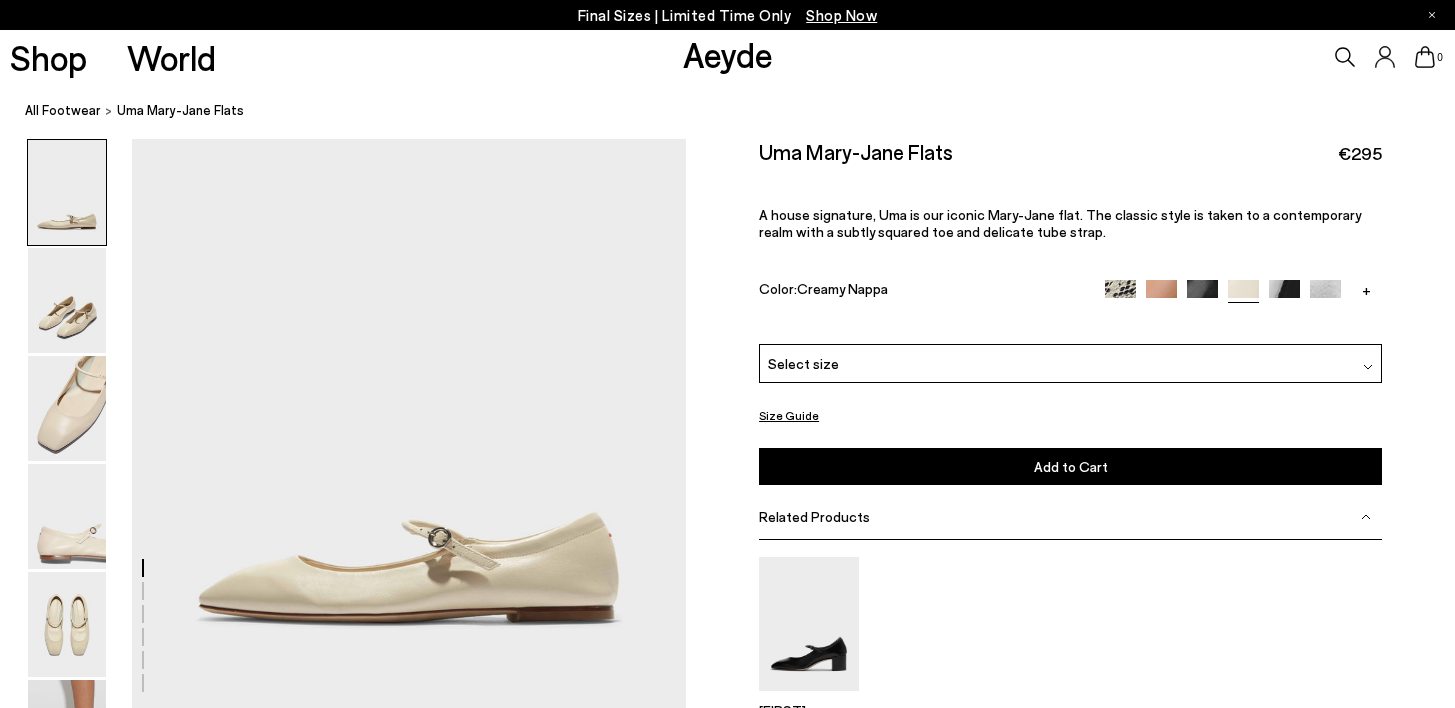 click on "Select size" at bounding box center [1070, 363] 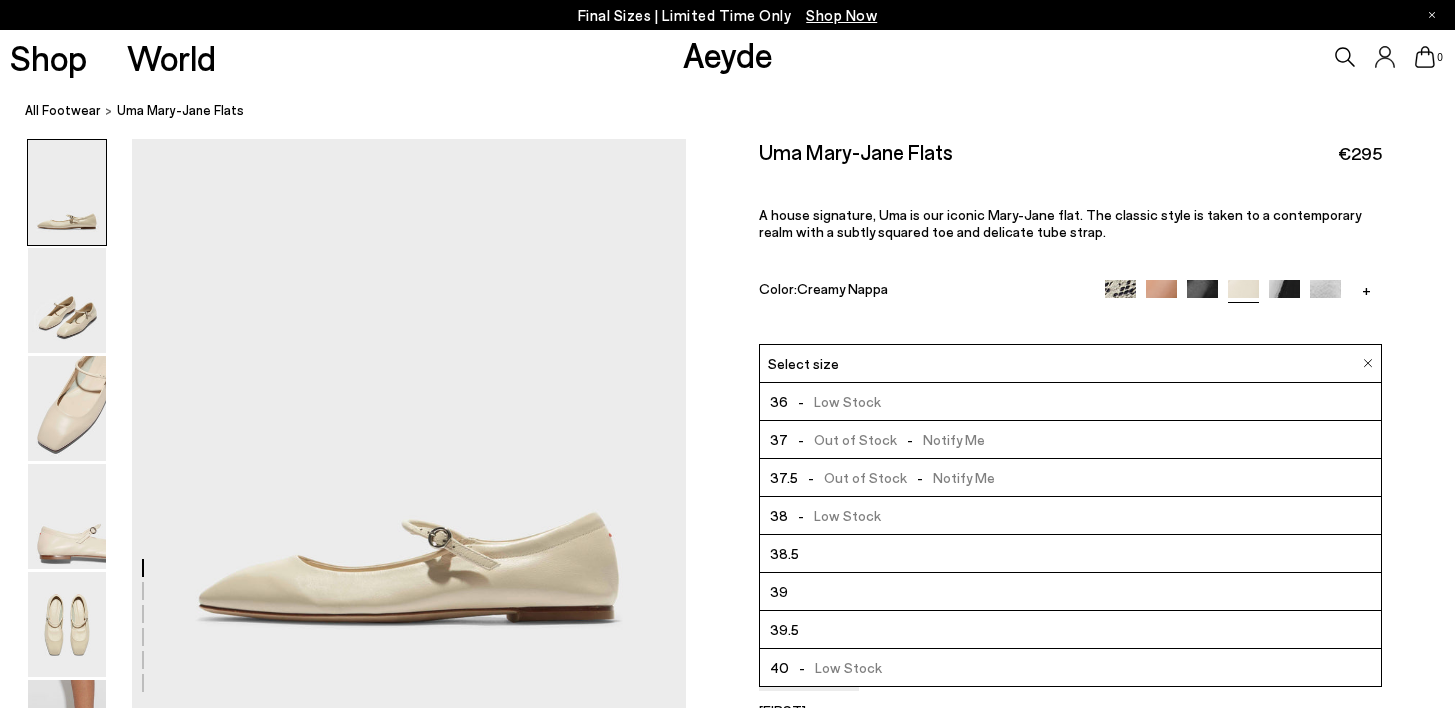 click on "Select size" at bounding box center (1070, 363) 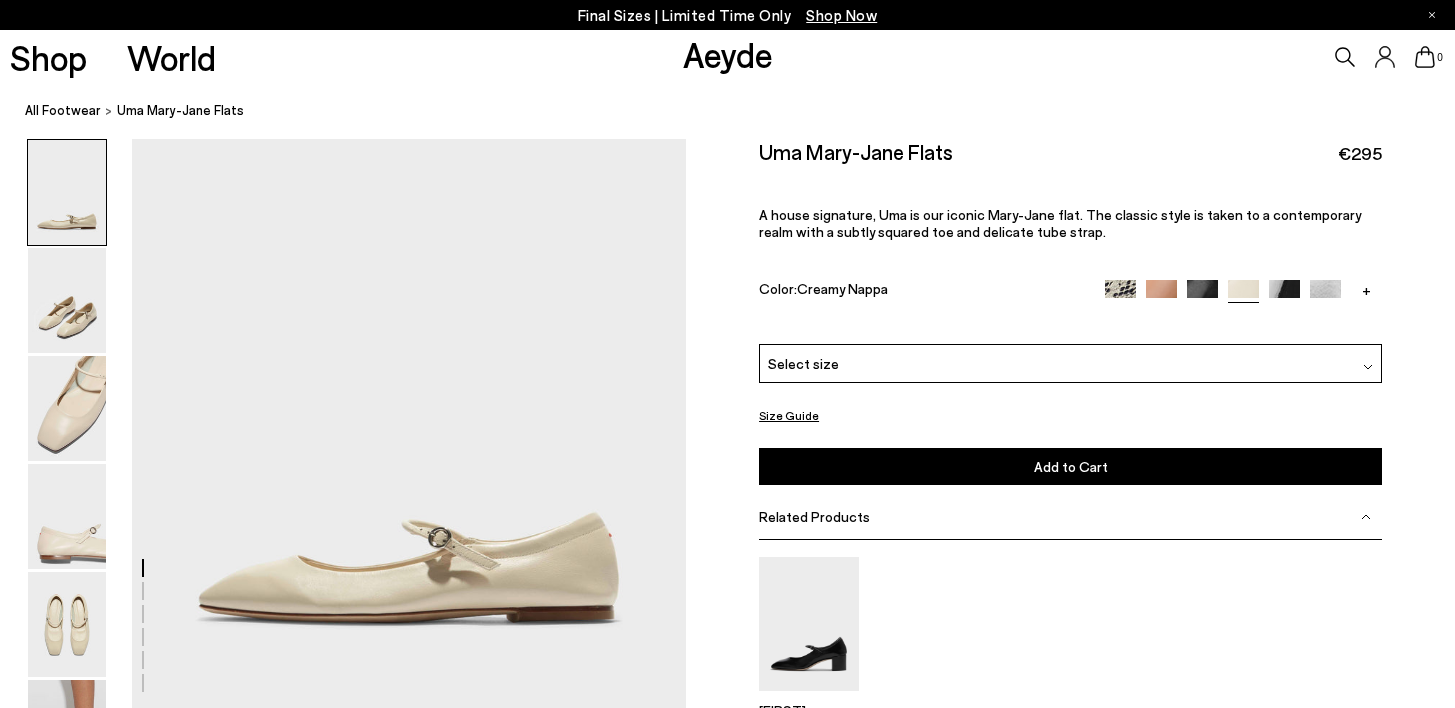 click on "+" at bounding box center [1366, 289] 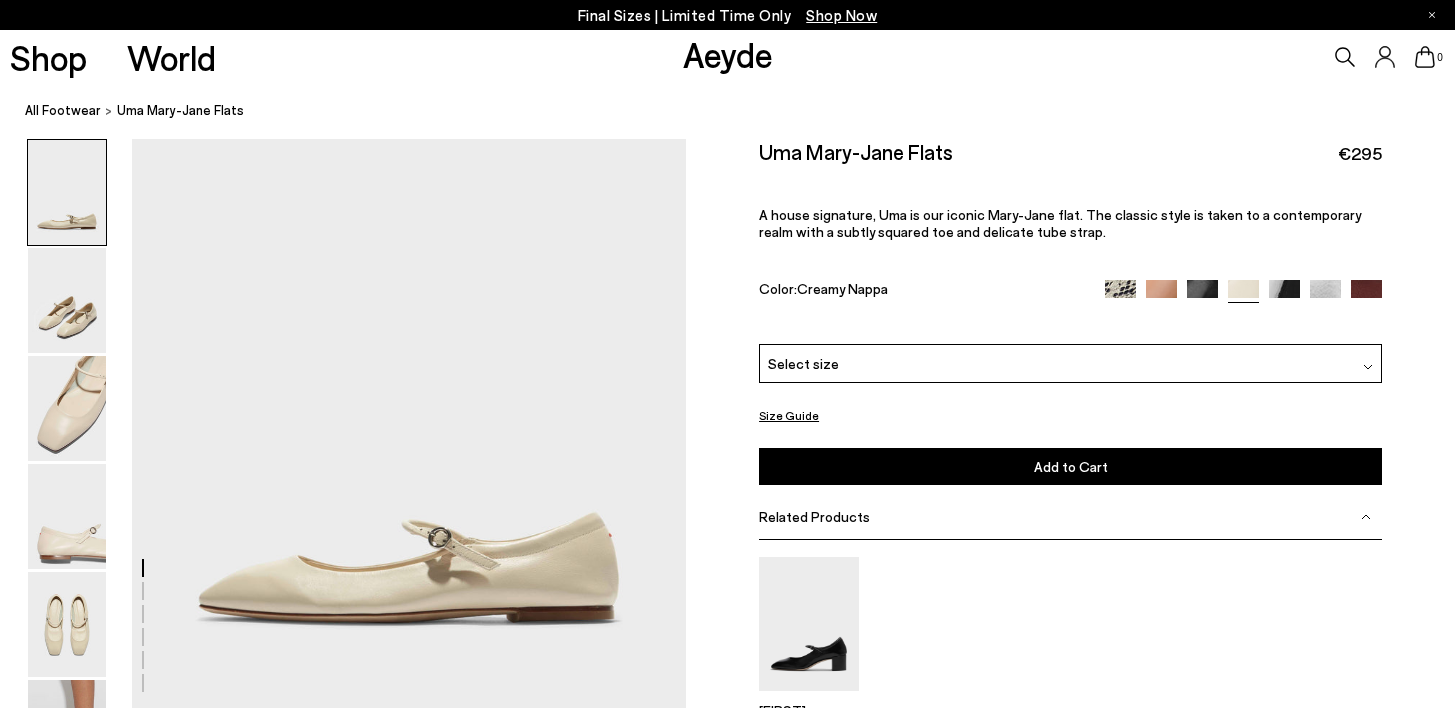click at bounding box center [1366, 295] 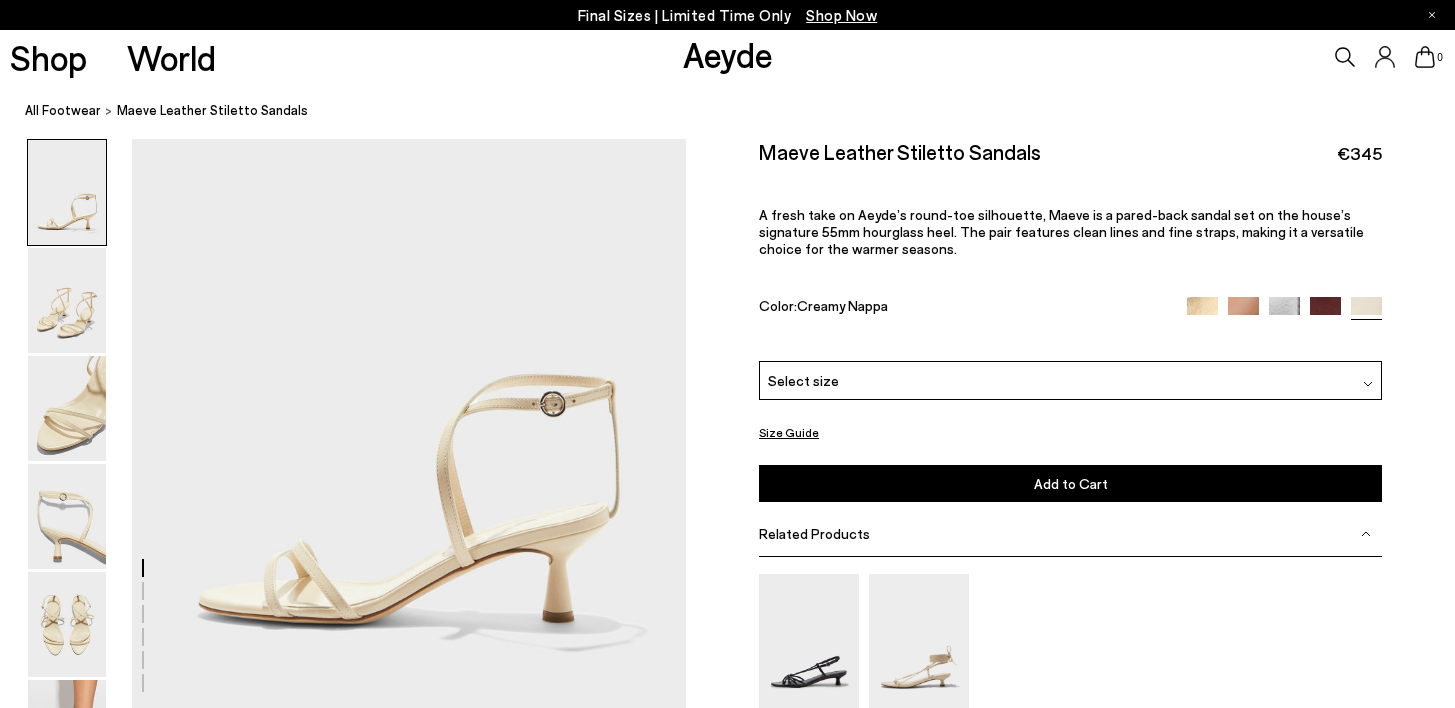 scroll, scrollTop: 0, scrollLeft: 0, axis: both 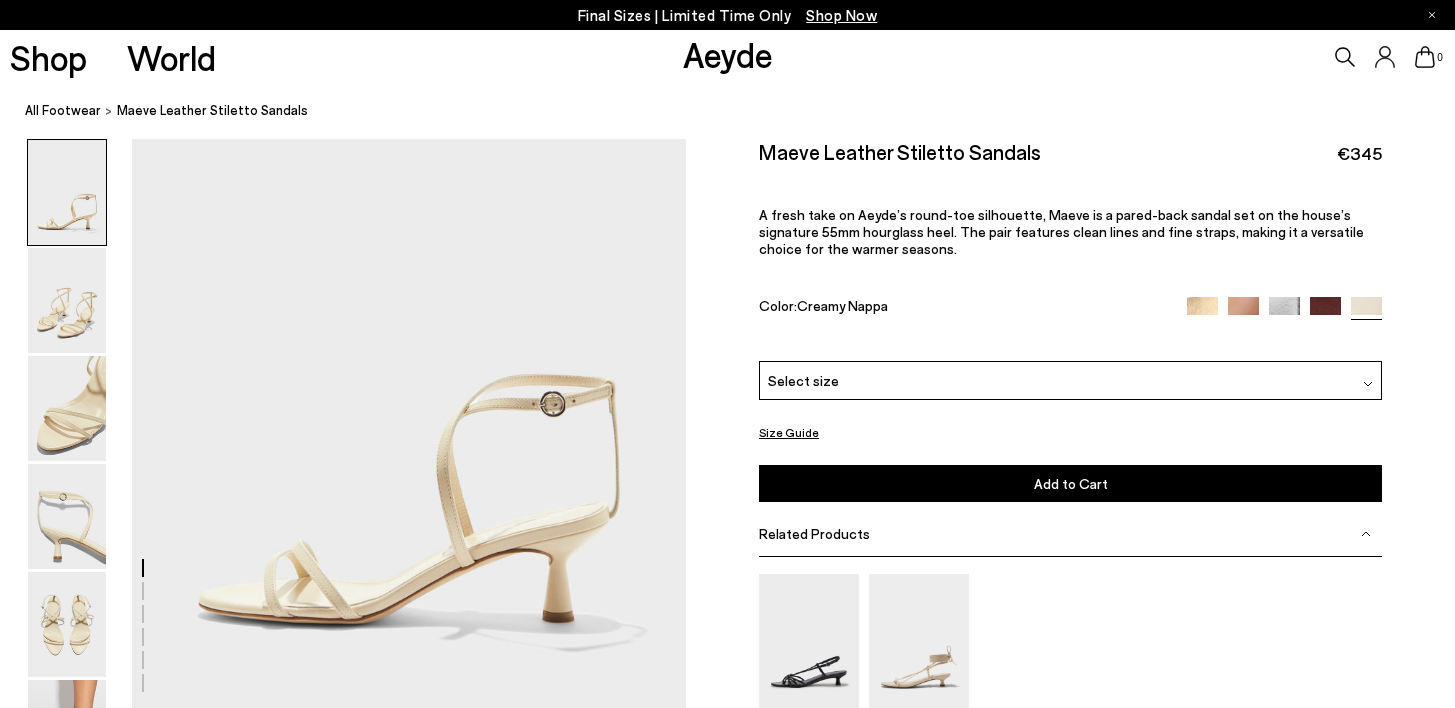 click on "Select size" at bounding box center [1070, 380] 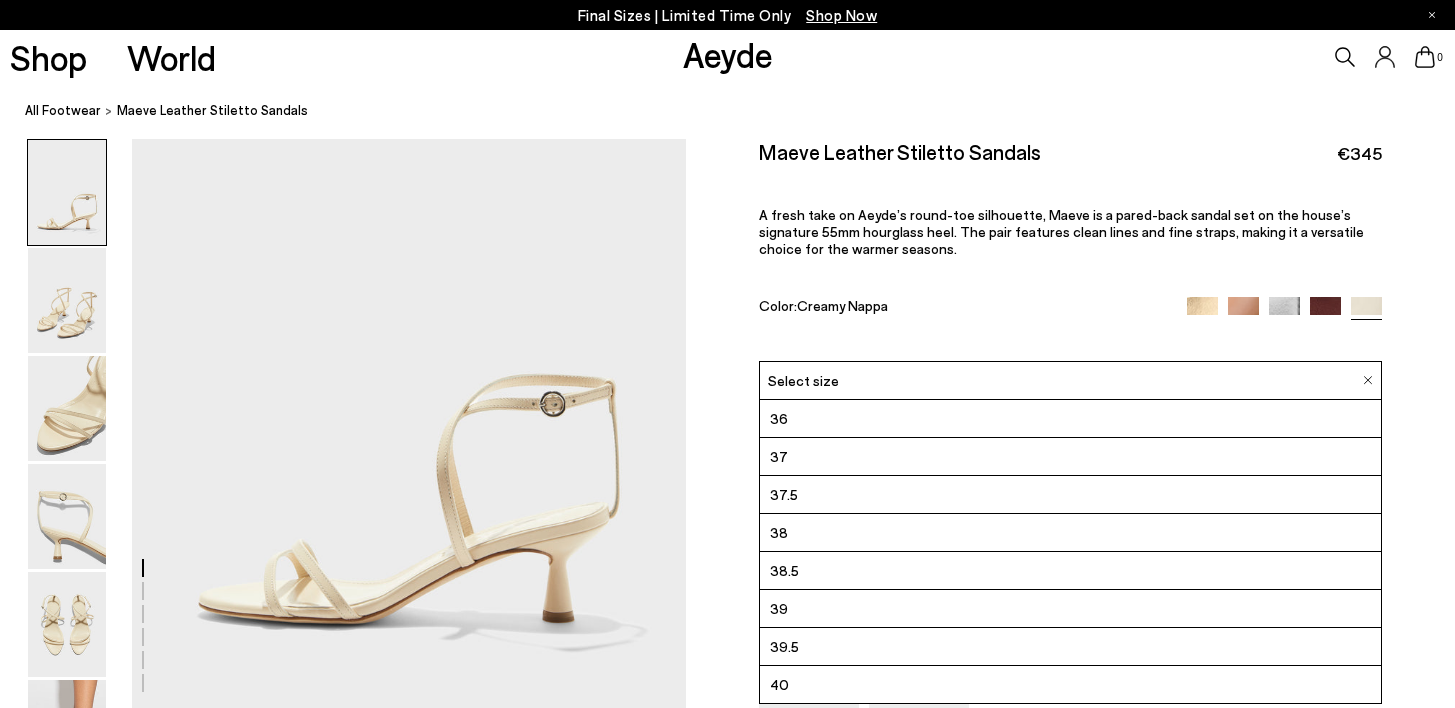click on "Color:  Creamy Nappa" at bounding box center (963, 308) 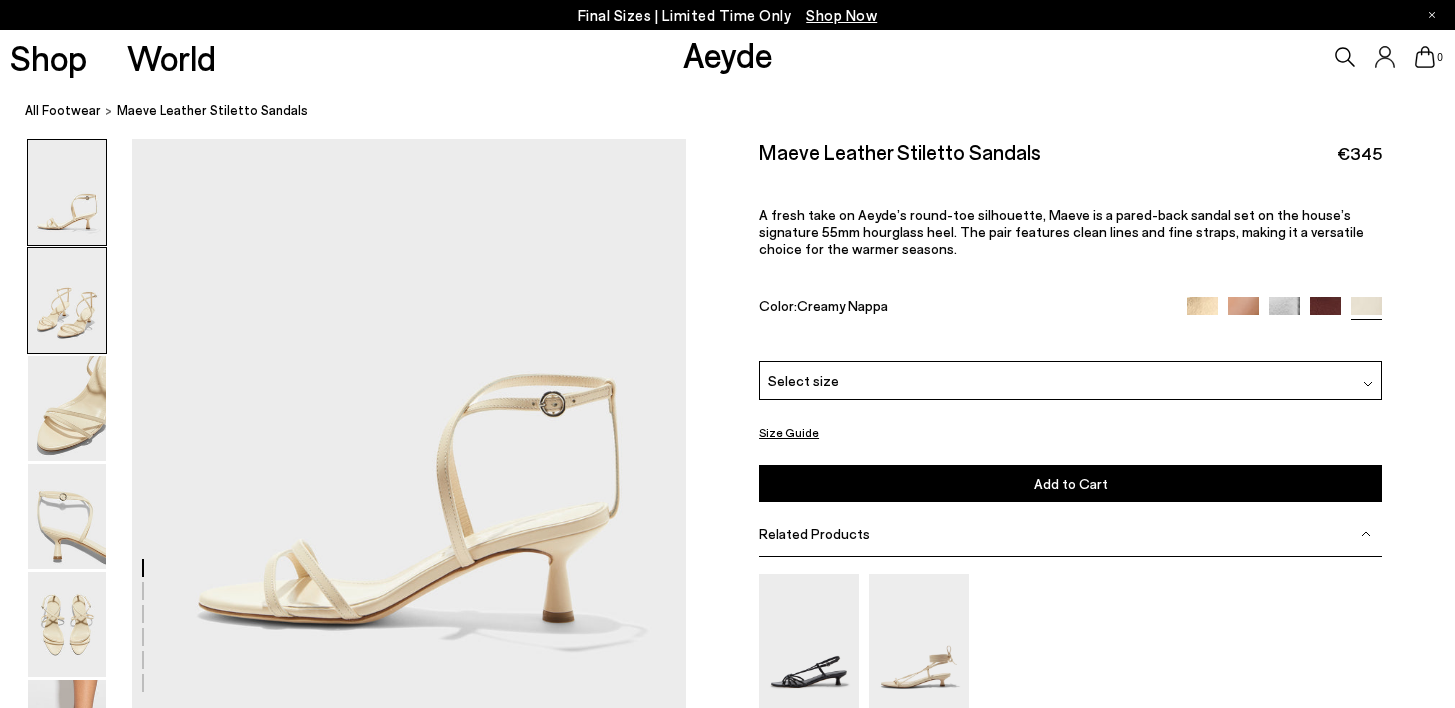 click at bounding box center [67, 300] 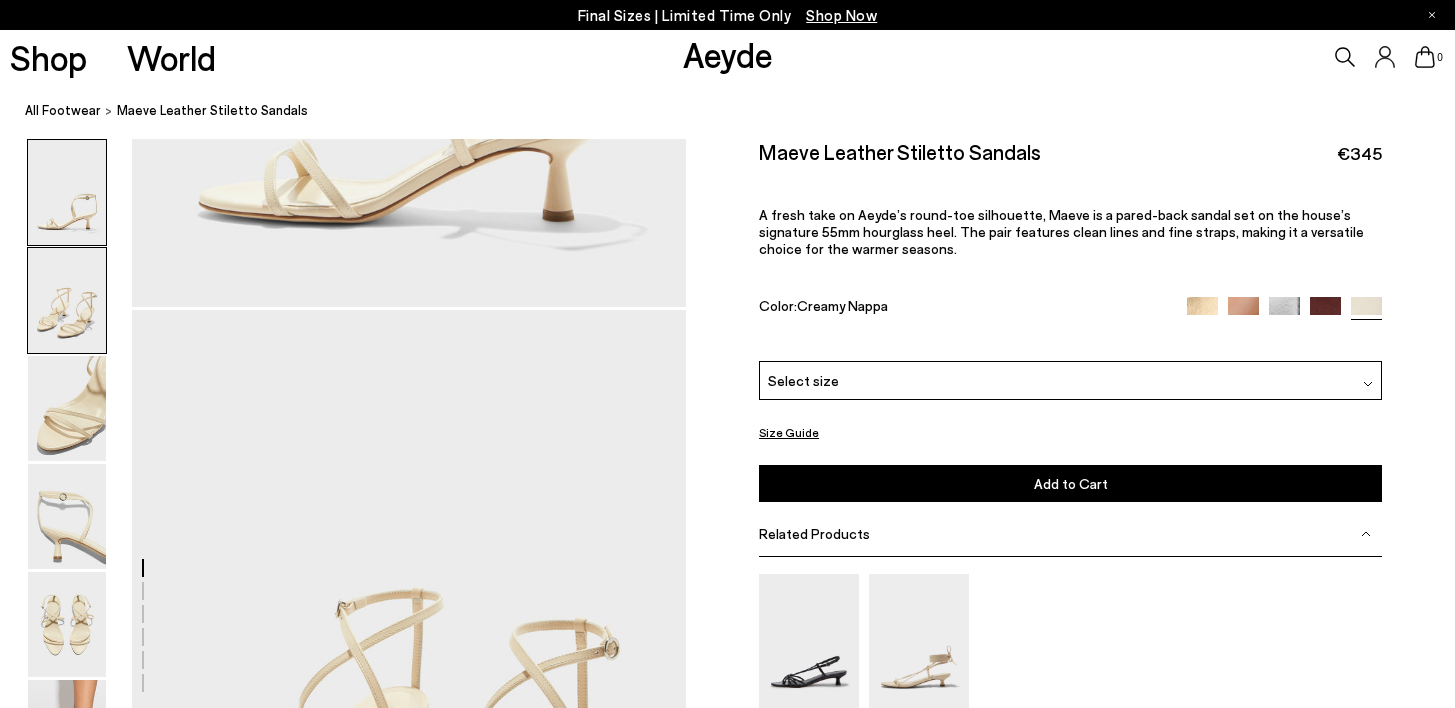 scroll, scrollTop: 574, scrollLeft: 0, axis: vertical 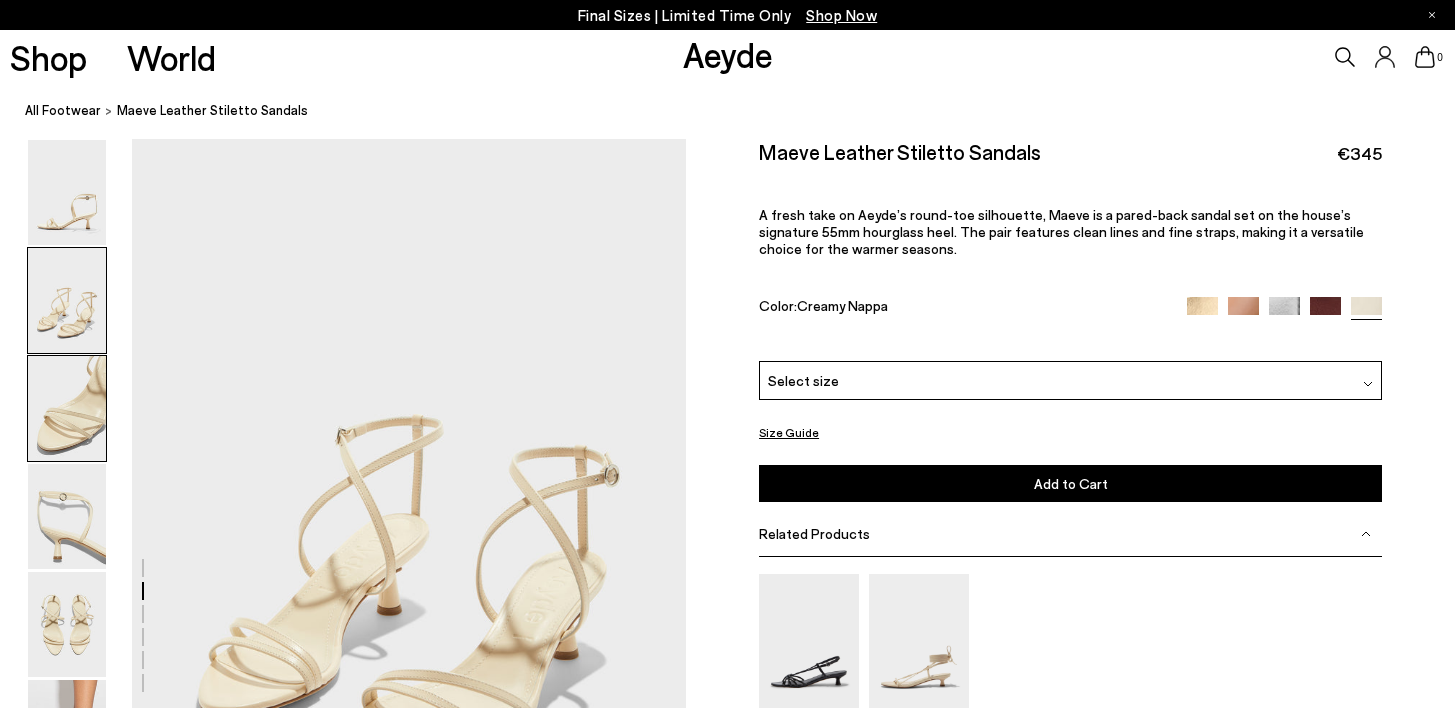 click at bounding box center [67, 408] 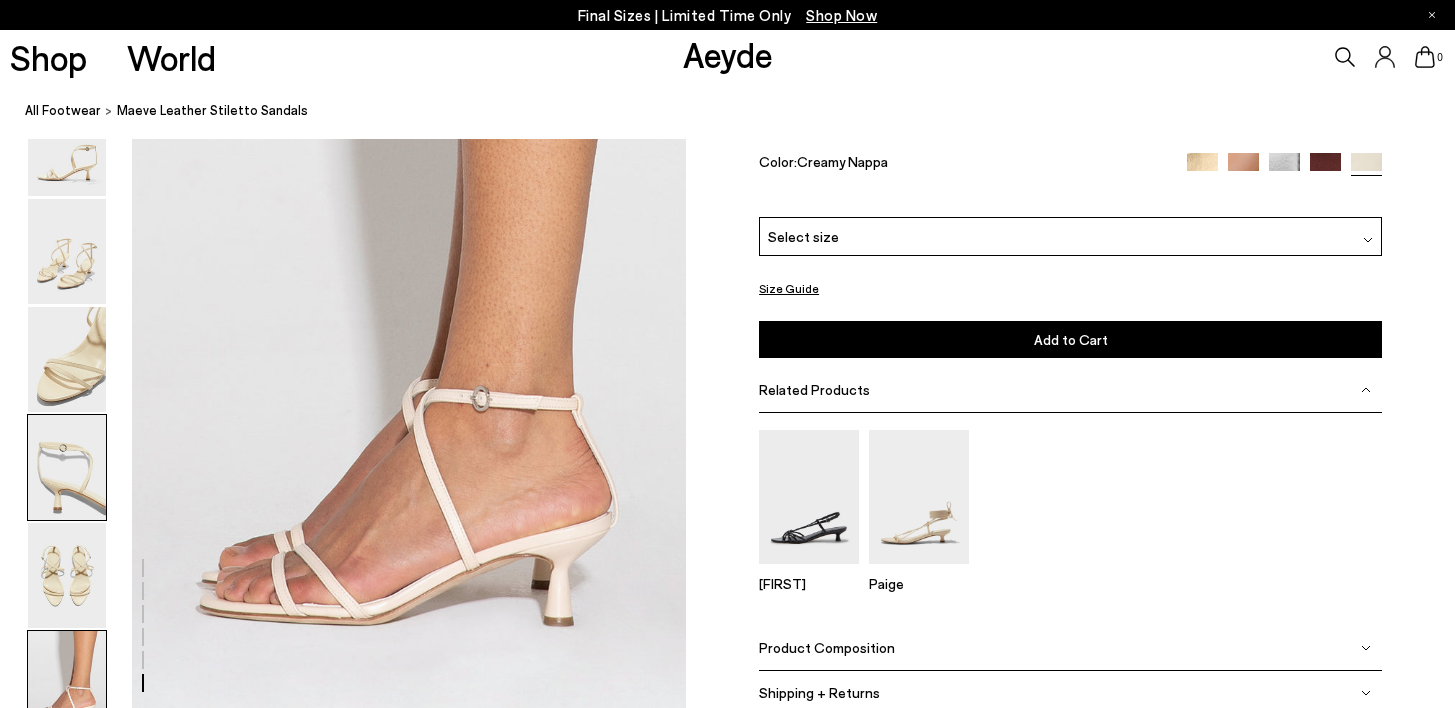 scroll, scrollTop: 3703, scrollLeft: 0, axis: vertical 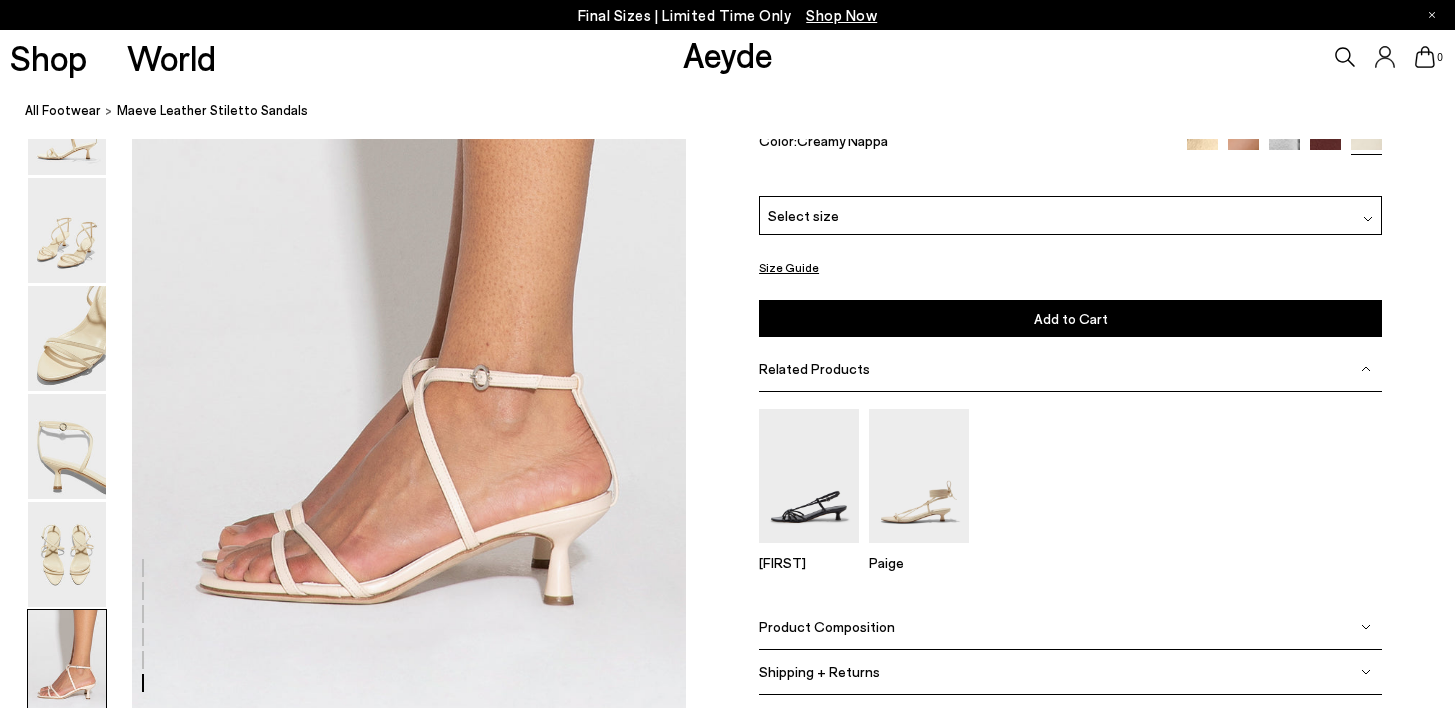 click at bounding box center (1325, 147) 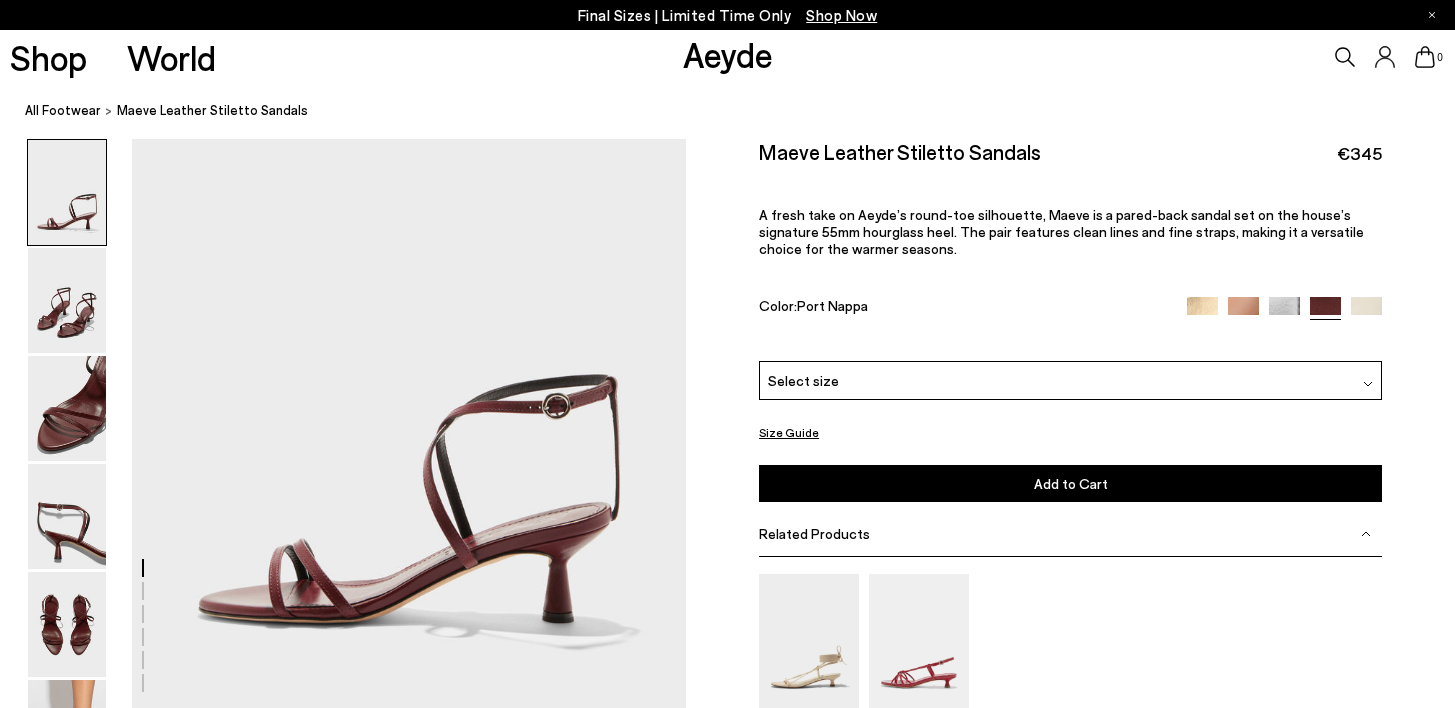 scroll, scrollTop: 0, scrollLeft: 0, axis: both 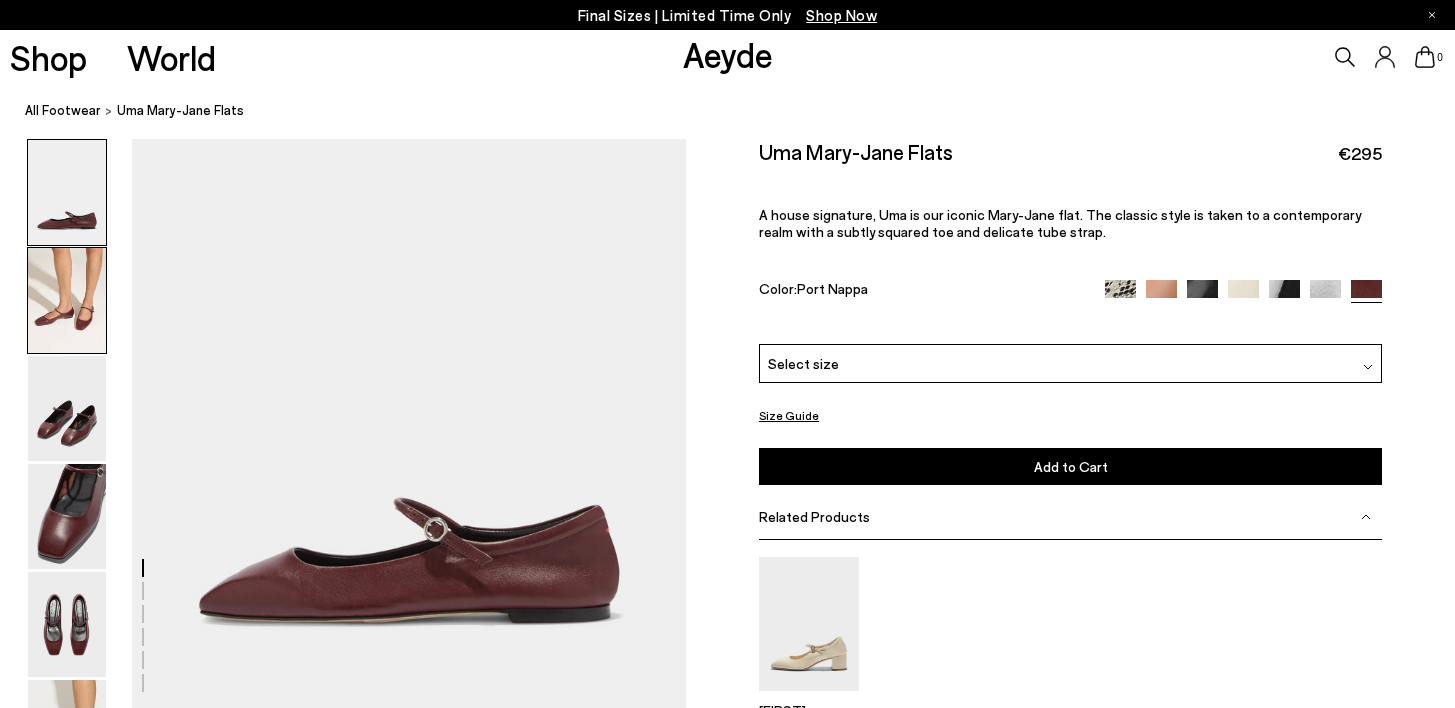 click at bounding box center [67, 300] 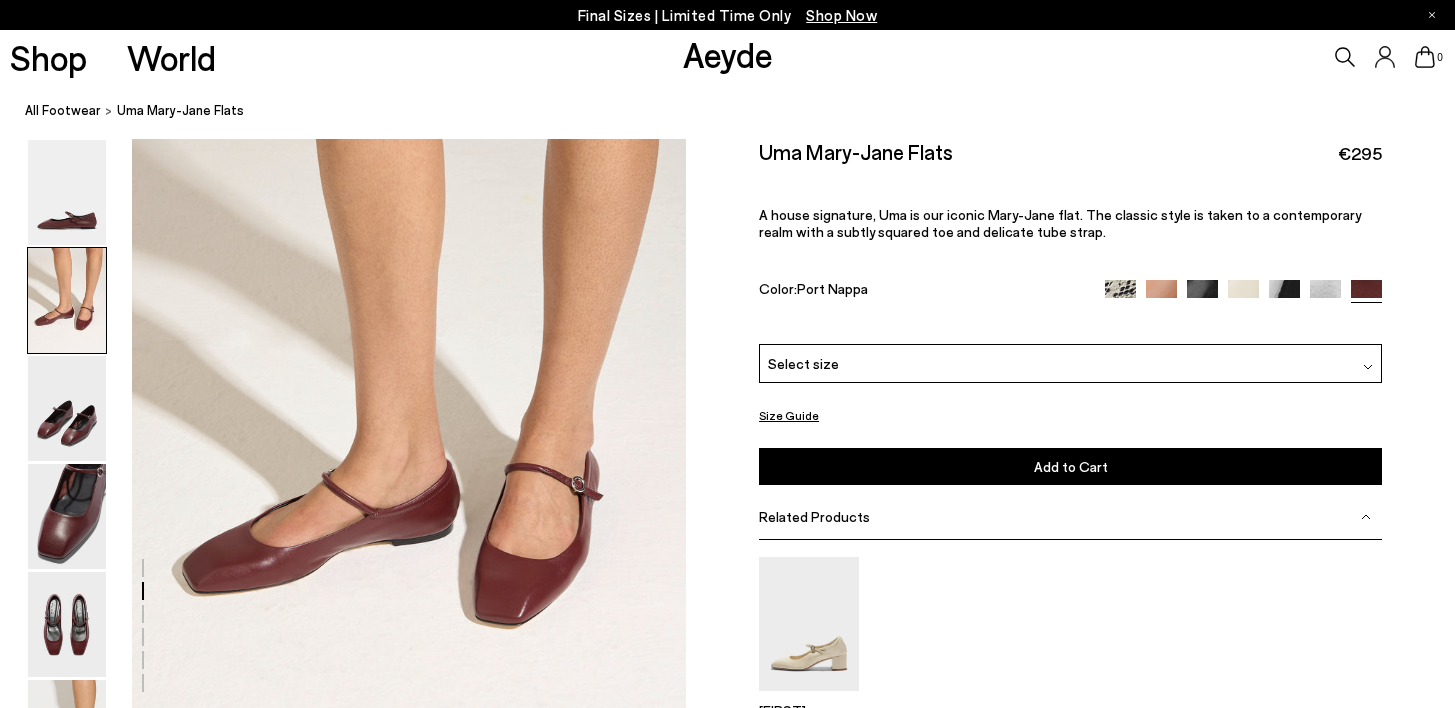 scroll, scrollTop: 666, scrollLeft: 0, axis: vertical 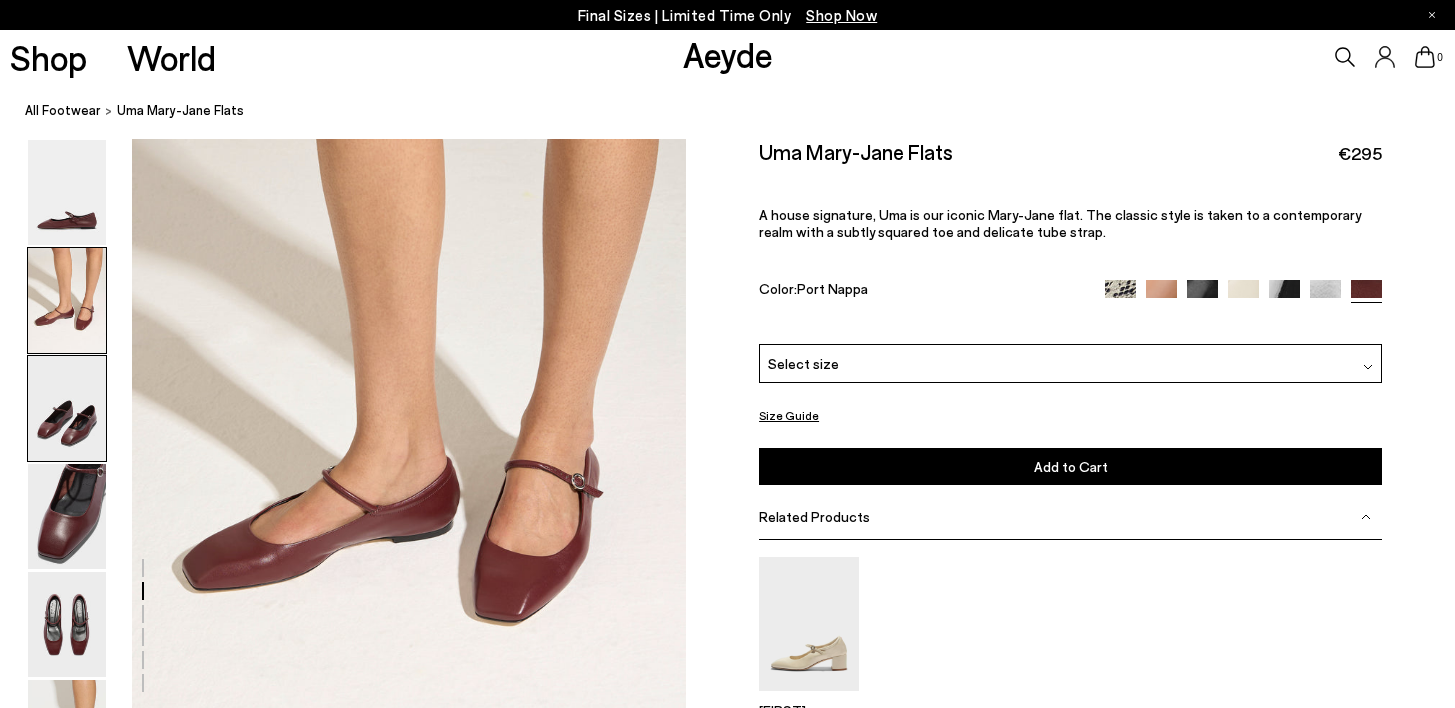 click at bounding box center [67, 408] 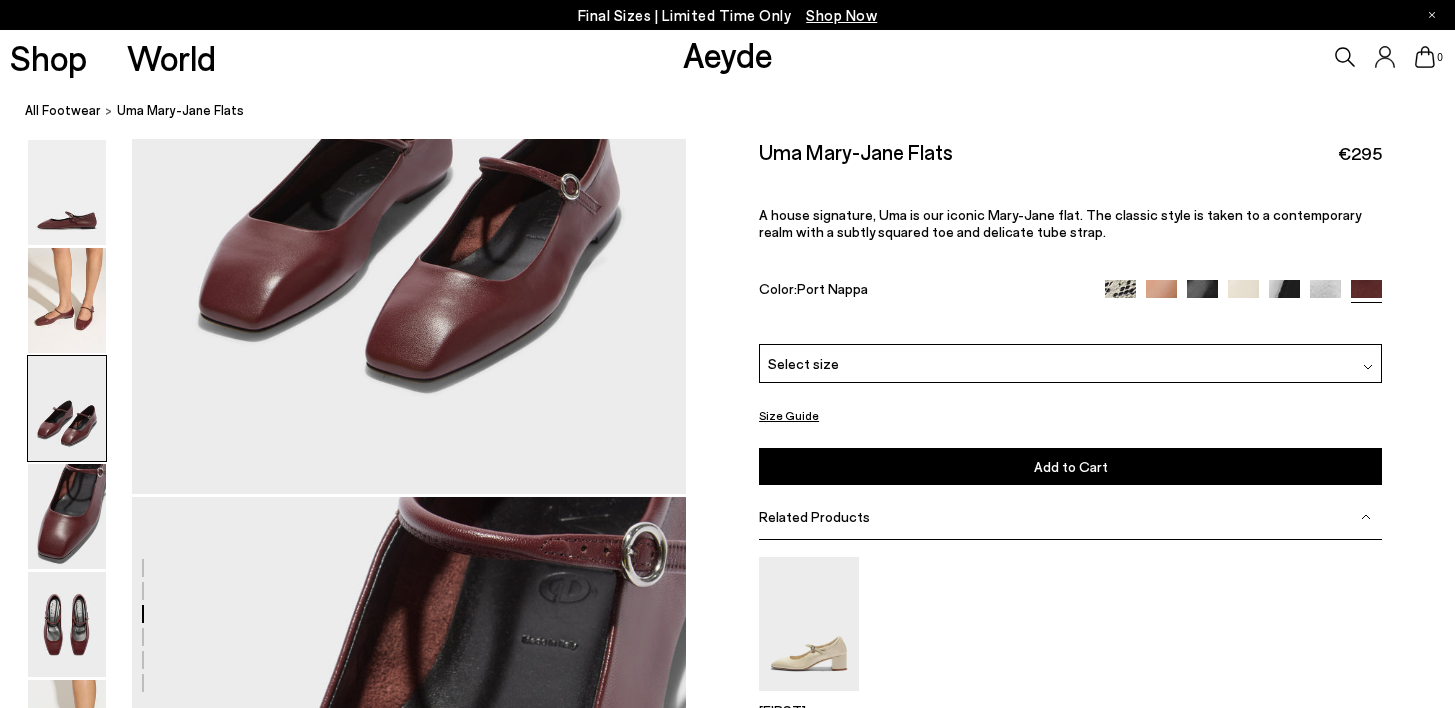 scroll, scrollTop: 1702, scrollLeft: 0, axis: vertical 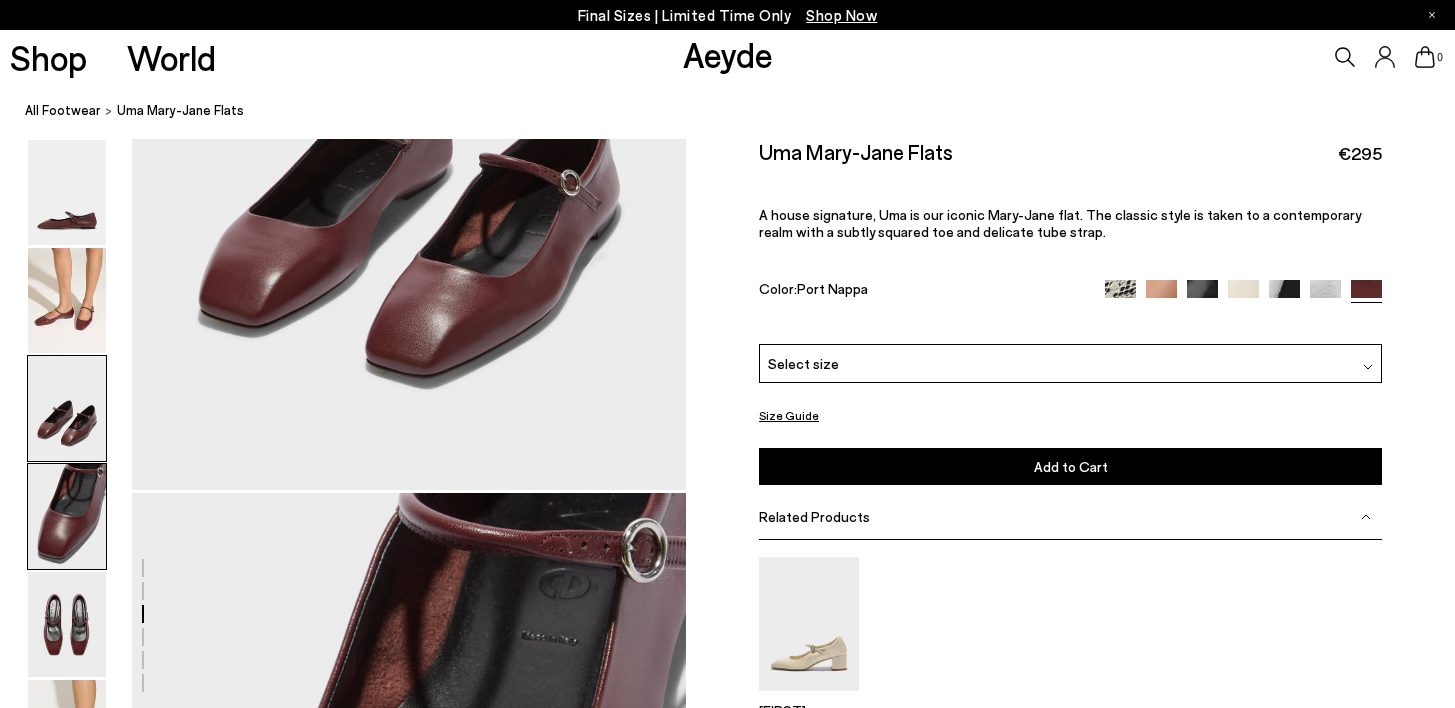 click at bounding box center (67, 516) 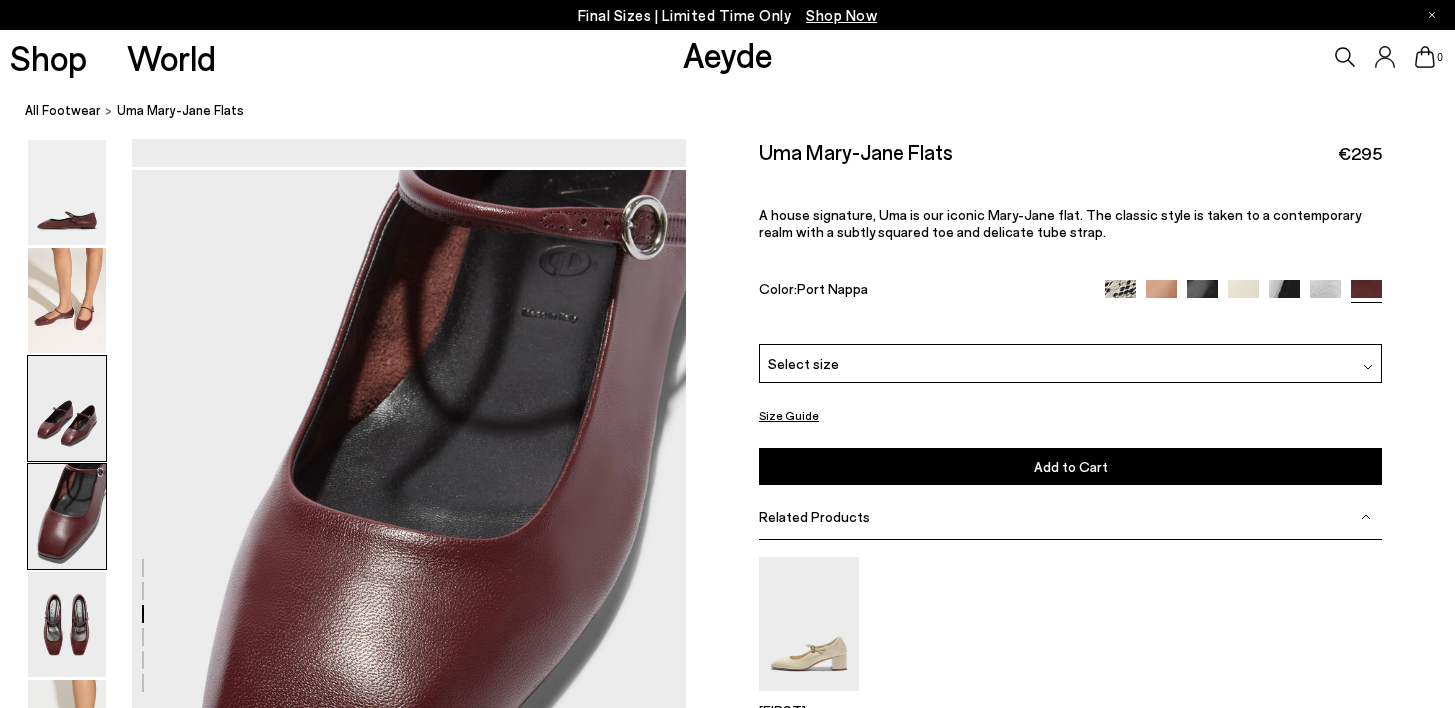 scroll, scrollTop: 2058, scrollLeft: 0, axis: vertical 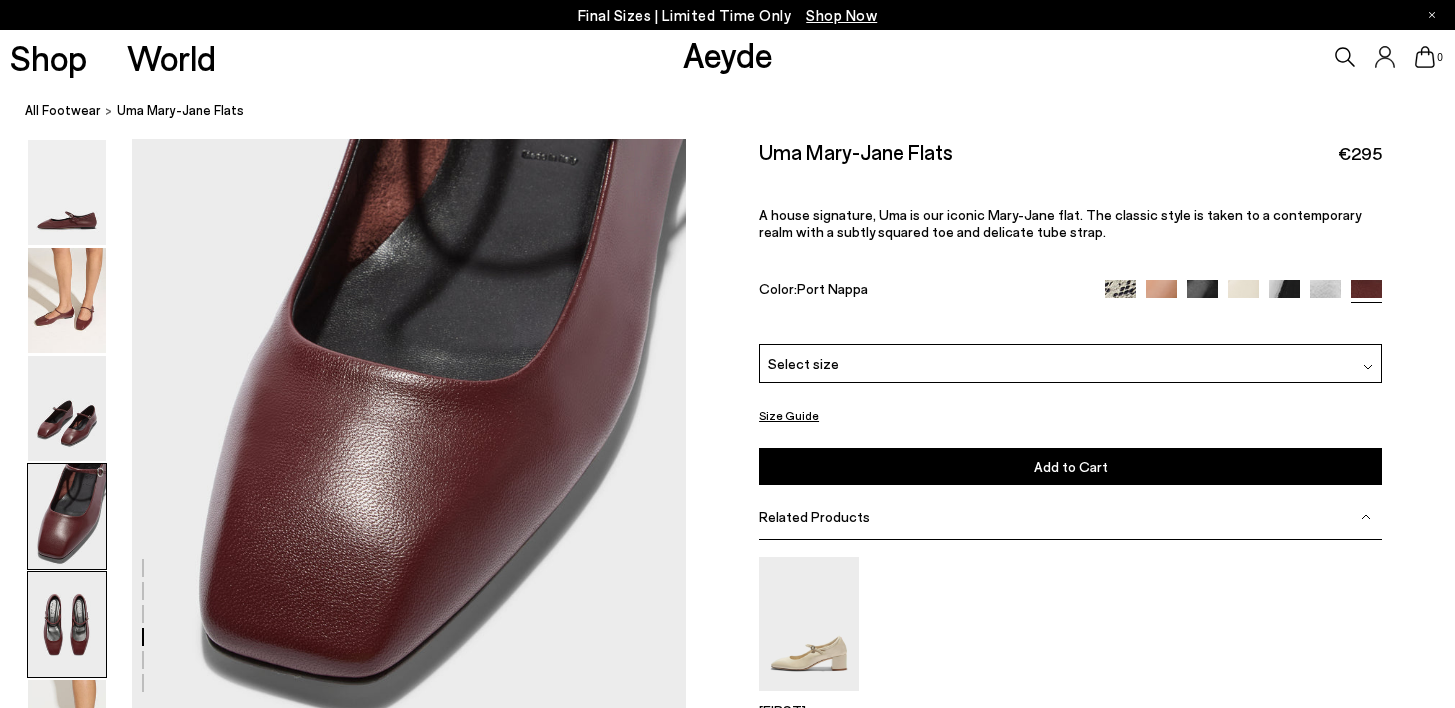 click at bounding box center (67, 624) 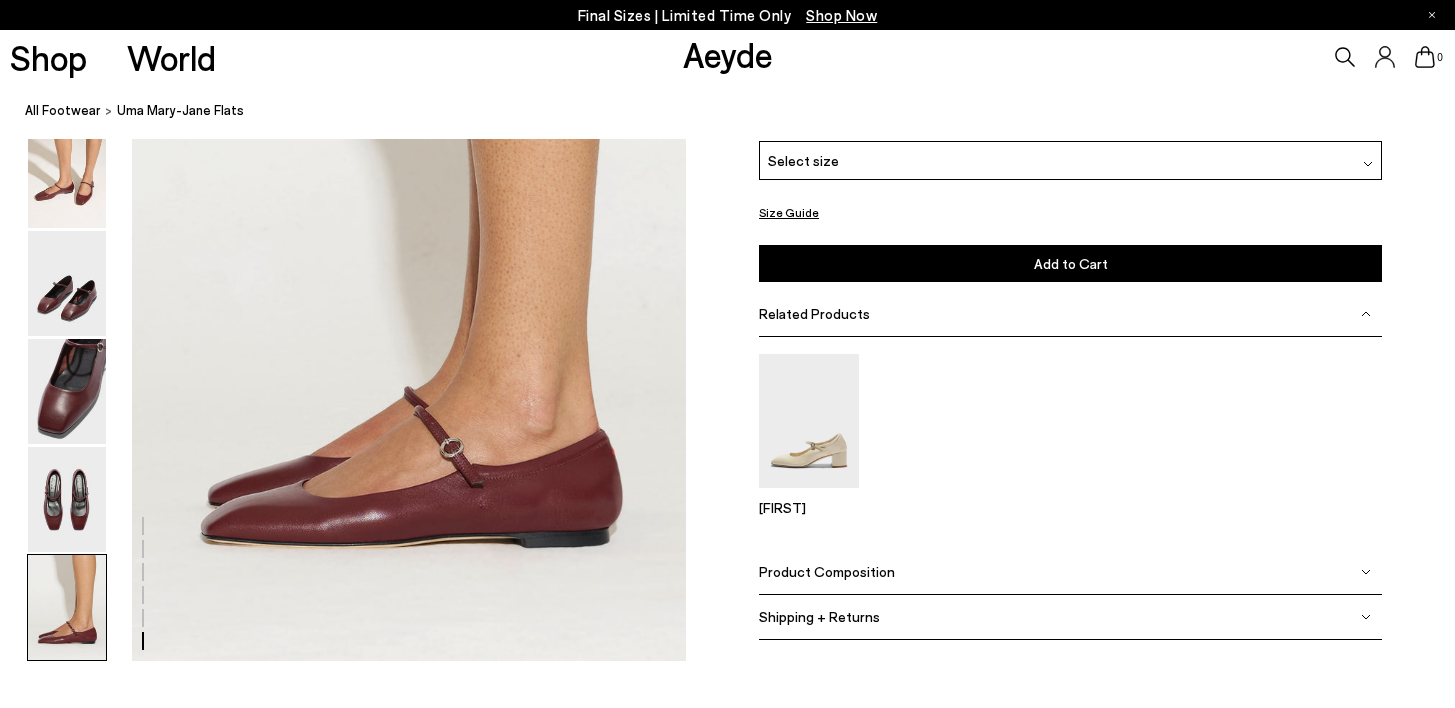 scroll, scrollTop: 3765, scrollLeft: 0, axis: vertical 